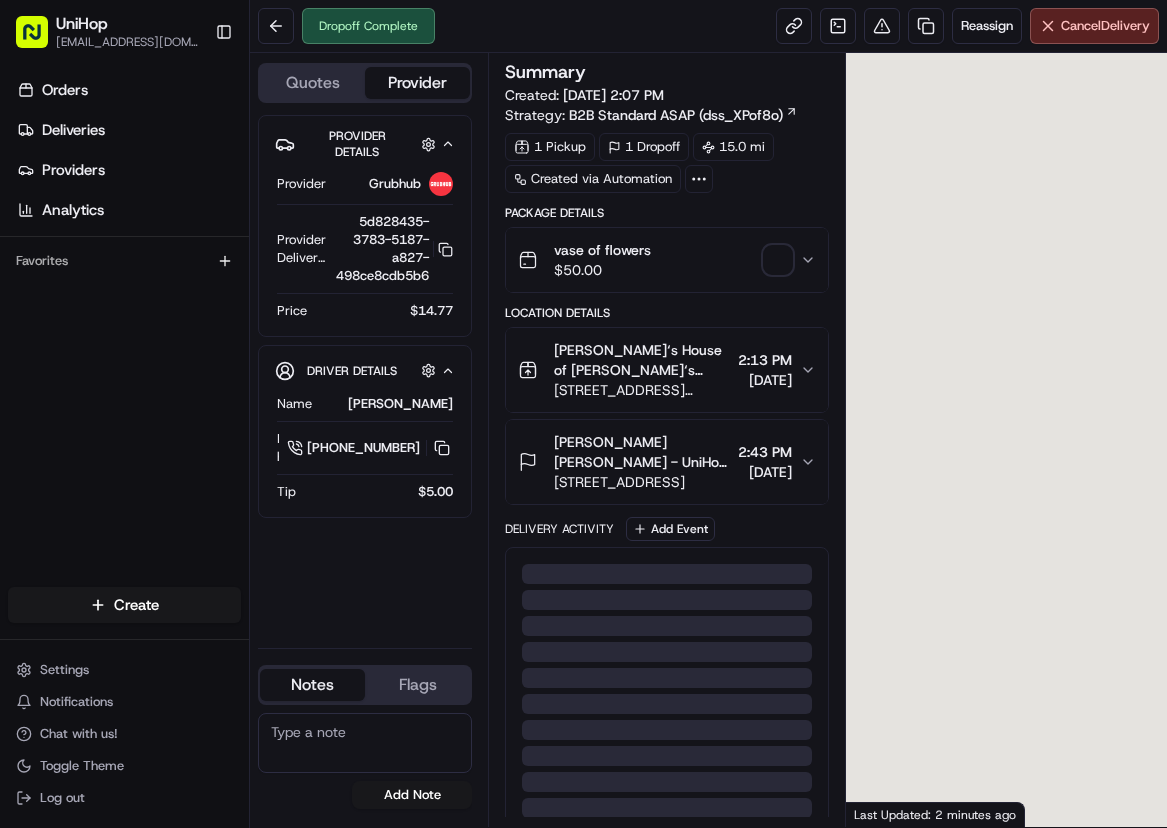 scroll, scrollTop: 0, scrollLeft: 0, axis: both 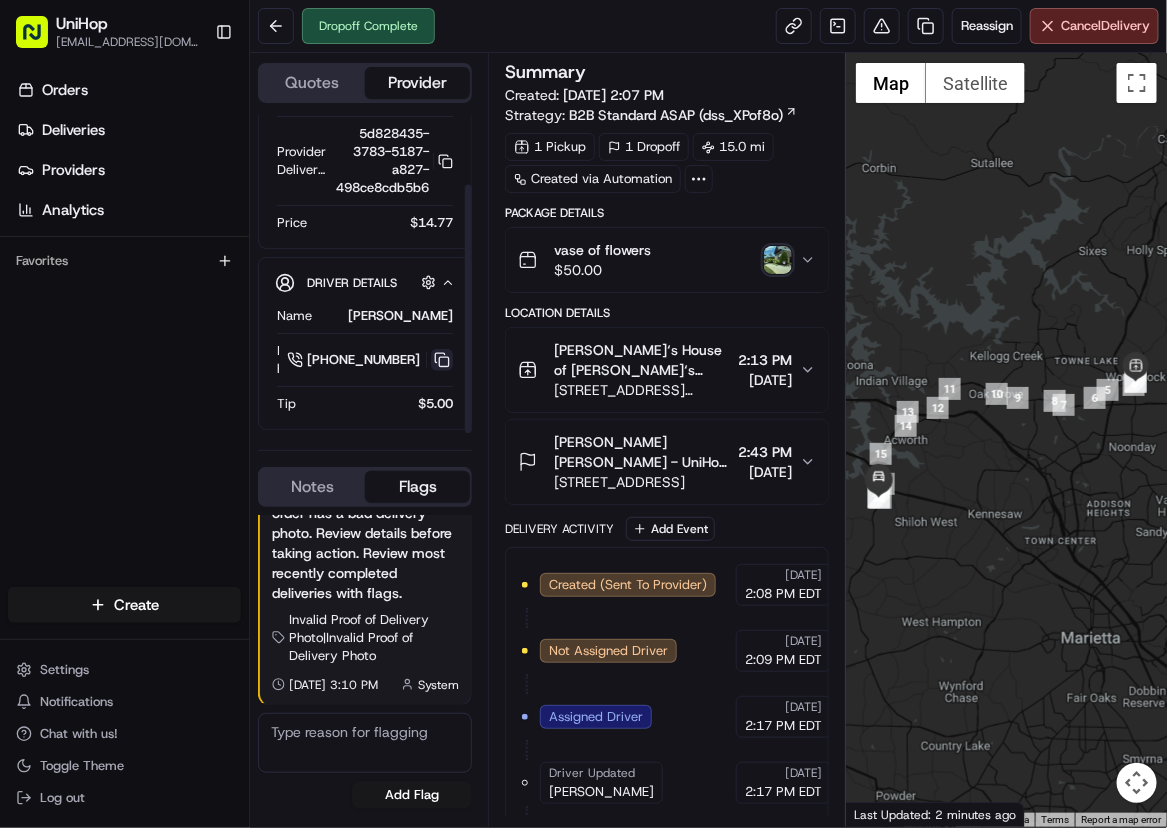 click at bounding box center (442, 360) 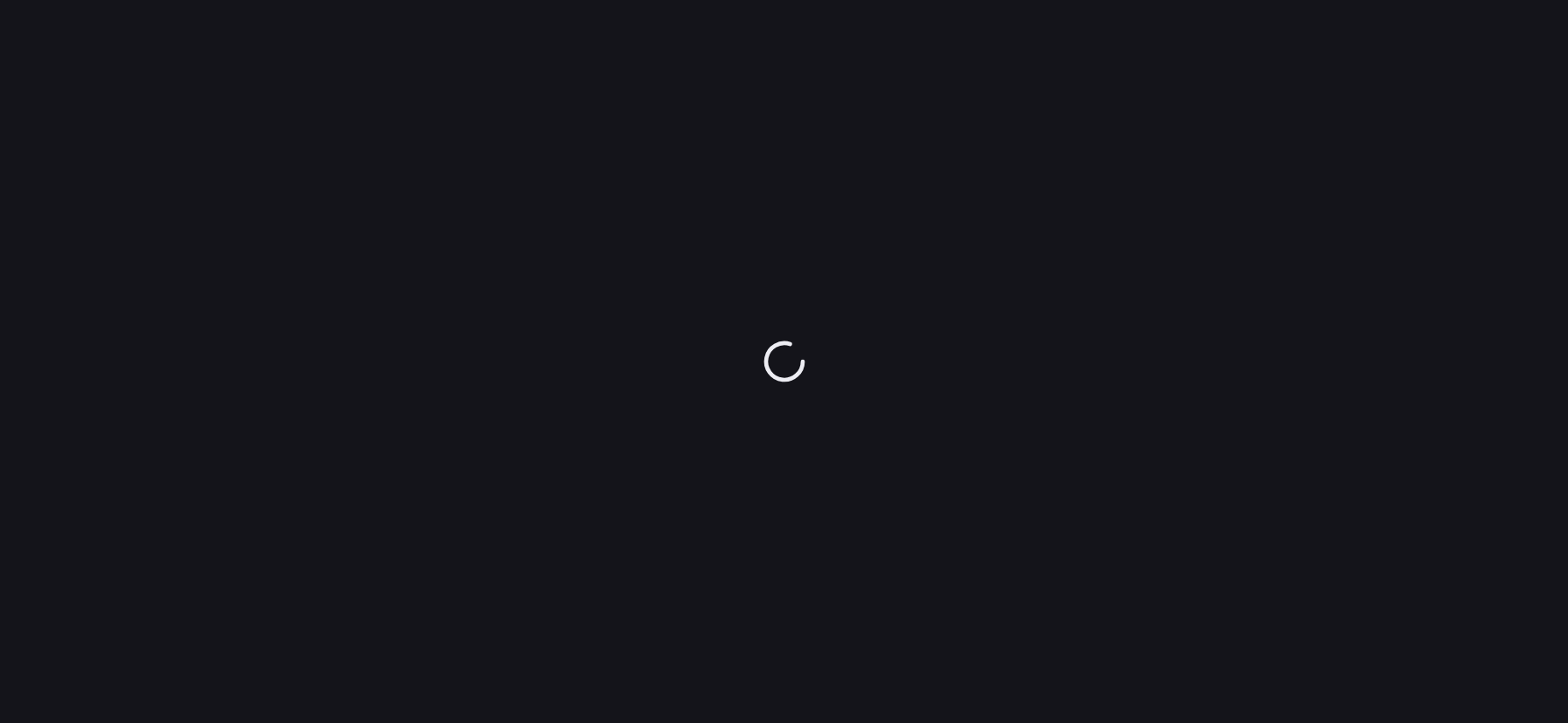 scroll, scrollTop: 0, scrollLeft: 0, axis: both 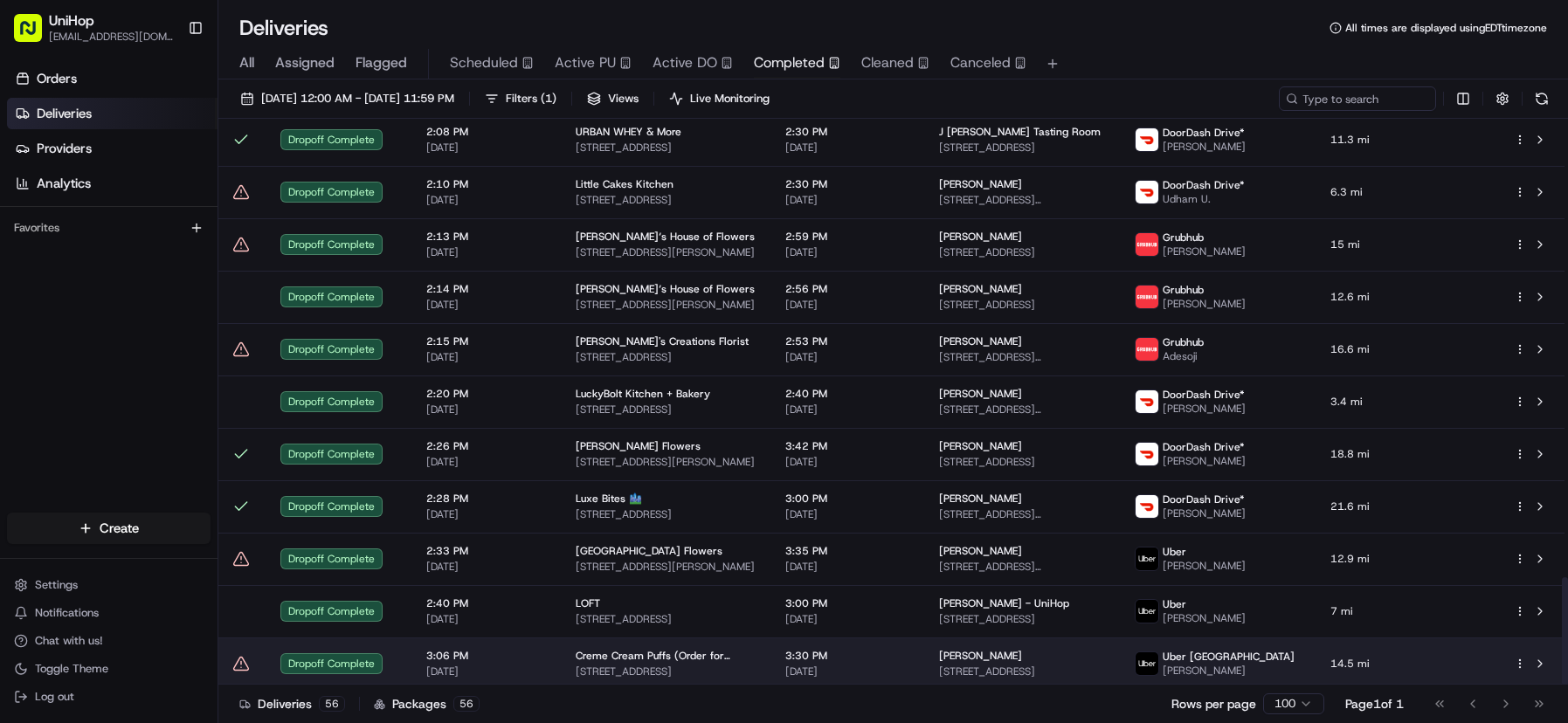 click on "Creme Cream Puffs (Order for ArrangeIt) 5524 1a St SW Unit 2, Calgary, AB T2H 0E7, Canada" at bounding box center [667, 664] 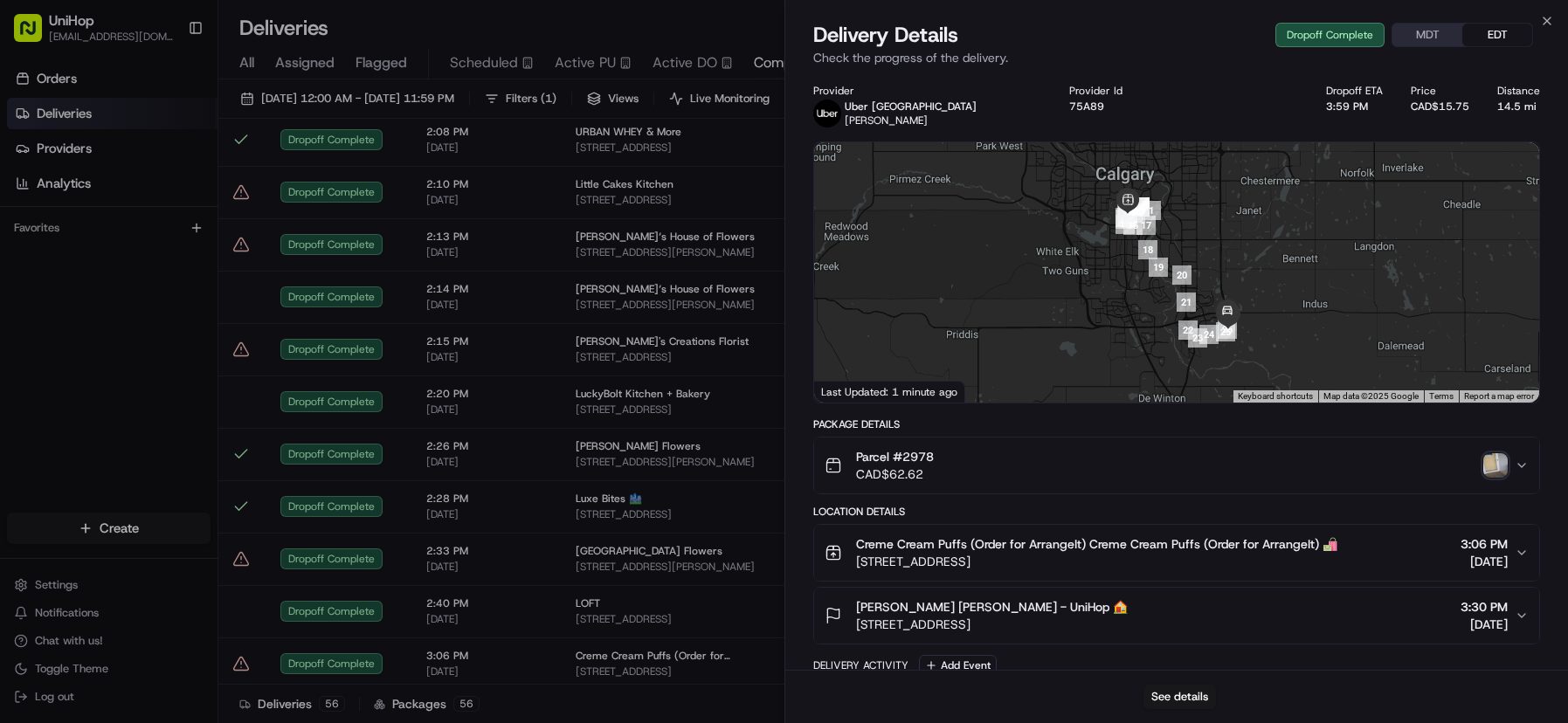 drag, startPoint x: 1456, startPoint y: 480, endPoint x: 1484, endPoint y: 468, distance: 30.463092 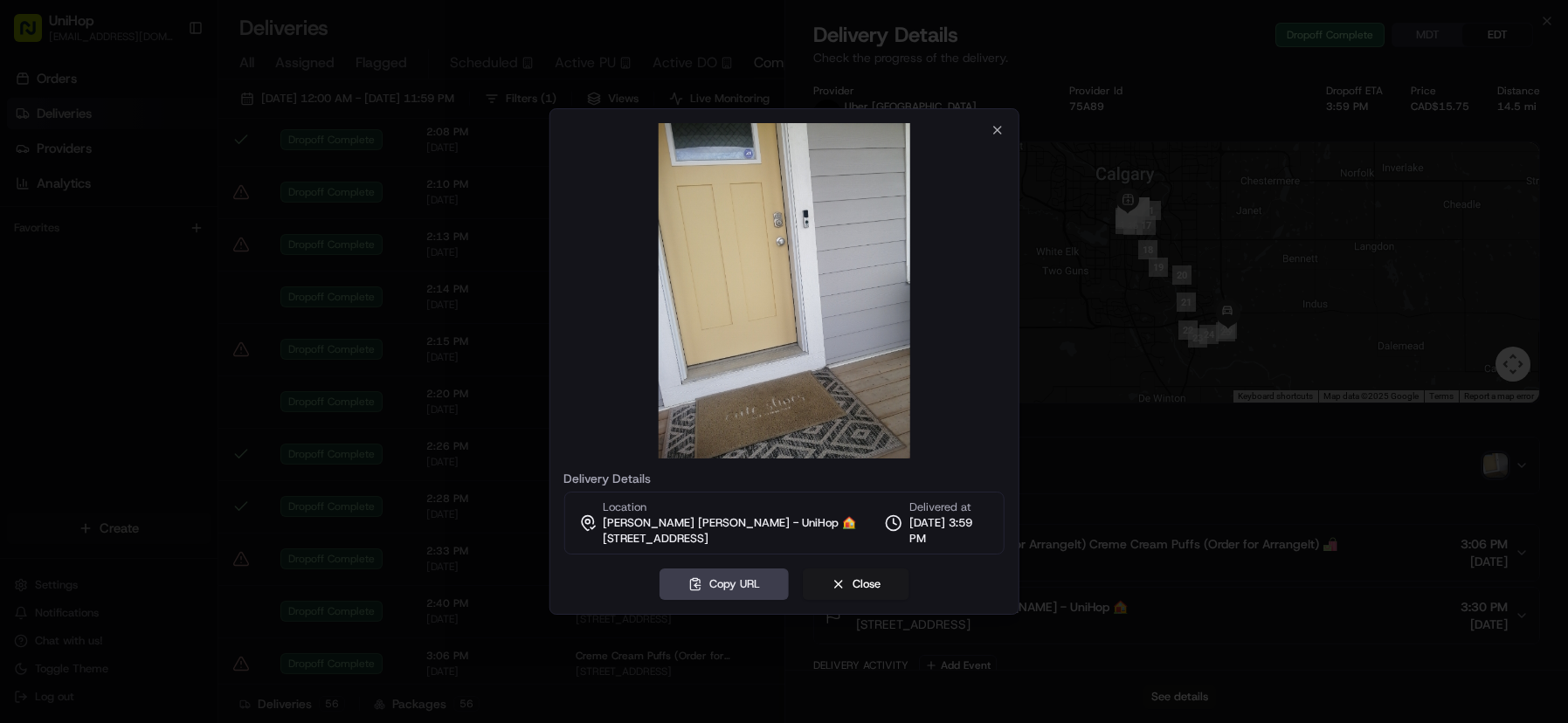 click at bounding box center [784, 362] 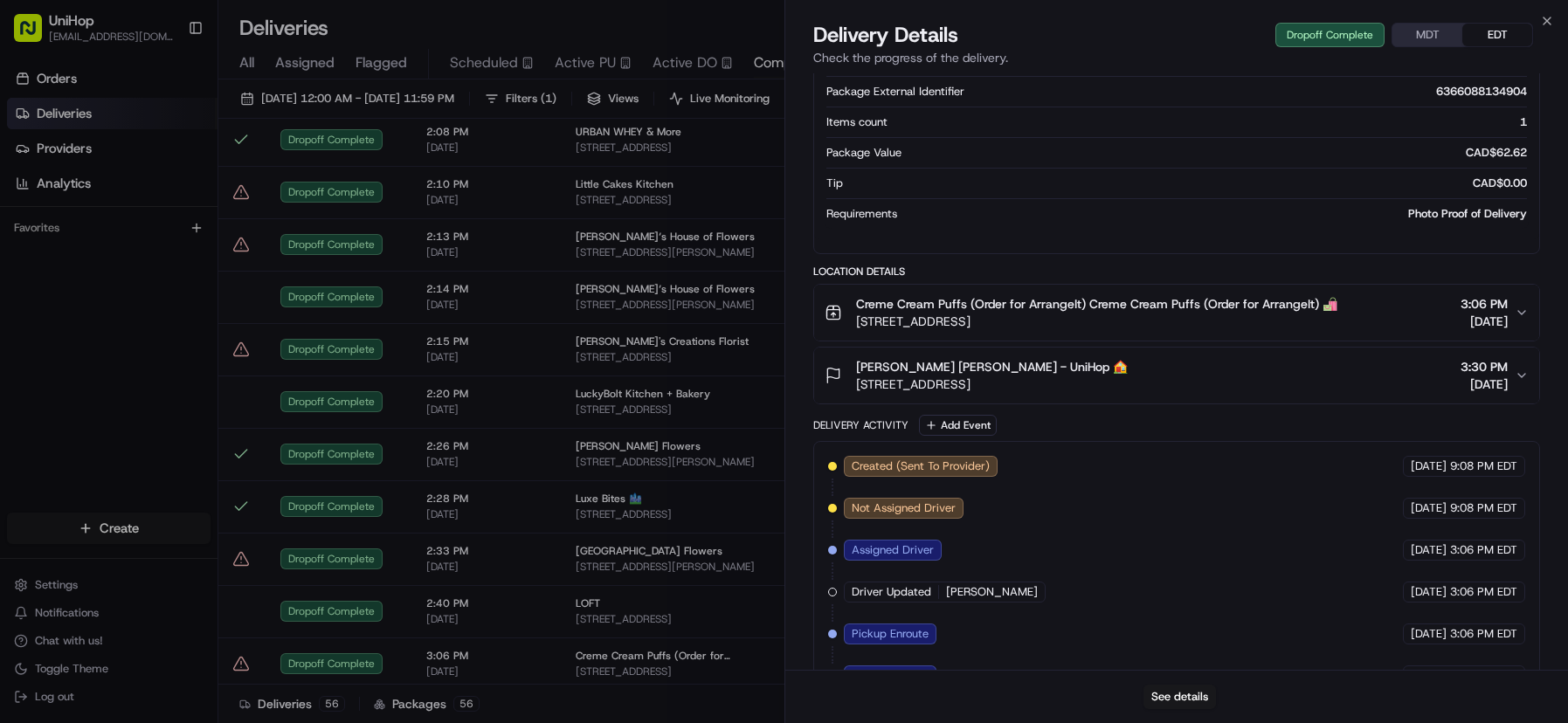 scroll, scrollTop: 709, scrollLeft: 0, axis: vertical 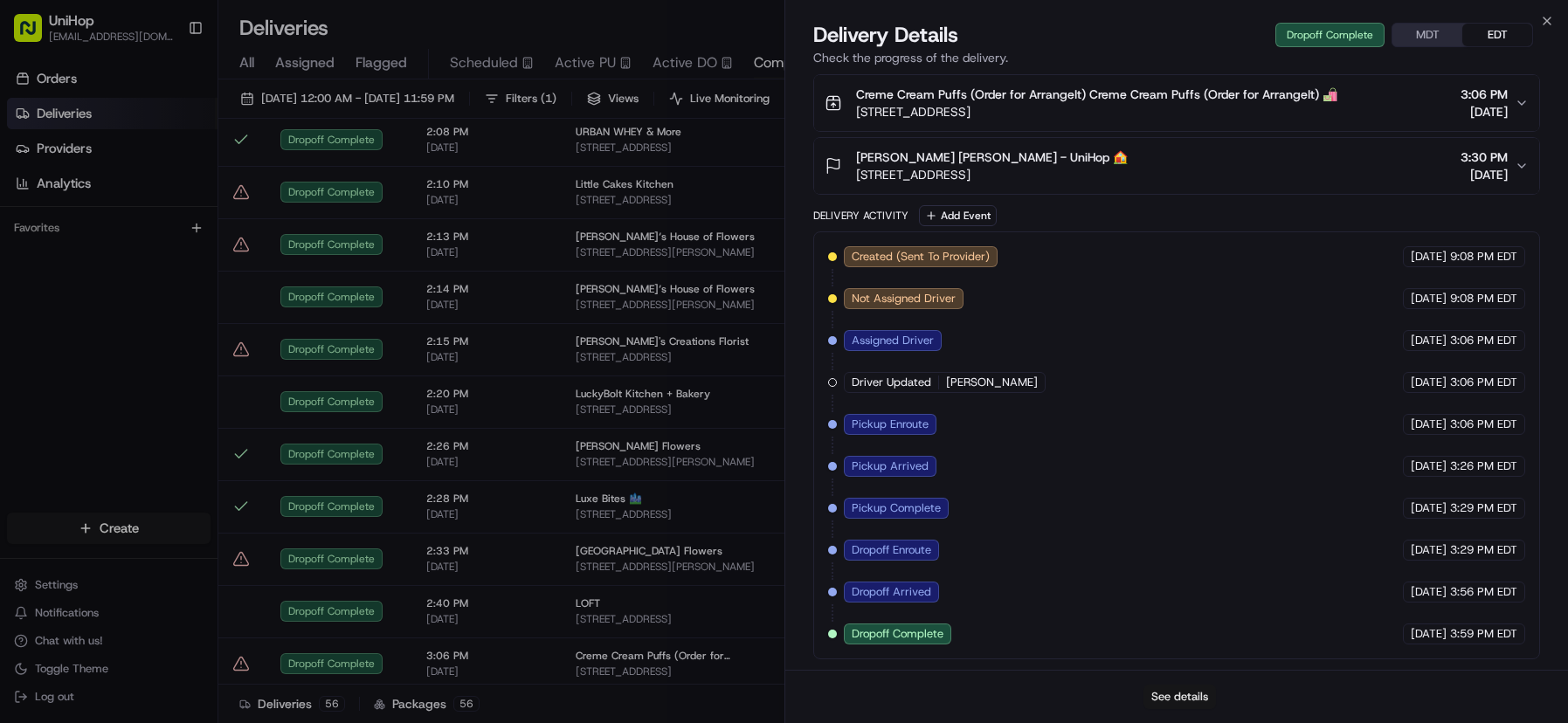 click on "See details" at bounding box center (1179, 697) 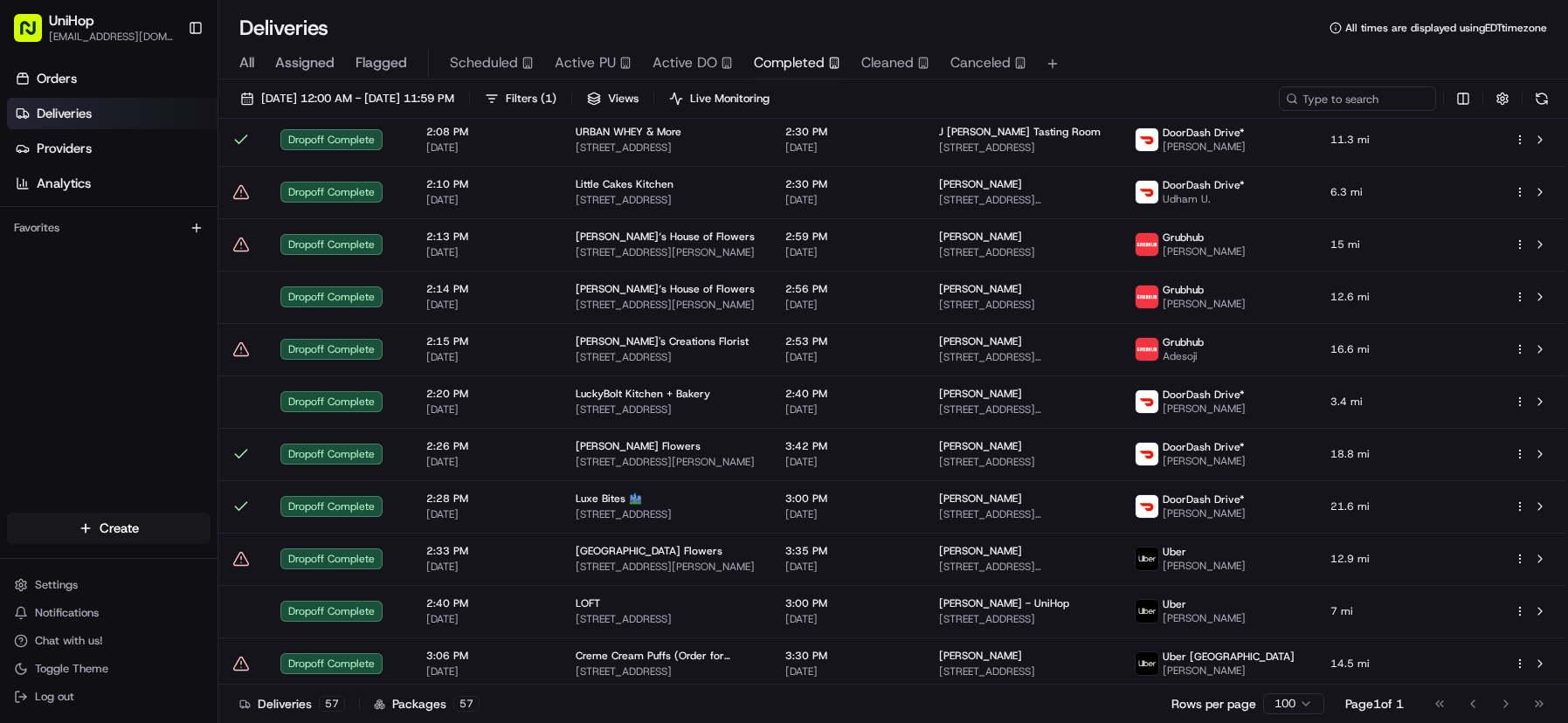 drag, startPoint x: 570, startPoint y: 66, endPoint x: 650, endPoint y: 52, distance: 81.21576 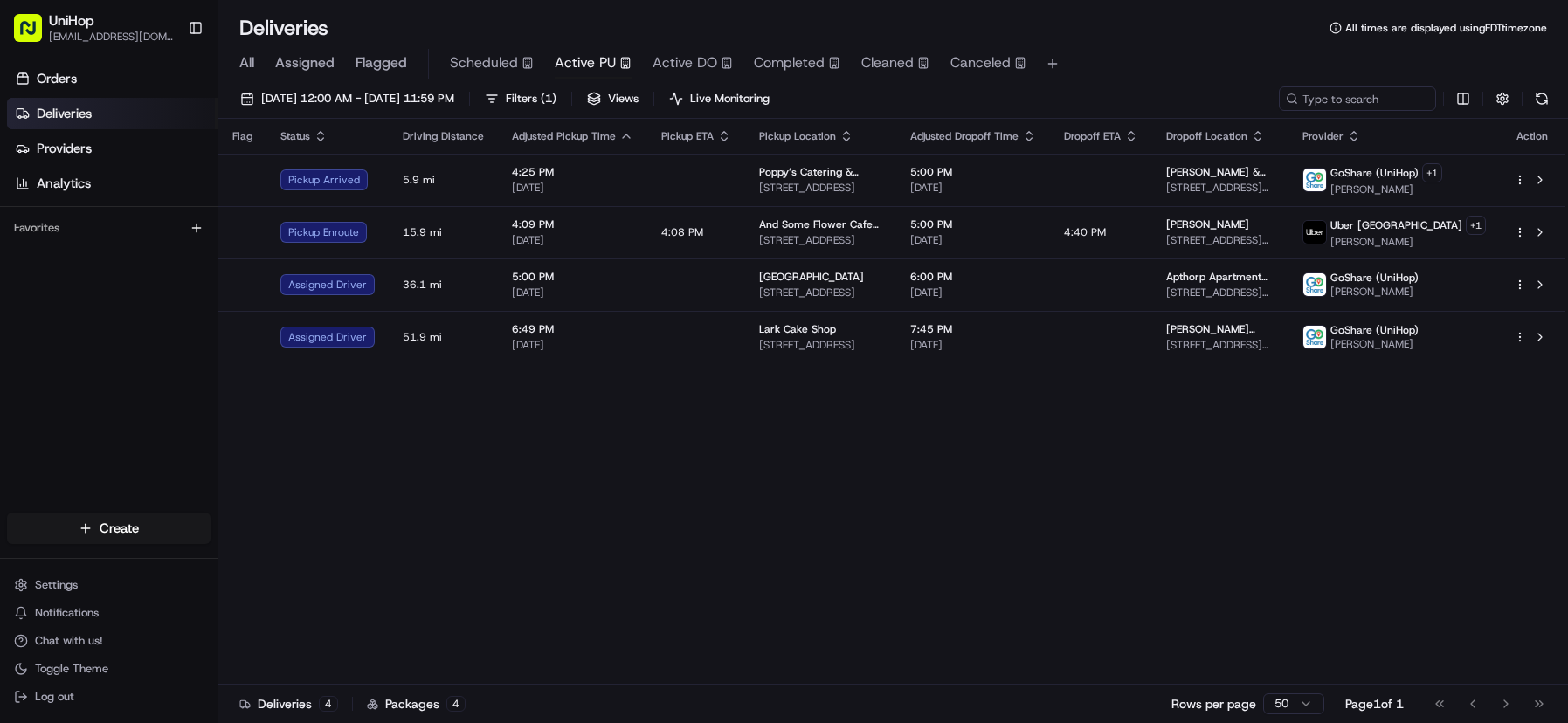 click on "Flag Status Driving Distance Adjusted Pickup Time Pickup ETA Pickup Location Adjusted Dropoff Time Dropoff ETA Dropoff Location Provider Action Pickup Arrived 5.9 mi 4:25 PM Jul 11 2025 Poppy’s Catering & Events (Columbia) 189 Columbia St, Brooklyn, NY 11231, USA 5:00 PM Jul 11 2025 Barton & Gray, Sweeney 59 Chelsea Piers, New York, NY 10011, USA GoShare (UniHop) + 1 Kevin S. Pickup Enroute 15.9 mi 4:09 PM Jul 11 2025 4:08 PM And Some Flower Cafe (Order for ArrangeIt) 540 7 Ave NW, Calgary, AB T2N 0Z1, Canada 5:00 PM Jul 11 2025 4:40 PM Gurvinder Gill 884 Corner Meadows Way NE, Calgary, AB T3N 2C7, Canada Uber Canada + 1 NHAN H. Assigned Driver 36.1 mi 5:00 PM Jul 11 2025 Sloatsburg House 2 Old Cranberry Rd, Sloatsburg, NY 10974, USA 6:00 PM Jul 11 2025 Apthorp Apartment Building - UniHop 🏢 2211 Broadway APT 12G, New York, NY 10024, USA GoShare (UniHop) Marjorie S. Assigned Driver 51.9 mi 6:49 PM Jul 11 2025 Lark Cake Shop 3337 W Sunset Blvd, Los Angeles, CA 90026, USA 7:45 PM Jul 11 2025 Roseller M." at bounding box center [891, 402] 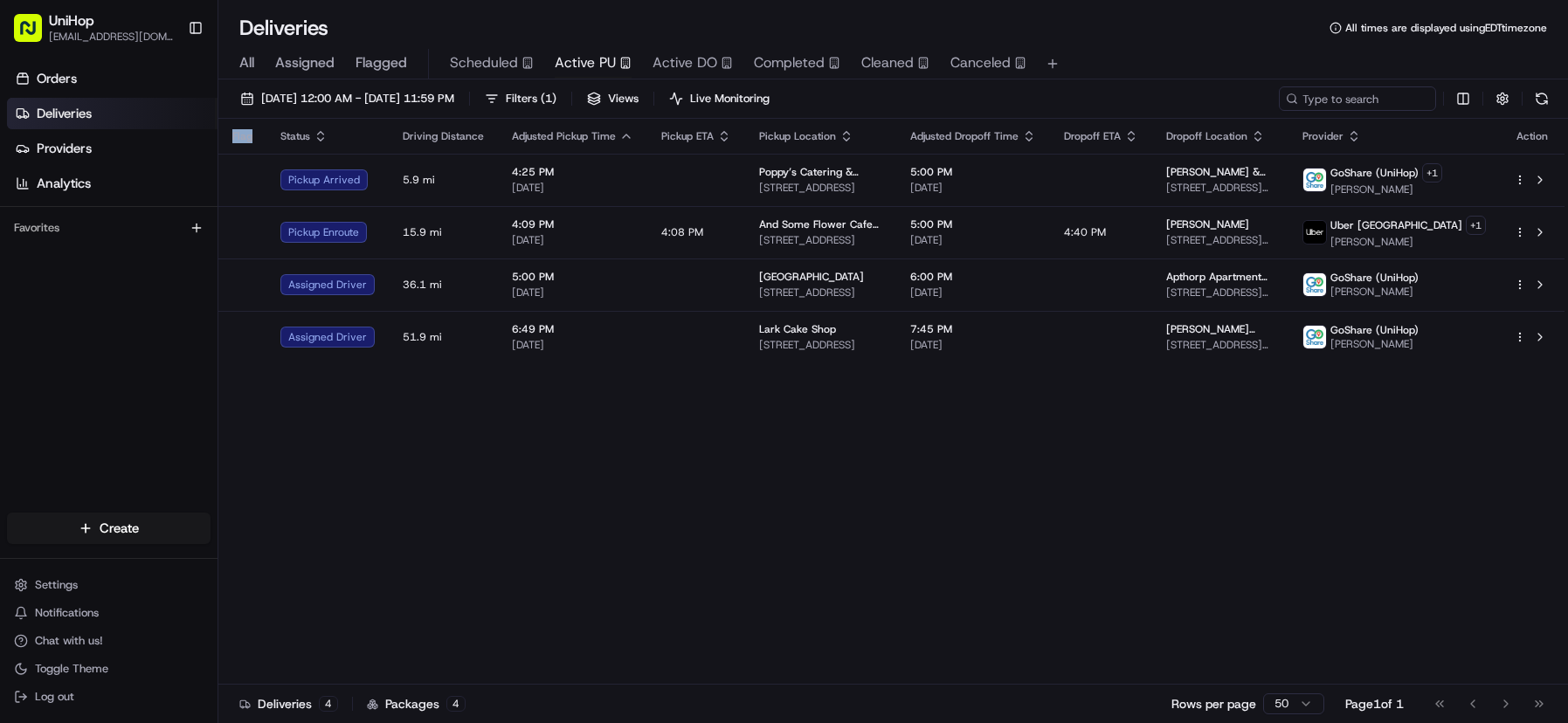 click on "Flag Status Driving Distance Adjusted Pickup Time Pickup ETA Pickup Location Adjusted Dropoff Time Dropoff ETA Dropoff Location Provider Action Pickup Arrived 5.9 mi 4:25 PM Jul 11 2025 Poppy’s Catering & Events (Columbia) 189 Columbia St, Brooklyn, NY 11231, USA 5:00 PM Jul 11 2025 Barton & Gray, Sweeney 59 Chelsea Piers, New York, NY 10011, USA GoShare (UniHop) + 1 Kevin S. Pickup Enroute 15.9 mi 4:09 PM Jul 11 2025 4:08 PM And Some Flower Cafe (Order for ArrangeIt) 540 7 Ave NW, Calgary, AB T2N 0Z1, Canada 5:00 PM Jul 11 2025 4:40 PM Gurvinder Gill 884 Corner Meadows Way NE, Calgary, AB T3N 2C7, Canada Uber Canada + 1 NHAN H. Assigned Driver 36.1 mi 5:00 PM Jul 11 2025 Sloatsburg House 2 Old Cranberry Rd, Sloatsburg, NY 10974, USA 6:00 PM Jul 11 2025 Apthorp Apartment Building - UniHop 🏢 2211 Broadway APT 12G, New York, NY 10024, USA GoShare (UniHop) Marjorie S. Assigned Driver 51.9 mi 6:49 PM Jul 11 2025 Lark Cake Shop 3337 W Sunset Blvd, Los Angeles, CA 90026, USA 7:45 PM Jul 11 2025 Roseller M." at bounding box center [891, 402] 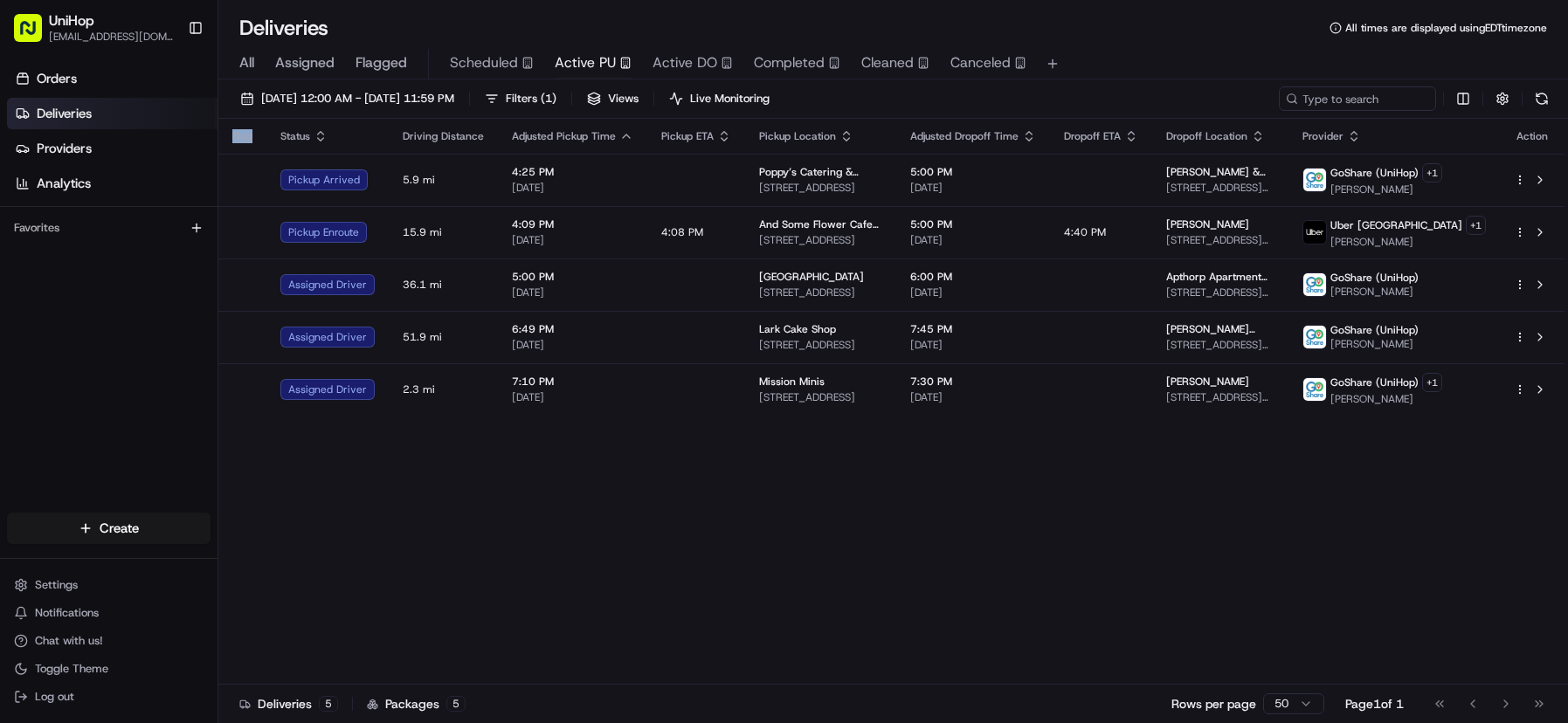 click on "Flag Status Driving Distance Adjusted Pickup Time Pickup ETA Pickup Location Adjusted Dropoff Time Dropoff ETA Dropoff Location Provider Action Pickup Arrived 5.9 mi 4:25 PM Jul 11 2025 Poppy’s Catering & Events (Columbia) 189 Columbia St, Brooklyn, NY 11231, USA 5:00 PM Jul 11 2025 Barton & Gray, Sweeney 59 Chelsea Piers, New York, NY 10011, USA GoShare (UniHop) + 1 Kevin S. Pickup Enroute 15.9 mi 4:09 PM Jul 11 2025 4:08 PM And Some Flower Cafe (Order for ArrangeIt) 540 7 Ave NW, Calgary, AB T2N 0Z1, Canada 5:00 PM Jul 11 2025 4:40 PM Gurvinder Gill 884 Corner Meadows Way NE, Calgary, AB T3N 2C7, Canada Uber Canada + 1 NHAN H. Assigned Driver 36.1 mi 5:00 PM Jul 11 2025 Sloatsburg House 2 Old Cranberry Rd, Sloatsburg, NY 10974, USA 6:00 PM Jul 11 2025 Apthorp Apartment Building - UniHop 🏢 2211 Broadway APT 12G, New York, NY 10024, USA GoShare (UniHop) Marjorie S. Assigned Driver 51.9 mi 6:49 PM Jul 11 2025 Lark Cake Shop 3337 W Sunset Blvd, Los Angeles, CA 90026, USA 7:45 PM Jul 11 2025 Roseller M. + 1" at bounding box center [891, 402] 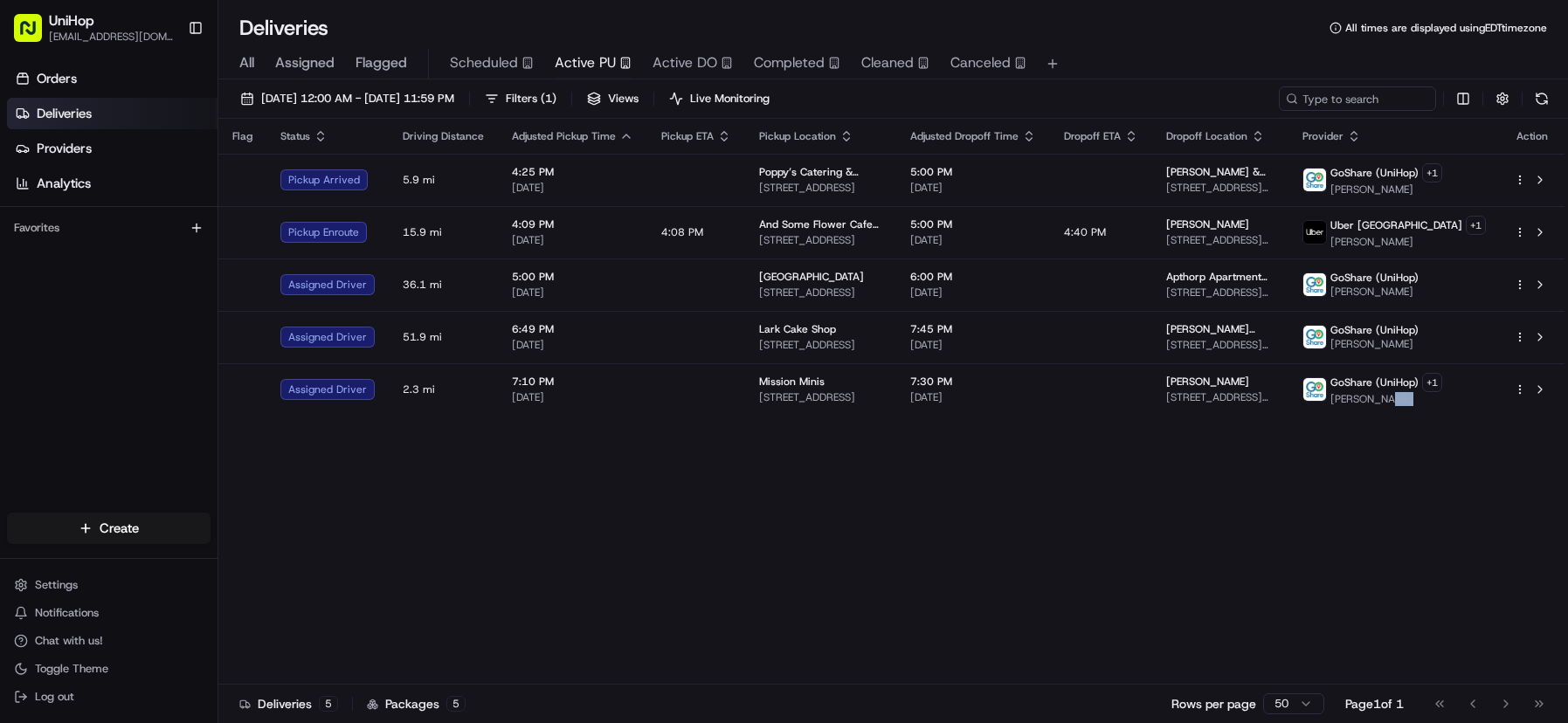 click on "Flag Status Driving Distance Adjusted Pickup Time Pickup ETA Pickup Location Adjusted Dropoff Time Dropoff ETA Dropoff Location Provider Action Pickup Arrived 5.9 mi 4:25 PM Jul 11 2025 Poppy’s Catering & Events (Columbia) 189 Columbia St, Brooklyn, NY 11231, USA 5:00 PM Jul 11 2025 Barton & Gray, Sweeney 59 Chelsea Piers, New York, NY 10011, USA GoShare (UniHop) + 1 Kevin S. Pickup Enroute 15.9 mi 4:09 PM Jul 11 2025 4:08 PM And Some Flower Cafe (Order for ArrangeIt) 540 7 Ave NW, Calgary, AB T2N 0Z1, Canada 5:00 PM Jul 11 2025 4:40 PM Gurvinder Gill 884 Corner Meadows Way NE, Calgary, AB T3N 2C7, Canada Uber Canada + 1 NHAN H. Assigned Driver 36.1 mi 5:00 PM Jul 11 2025 Sloatsburg House 2 Old Cranberry Rd, Sloatsburg, NY 10974, USA 6:00 PM Jul 11 2025 Apthorp Apartment Building - UniHop 🏢 2211 Broadway APT 12G, New York, NY 10024, USA GoShare (UniHop) Marjorie S. Assigned Driver 51.9 mi 6:49 PM Jul 11 2025 Lark Cake Shop 3337 W Sunset Blvd, Los Angeles, CA 90026, USA 7:45 PM Jul 11 2025 Roseller M. + 1" at bounding box center [891, 402] 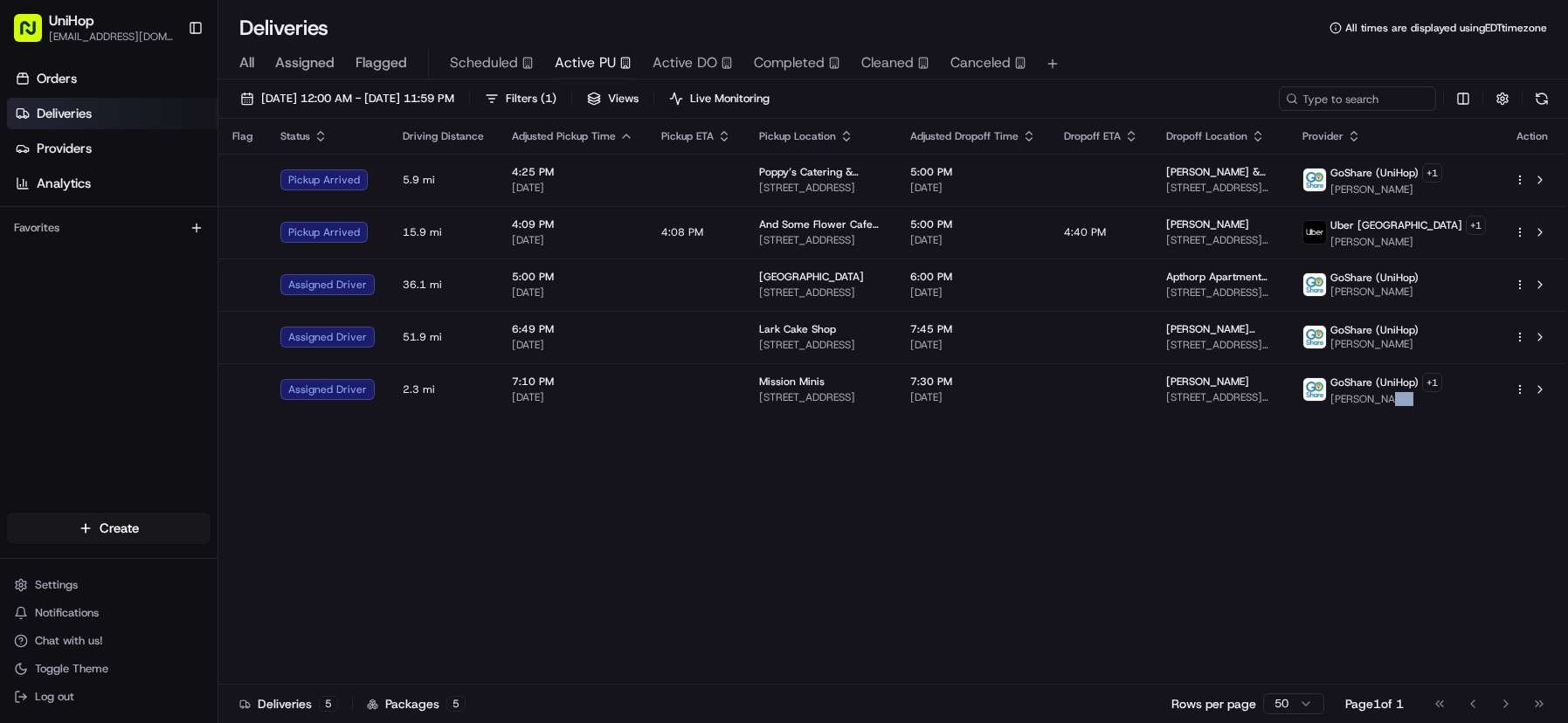 click on "Flag Status Driving Distance Adjusted Pickup Time Pickup ETA Pickup Location Adjusted Dropoff Time Dropoff ETA Dropoff Location Provider Action Pickup Arrived 5.9 mi 4:25 PM Jul 11 2025 Poppy’s Catering & Events (Columbia) 189 Columbia St, Brooklyn, NY 11231, USA 5:00 PM Jul 11 2025 Barton & Gray, Sweeney 59 Chelsea Piers, New York, NY 10011, USA GoShare (UniHop) + 1 Kevin S. Pickup Arrived 15.9 mi 4:09 PM Jul 11 2025 4:08 PM And Some Flower Cafe (Order for ArrangeIt) 540 7 Ave NW, Calgary, AB T2N 0Z1, Canada 5:00 PM Jul 11 2025 4:40 PM Gurvinder Gill 884 Corner Meadows Way NE, Calgary, AB T3N 2C7, Canada Uber Canada + 1 NHAN H. Assigned Driver 36.1 mi 5:00 PM Jul 11 2025 Sloatsburg House 2 Old Cranberry Rd, Sloatsburg, NY 10974, USA 6:00 PM Jul 11 2025 Apthorp Apartment Building - UniHop 🏢 2211 Broadway APT 12G, New York, NY 10024, USA GoShare (UniHop) Marjorie S. Assigned Driver 51.9 mi 6:49 PM Jul 11 2025 Lark Cake Shop 3337 W Sunset Blvd, Los Angeles, CA 90026, USA 7:45 PM Jul 11 2025 Roseller M. + 1" at bounding box center (891, 402) 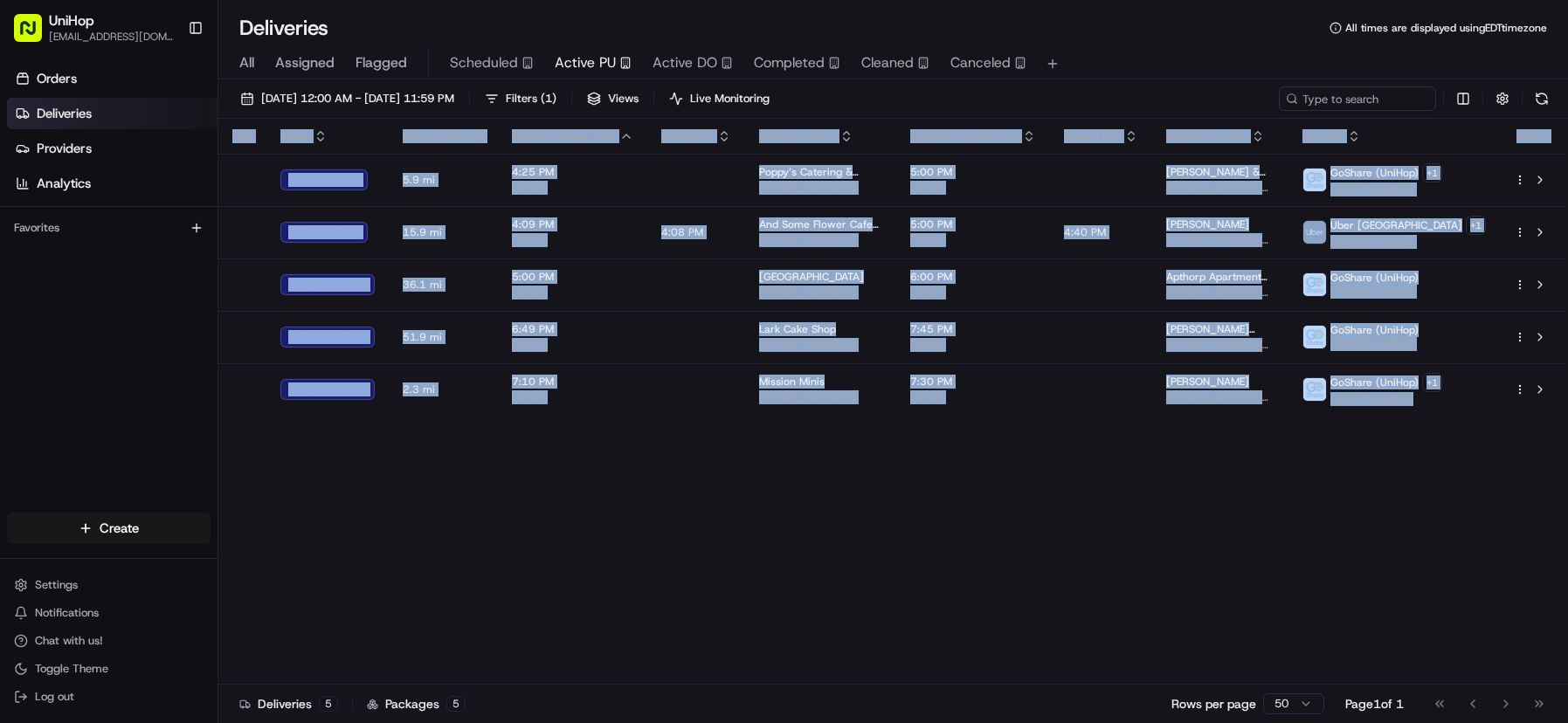 click on "Flag Status Driving Distance Adjusted Pickup Time Pickup ETA Pickup Location Adjusted Dropoff Time Dropoff ETA Dropoff Location Provider Action Pickup Arrived 5.9 mi 4:25 PM Jul 11 2025 Poppy’s Catering & Events (Columbia) 189 Columbia St, Brooklyn, NY 11231, USA 5:00 PM Jul 11 2025 Barton & Gray, Sweeney 59 Chelsea Piers, New York, NY 10011, USA GoShare (UniHop) + 1 Kevin S. Pickup Arrived 15.9 mi 4:09 PM Jul 11 2025 4:08 PM And Some Flower Cafe (Order for ArrangeIt) 540 7 Ave NW, Calgary, AB T2N 0Z1, Canada 5:00 PM Jul 11 2025 4:40 PM Gurvinder Gill 884 Corner Meadows Way NE, Calgary, AB T3N 2C7, Canada Uber Canada + 1 NHAN H. Assigned Driver 36.1 mi 5:00 PM Jul 11 2025 Sloatsburg House 2 Old Cranberry Rd, Sloatsburg, NY 10974, USA 6:00 PM Jul 11 2025 Apthorp Apartment Building - UniHop 🏢 2211 Broadway APT 12G, New York, NY 10024, USA GoShare (UniHop) Marjorie S. Assigned Driver 51.9 mi 6:49 PM Jul 11 2025 Lark Cake Shop 3337 W Sunset Blvd, Los Angeles, CA 90026, USA 7:45 PM Jul 11 2025 Roseller M. + 1" at bounding box center [891, 402] 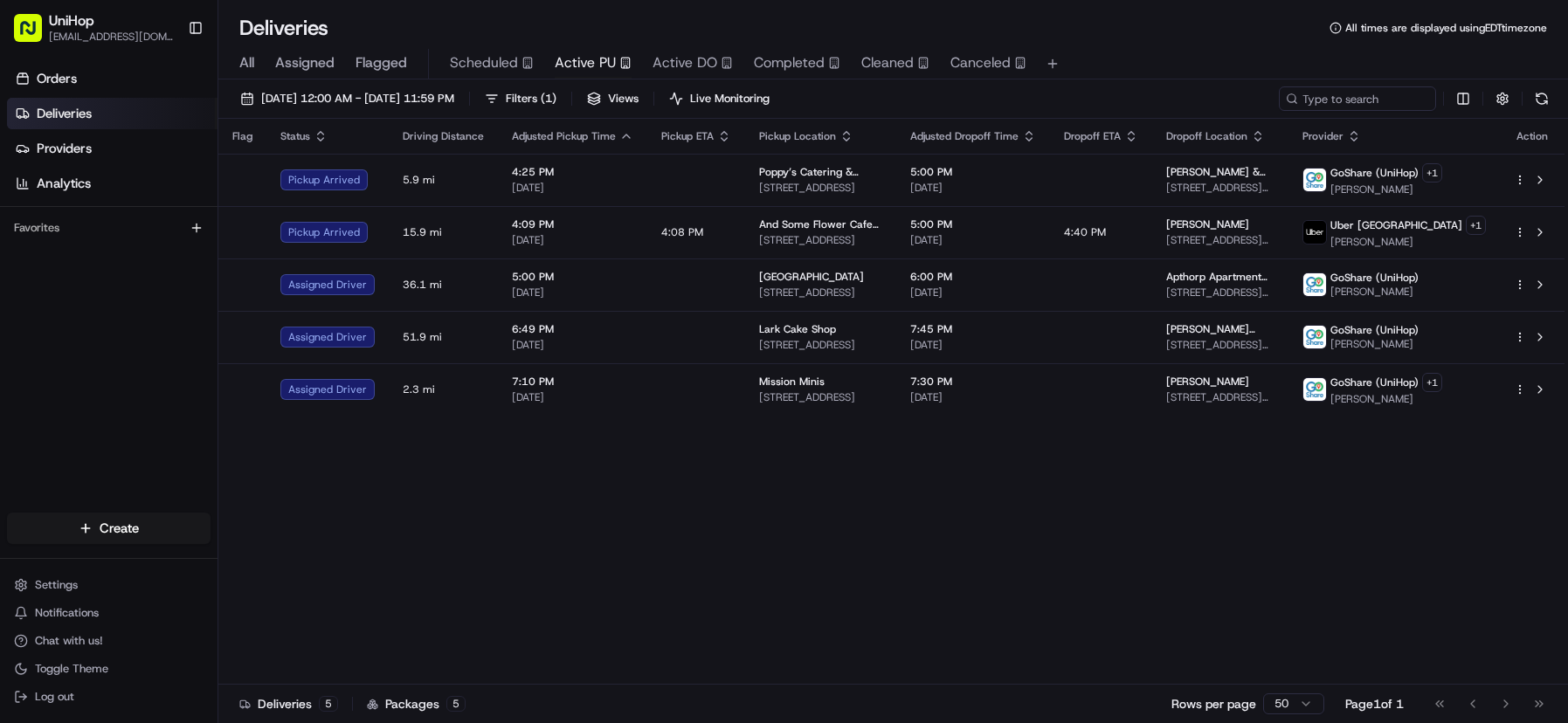 click on "Flag Status Driving Distance Adjusted Pickup Time Pickup ETA Pickup Location Adjusted Dropoff Time Dropoff ETA Dropoff Location Provider Action Pickup Arrived 5.9 mi 4:25 PM Jul 11 2025 Poppy’s Catering & Events (Columbia) 189 Columbia St, Brooklyn, NY 11231, USA 5:00 PM Jul 11 2025 Barton & Gray, Sweeney 59 Chelsea Piers, New York, NY 10011, USA GoShare (UniHop) + 1 Kevin S. Pickup Arrived 15.9 mi 4:09 PM Jul 11 2025 4:08 PM And Some Flower Cafe (Order for ArrangeIt) 540 7 Ave NW, Calgary, AB T2N 0Z1, Canada 5:00 PM Jul 11 2025 4:40 PM Gurvinder Gill 884 Corner Meadows Way NE, Calgary, AB T3N 2C7, Canada Uber Canada + 1 NHAN H. Assigned Driver 36.1 mi 5:00 PM Jul 11 2025 Sloatsburg House 2 Old Cranberry Rd, Sloatsburg, NY 10974, USA 6:00 PM Jul 11 2025 Apthorp Apartment Building - UniHop 🏢 2211 Broadway APT 12G, New York, NY 10024, USA GoShare (UniHop) Marjorie S. Assigned Driver 51.9 mi 6:49 PM Jul 11 2025 Lark Cake Shop 3337 W Sunset Blvd, Los Angeles, CA 90026, USA 7:45 PM Jul 11 2025 Roseller M. + 1" at bounding box center (891, 402) 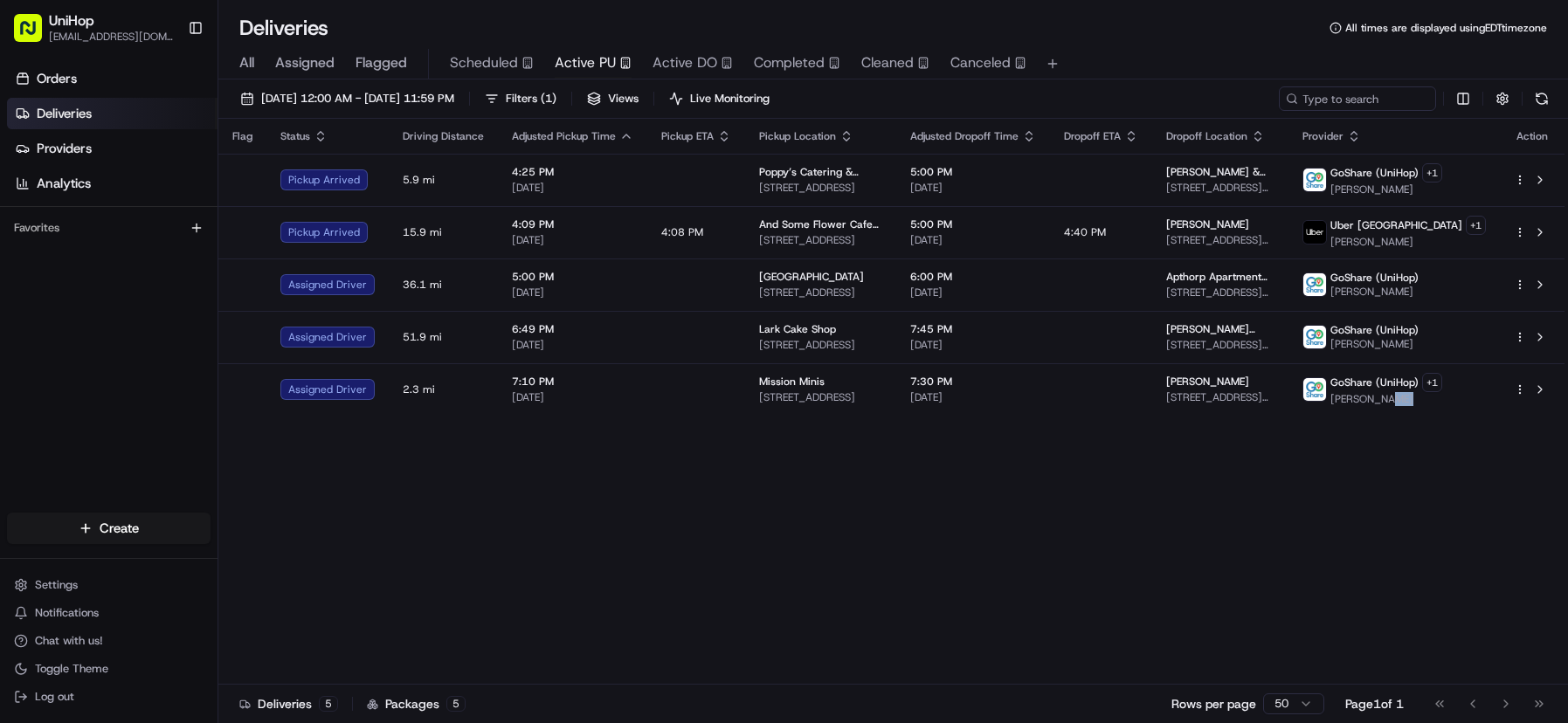 click on "Flag Status Driving Distance Adjusted Pickup Time Pickup ETA Pickup Location Adjusted Dropoff Time Dropoff ETA Dropoff Location Provider Action Pickup Arrived 5.9 mi 4:25 PM Jul 11 2025 Poppy’s Catering & Events (Columbia) 189 Columbia St, Brooklyn, NY 11231, USA 5:00 PM Jul 11 2025 Barton & Gray, Sweeney 59 Chelsea Piers, New York, NY 10011, USA GoShare (UniHop) + 1 Kevin S. Pickup Arrived 15.9 mi 4:09 PM Jul 11 2025 4:08 PM And Some Flower Cafe (Order for ArrangeIt) 540 7 Ave NW, Calgary, AB T2N 0Z1, Canada 5:00 PM Jul 11 2025 4:40 PM Gurvinder Gill 884 Corner Meadows Way NE, Calgary, AB T3N 2C7, Canada Uber Canada + 1 NHAN H. Assigned Driver 36.1 mi 5:00 PM Jul 11 2025 Sloatsburg House 2 Old Cranberry Rd, Sloatsburg, NY 10974, USA 6:00 PM Jul 11 2025 Apthorp Apartment Building - UniHop 🏢 2211 Broadway APT 12G, New York, NY 10024, USA GoShare (UniHop) Marjorie S. Assigned Driver 51.9 mi 6:49 PM Jul 11 2025 Lark Cake Shop 3337 W Sunset Blvd, Los Angeles, CA 90026, USA 7:45 PM Jul 11 2025 Roseller M. + 1" at bounding box center [891, 402] 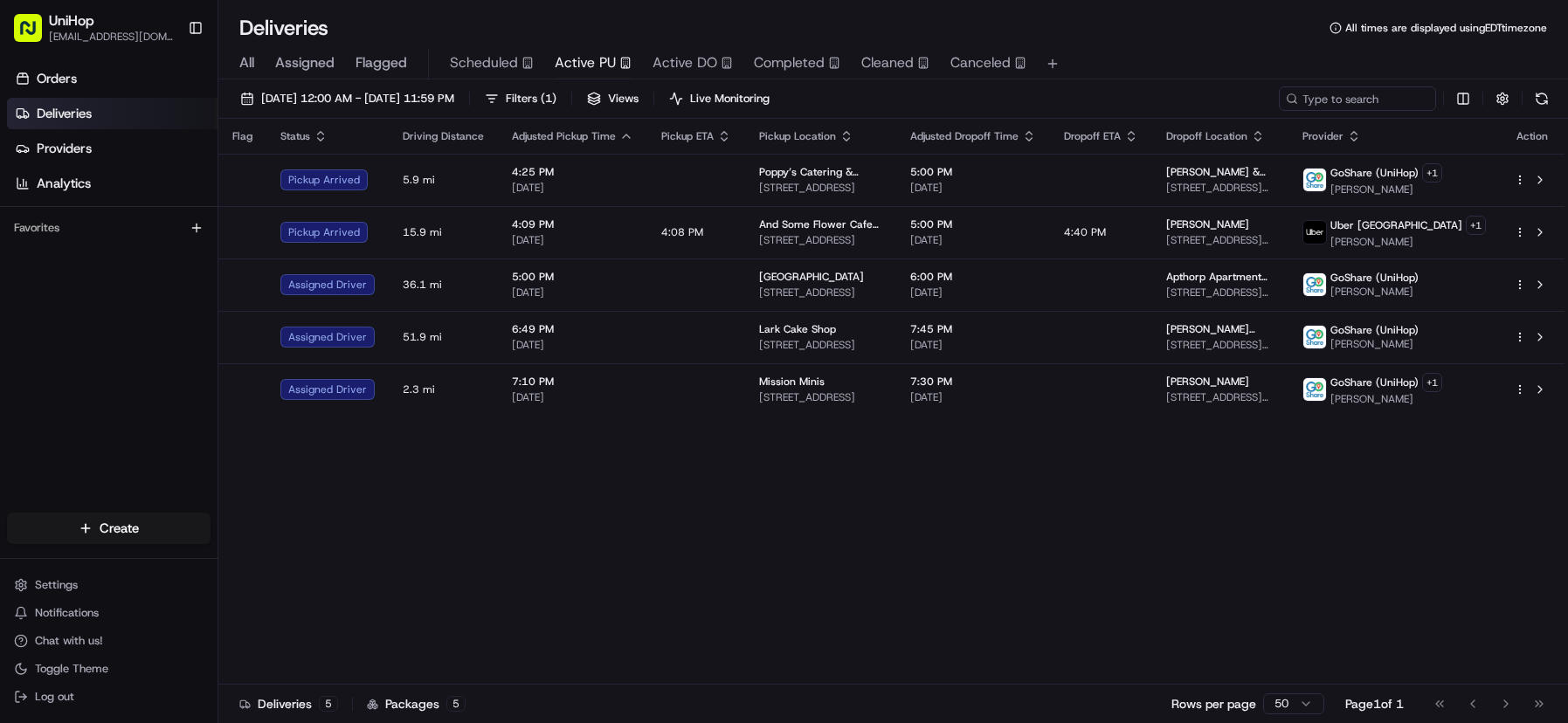 click on "Flag Status Driving Distance Adjusted Pickup Time Pickup ETA Pickup Location Adjusted Dropoff Time Dropoff ETA Dropoff Location Provider Action Pickup Arrived 5.9 mi 4:25 PM Jul 11 2025 Poppy’s Catering & Events (Columbia) 189 Columbia St, Brooklyn, NY 11231, USA 5:00 PM Jul 11 2025 Barton & Gray, Sweeney 59 Chelsea Piers, New York, NY 10011, USA GoShare (UniHop) + 1 Kevin S. Pickup Arrived 15.9 mi 4:09 PM Jul 11 2025 4:08 PM And Some Flower Cafe (Order for ArrangeIt) 540 7 Ave NW, Calgary, AB T2N 0Z1, Canada 5:00 PM Jul 11 2025 4:40 PM Gurvinder Gill 884 Corner Meadows Way NE, Calgary, AB T3N 2C7, Canada Uber Canada + 1 NHAN H. Assigned Driver 36.1 mi 5:00 PM Jul 11 2025 Sloatsburg House 2 Old Cranberry Rd, Sloatsburg, NY 10974, USA 6:00 PM Jul 11 2025 Apthorp Apartment Building - UniHop 🏢 2211 Broadway APT 12G, New York, NY 10024, USA GoShare (UniHop) Marjorie S. Assigned Driver 51.9 mi 6:49 PM Jul 11 2025 Lark Cake Shop 3337 W Sunset Blvd, Los Angeles, CA 90026, USA 7:45 PM Jul 11 2025 Roseller M. + 1" at bounding box center [891, 402] 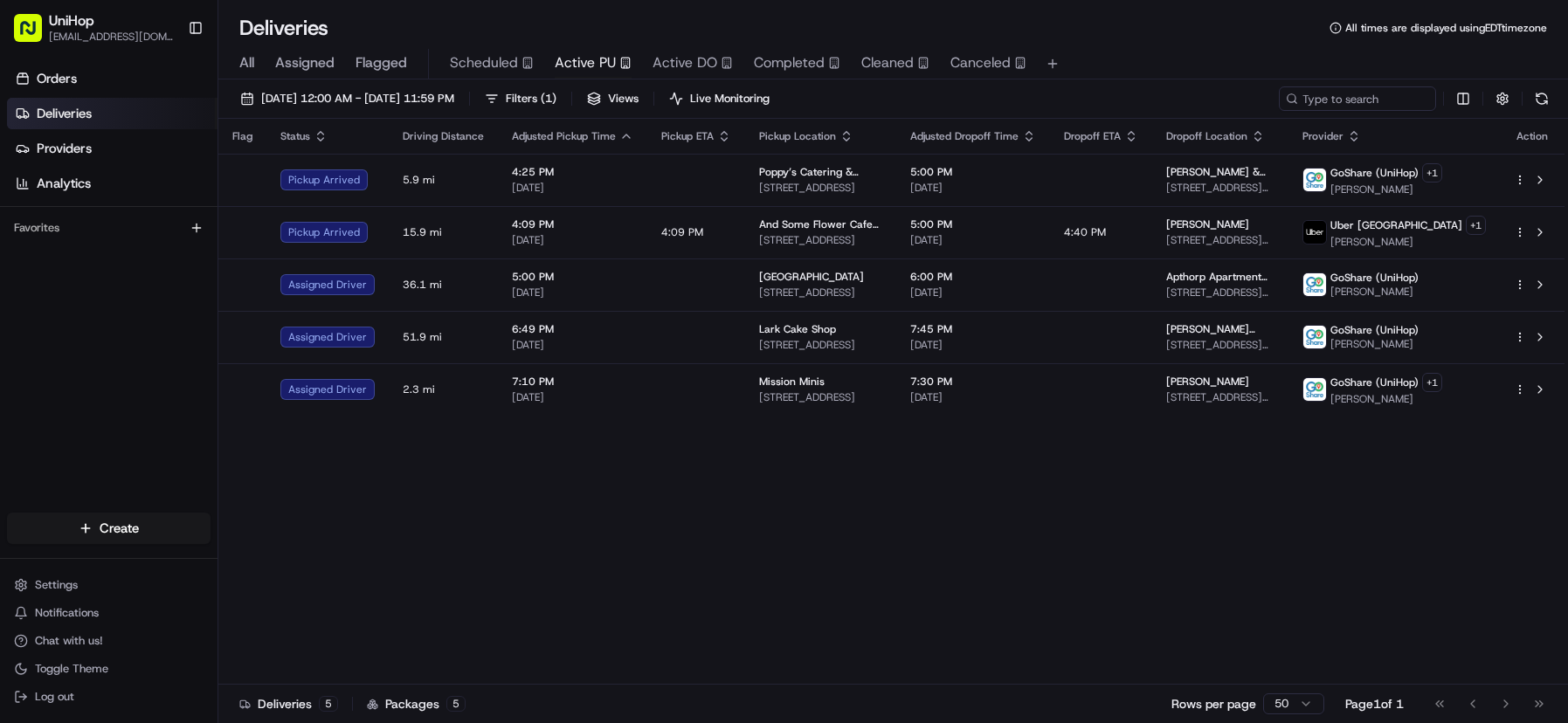 click on "Flag Status Driving Distance Adjusted Pickup Time Pickup ETA Pickup Location Adjusted Dropoff Time Dropoff ETA Dropoff Location Provider Action Pickup Arrived 5.9 mi 4:25 PM Jul 11 2025 Poppy’s Catering & Events (Columbia) 189 Columbia St, Brooklyn, NY 11231, USA 5:00 PM Jul 11 2025 Barton & Gray, Sweeney 59 Chelsea Piers, New York, NY 10011, USA GoShare (UniHop) + 1 Kevin S. Pickup Arrived 15.9 mi 4:09 PM Jul 11 2025 4:09 PM And Some Flower Cafe (Order for ArrangeIt) 540 7 Ave NW, Calgary, AB T2N 0Z1, Canada 5:00 PM Jul 11 2025 4:40 PM Gurvinder Gill 884 Corner Meadows Way NE, Calgary, AB T3N 2C7, Canada Uber Canada + 1 NHAN H. Assigned Driver 36.1 mi 5:00 PM Jul 11 2025 Sloatsburg House 2 Old Cranberry Rd, Sloatsburg, NY 10974, USA 6:00 PM Jul 11 2025 Apthorp Apartment Building - UniHop 🏢 2211 Broadway APT 12G, New York, NY 10024, USA GoShare (UniHop) Marjorie S. Assigned Driver 51.9 mi 6:49 PM Jul 11 2025 Lark Cake Shop 3337 W Sunset Blvd, Los Angeles, CA 90026, USA 7:45 PM Jul 11 2025 Roseller M. + 1" at bounding box center [891, 402] 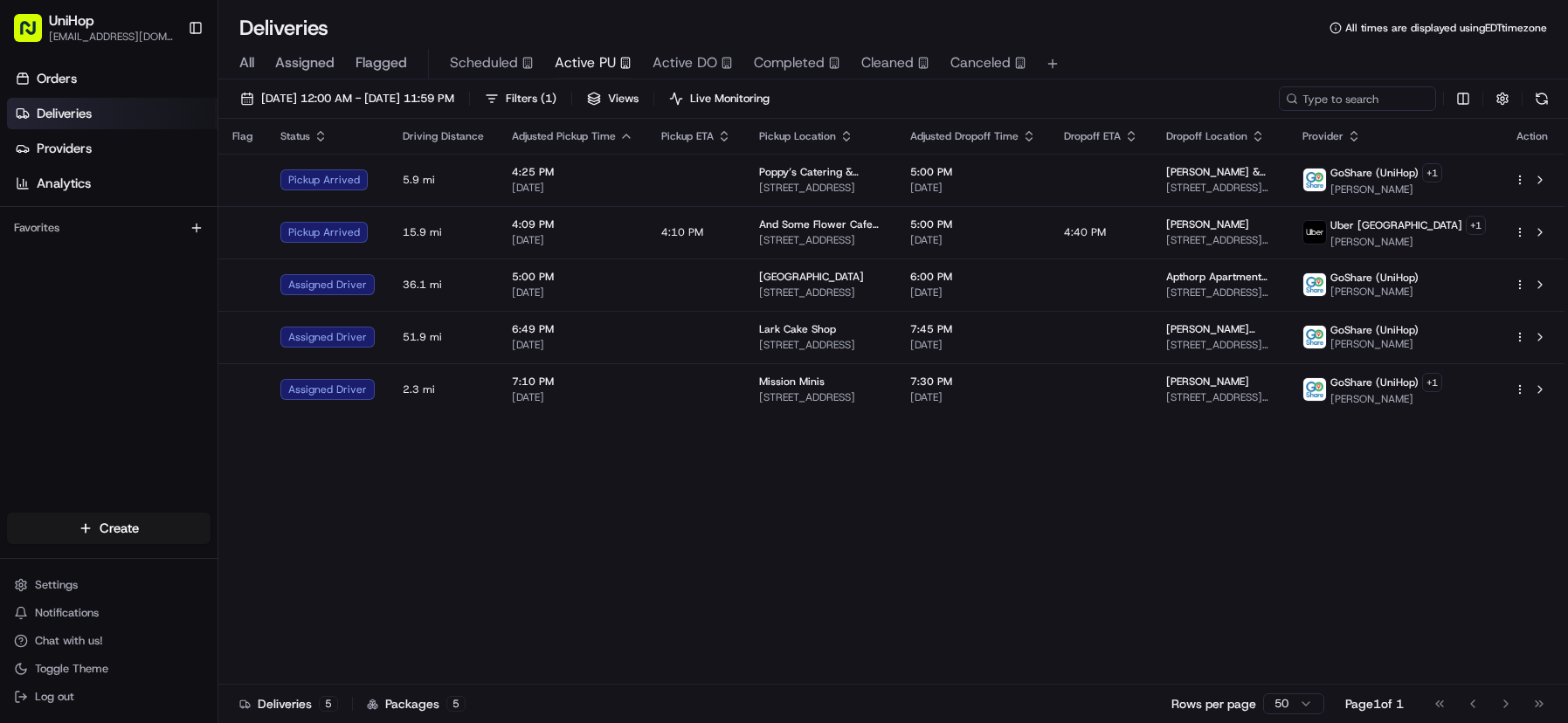 click on "Flag Status Driving Distance Adjusted Pickup Time Pickup ETA Pickup Location Adjusted Dropoff Time Dropoff ETA Dropoff Location Provider Action Pickup Arrived 5.9 mi 4:25 PM Jul 11 2025 Poppy’s Catering & Events (Columbia) 189 Columbia St, Brooklyn, NY 11231, USA 5:00 PM Jul 11 2025 Barton & Gray, Sweeney 59 Chelsea Piers, New York, NY 10011, USA GoShare (UniHop) + 1 Kevin S. Pickup Arrived 15.9 mi 4:09 PM Jul 11 2025 4:10 PM And Some Flower Cafe (Order for ArrangeIt) 540 7 Ave NW, Calgary, AB T2N 0Z1, Canada 5:00 PM Jul 11 2025 4:40 PM Gurvinder Gill 884 Corner Meadows Way NE, Calgary, AB T3N 2C7, Canada Uber Canada + 1 NHAN H. Assigned Driver 36.1 mi 5:00 PM Jul 11 2025 Sloatsburg House 2 Old Cranberry Rd, Sloatsburg, NY 10974, USA 6:00 PM Jul 11 2025 Apthorp Apartment Building - UniHop 🏢 2211 Broadway APT 12G, New York, NY 10024, USA GoShare (UniHop) Marjorie S. Assigned Driver 51.9 mi 6:49 PM Jul 11 2025 Lark Cake Shop 3337 W Sunset Blvd, Los Angeles, CA 90026, USA 7:45 PM Jul 11 2025 Roseller M. + 1" at bounding box center [891, 402] 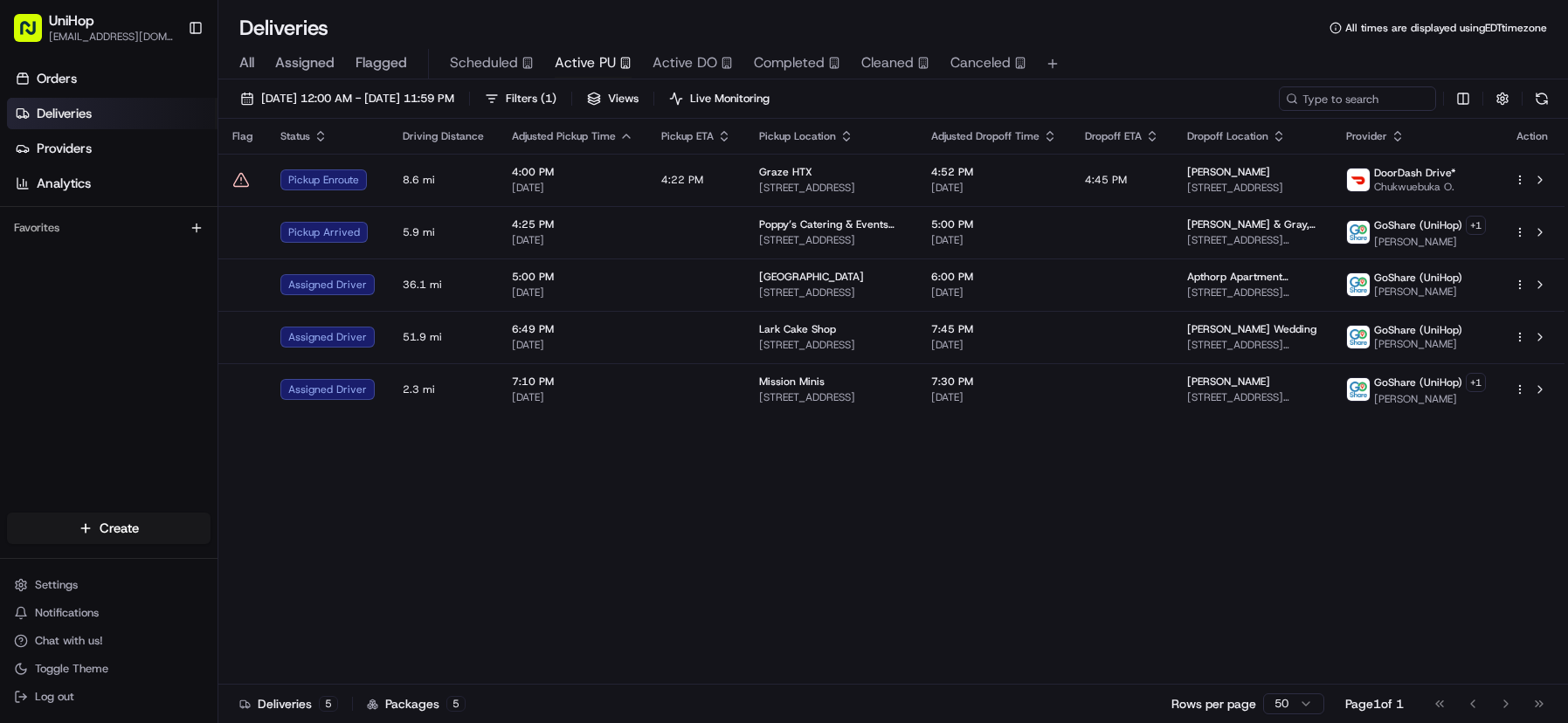 click on "Flag Status Driving Distance Adjusted Pickup Time Pickup ETA Pickup Location Adjusted Dropoff Time Dropoff ETA Dropoff Location Provider Action Pickup Enroute 8.6 mi 4:00 PM Jul 11 2025 4:22 PM Graze HTX 716 Arlington St, Houston, TX 77007, USA 4:52 PM Jul 11 2025 4:45 PM Diana 1838 Candlelight Pl Dr, Houston, TX 77018, USA DoorDash Drive* Chukwuebuka O. Pickup Arrived 5.9 mi 4:25 PM Jul 11 2025 Poppy’s Catering & Events (Columbia) 189 Columbia St, Brooklyn, NY 11231, USA 5:00 PM Jul 11 2025 Barton & Gray, Sweeney 59 Chelsea Piers, New York, NY 10011, USA GoShare (UniHop) + 1 Kevin S. Assigned Driver 36.1 mi 5:00 PM Jul 11 2025 Sloatsburg House 2 Old Cranberry Rd, Sloatsburg, NY 10974, USA 6:00 PM Jul 11 2025 Apthorp Apartment Building - UniHop 🏢 2211 Broadway APT 12G, New York, NY 10024, USA GoShare (UniHop) Marjorie S. Assigned Driver 51.9 mi 6:49 PM Jul 11 2025 Lark Cake Shop 3337 W Sunset Blvd, Los Angeles, CA 90026, USA 7:45 PM Jul 11 2025 David Goertsen Wedding GoShare (UniHop) Roseller M. 2.3 mi +" at bounding box center (891, 402) 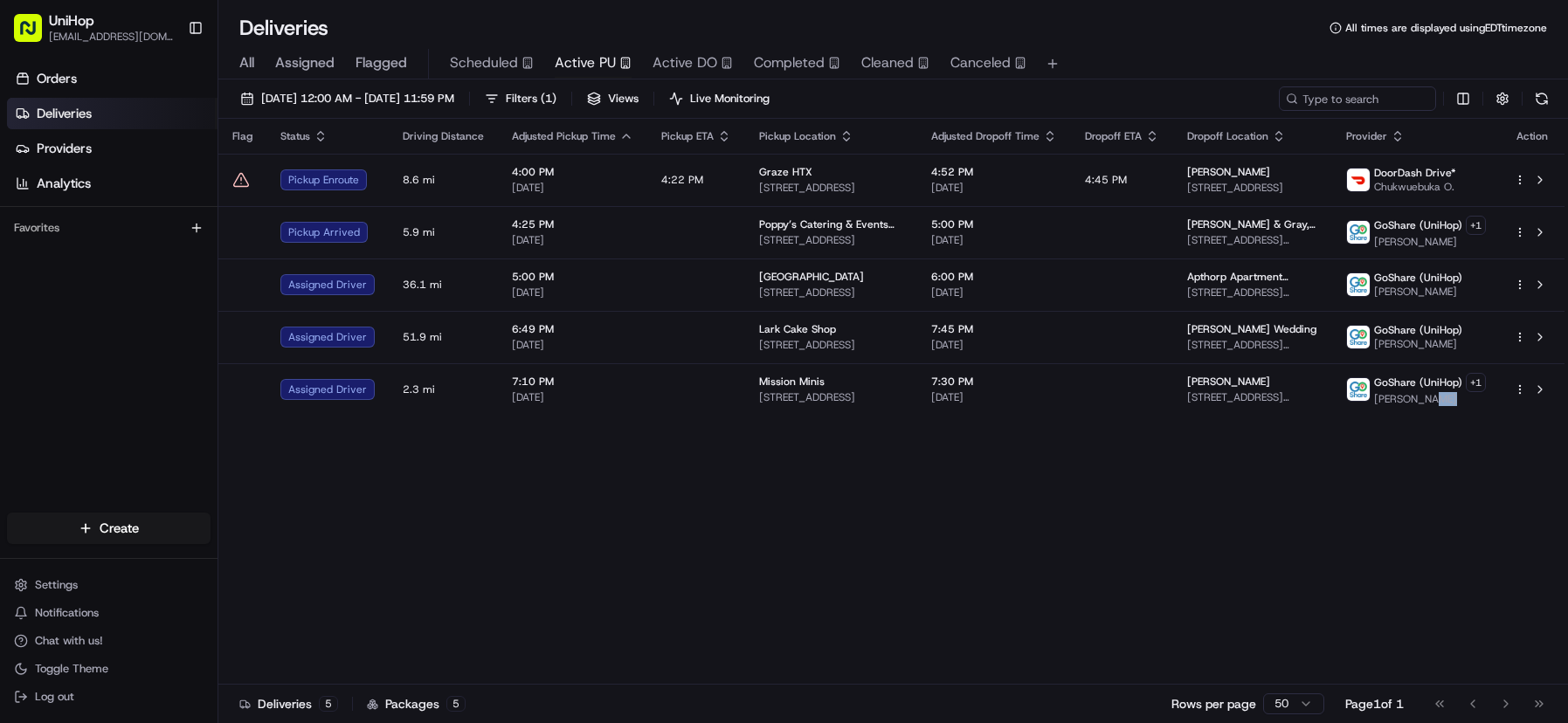 click on "Flag Status Driving Distance Adjusted Pickup Time Pickup ETA Pickup Location Adjusted Dropoff Time Dropoff ETA Dropoff Location Provider Action Pickup Enroute 8.6 mi 4:00 PM Jul 11 2025 4:22 PM Graze HTX 716 Arlington St, Houston, TX 77007, USA 4:52 PM Jul 11 2025 4:45 PM Diana 1838 Candlelight Pl Dr, Houston, TX 77018, USA DoorDash Drive* Chukwuebuka O. Pickup Arrived 5.9 mi 4:25 PM Jul 11 2025 Poppy’s Catering & Events (Columbia) 189 Columbia St, Brooklyn, NY 11231, USA 5:00 PM Jul 11 2025 Barton & Gray, Sweeney 59 Chelsea Piers, New York, NY 10011, USA GoShare (UniHop) + 1 Kevin S. Assigned Driver 36.1 mi 5:00 PM Jul 11 2025 Sloatsburg House 2 Old Cranberry Rd, Sloatsburg, NY 10974, USA 6:00 PM Jul 11 2025 Apthorp Apartment Building - UniHop 🏢 2211 Broadway APT 12G, New York, NY 10024, USA GoShare (UniHop) Marjorie S. Assigned Driver 51.9 mi 6:49 PM Jul 11 2025 Lark Cake Shop 3337 W Sunset Blvd, Los Angeles, CA 90026, USA 7:45 PM Jul 11 2025 David Goertsen Wedding GoShare (UniHop) Roseller M. 2.3 mi +" at bounding box center [891, 402] 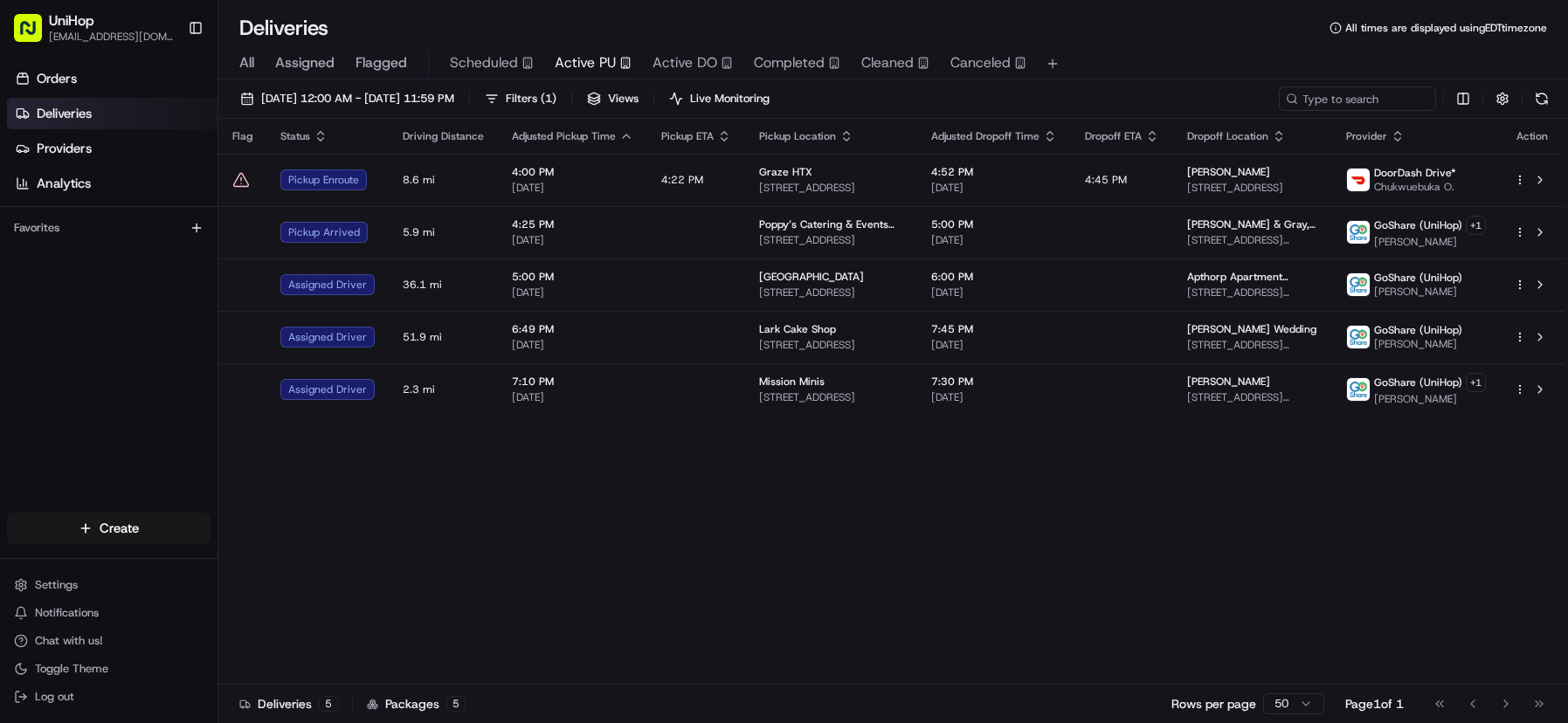 click on "Flag Status Driving Distance Adjusted Pickup Time Pickup ETA Pickup Location Adjusted Dropoff Time Dropoff ETA Dropoff Location Provider Action Pickup Enroute 8.6 mi 4:00 PM Jul 11 2025 4:22 PM Graze HTX 716 Arlington St, Houston, TX 77007, USA 4:52 PM Jul 11 2025 4:45 PM Diana 1838 Candlelight Pl Dr, Houston, TX 77018, USA DoorDash Drive* Chukwuebuka O. Pickup Arrived 5.9 mi 4:25 PM Jul 11 2025 Poppy’s Catering & Events (Columbia) 189 Columbia St, Brooklyn, NY 11231, USA 5:00 PM Jul 11 2025 Barton & Gray, Sweeney 59 Chelsea Piers, New York, NY 10011, USA GoShare (UniHop) + 1 Kevin S. Assigned Driver 36.1 mi 5:00 PM Jul 11 2025 Sloatsburg House 2 Old Cranberry Rd, Sloatsburg, NY 10974, USA 6:00 PM Jul 11 2025 Apthorp Apartment Building - UniHop 🏢 2211 Broadway APT 12G, New York, NY 10024, USA GoShare (UniHop) Marjorie S. Assigned Driver 51.9 mi 6:49 PM Jul 11 2025 Lark Cake Shop 3337 W Sunset Blvd, Los Angeles, CA 90026, USA 7:45 PM Jul 11 2025 David Goertsen Wedding GoShare (UniHop) Roseller M. 2.3 mi +" at bounding box center [891, 402] 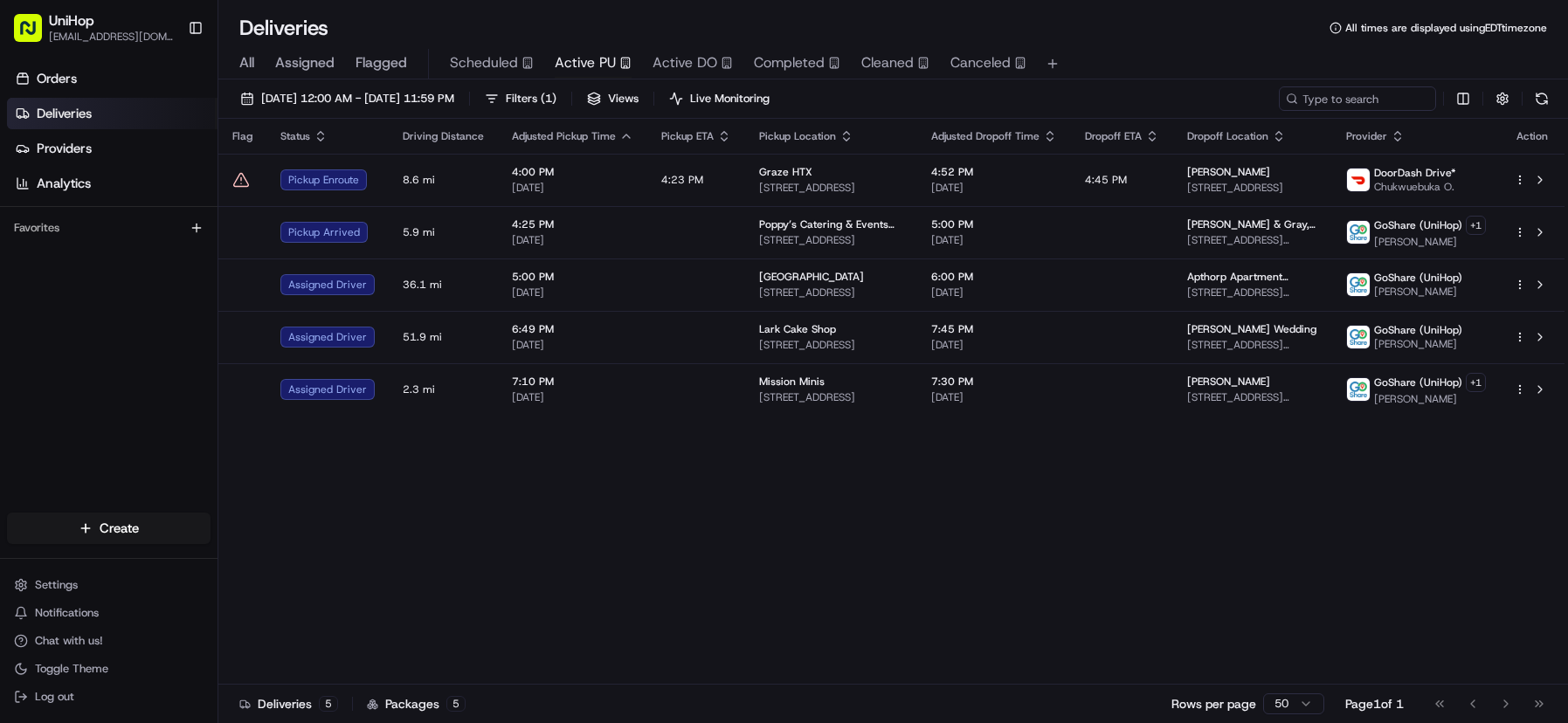 click on "Flag Status Driving Distance Adjusted Pickup Time Pickup ETA Pickup Location Adjusted Dropoff Time Dropoff ETA Dropoff Location Provider Action Pickup Enroute 8.6 mi 4:00 PM Jul 11 2025 4:23 PM Graze HTX 716 Arlington St, Houston, TX 77007, USA 4:52 PM Jul 11 2025 4:45 PM Diana 1838 Candlelight Pl Dr, Houston, TX 77018, USA DoorDash Drive* Chukwuebuka O. Pickup Arrived 5.9 mi 4:25 PM Jul 11 2025 Poppy’s Catering & Events (Columbia) 189 Columbia St, Brooklyn, NY 11231, USA 5:00 PM Jul 11 2025 Barton & Gray, Sweeney 59 Chelsea Piers, New York, NY 10011, USA GoShare (UniHop) + 1 Kevin S. Assigned Driver 36.1 mi 5:00 PM Jul 11 2025 Sloatsburg House 2 Old Cranberry Rd, Sloatsburg, NY 10974, USA 6:00 PM Jul 11 2025 Apthorp Apartment Building - UniHop 🏢 2211 Broadway APT 12G, New York, NY 10024, USA GoShare (UniHop) Marjorie S. Assigned Driver 51.9 mi 6:49 PM Jul 11 2025 Lark Cake Shop 3337 W Sunset Blvd, Los Angeles, CA 90026, USA 7:45 PM Jul 11 2025 David Goertsen Wedding GoShare (UniHop) Roseller M. 2.3 mi +" at bounding box center [891, 402] 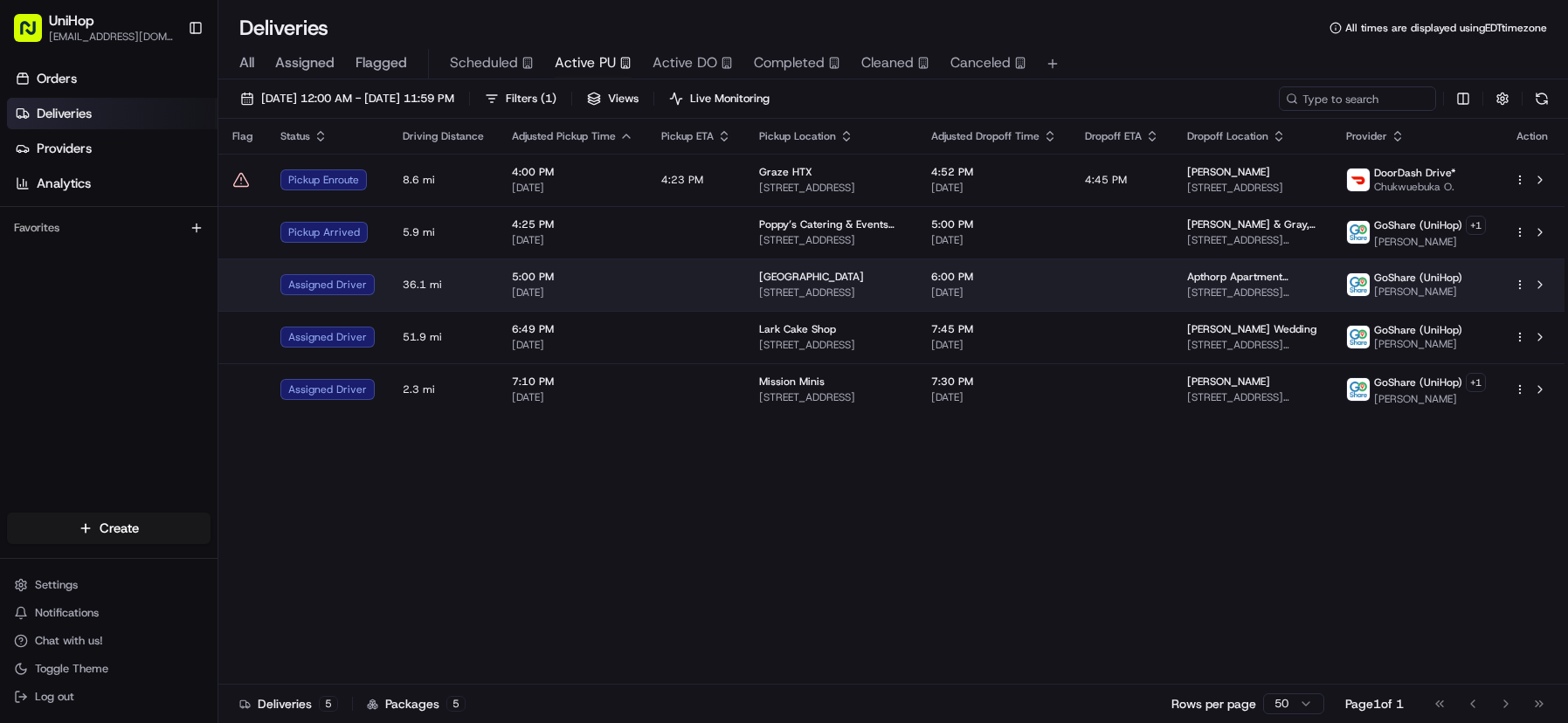 click on "[DATE]" at bounding box center (994, 293) 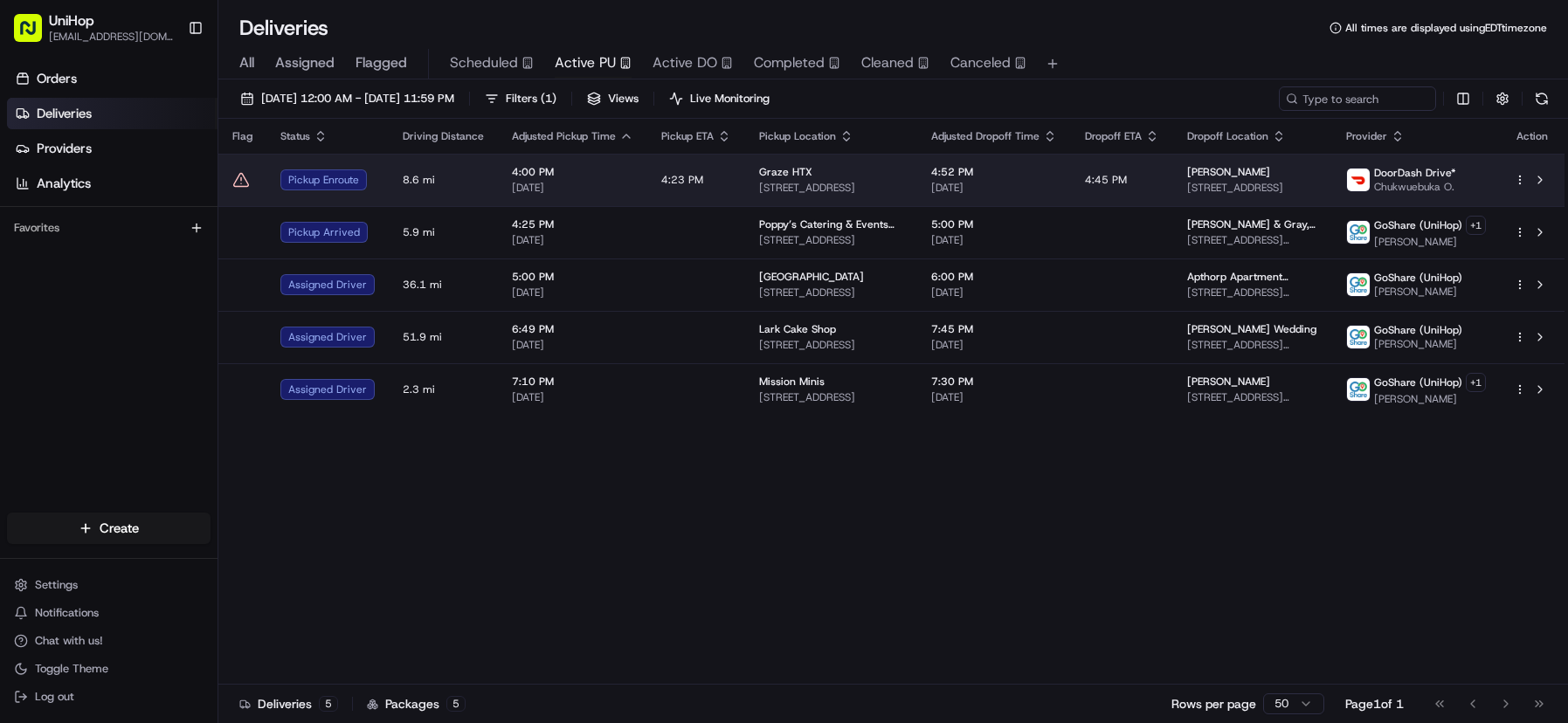 click on "Graze HTX 716 Arlington St, Houston, TX 77007, USA" at bounding box center [831, 180] 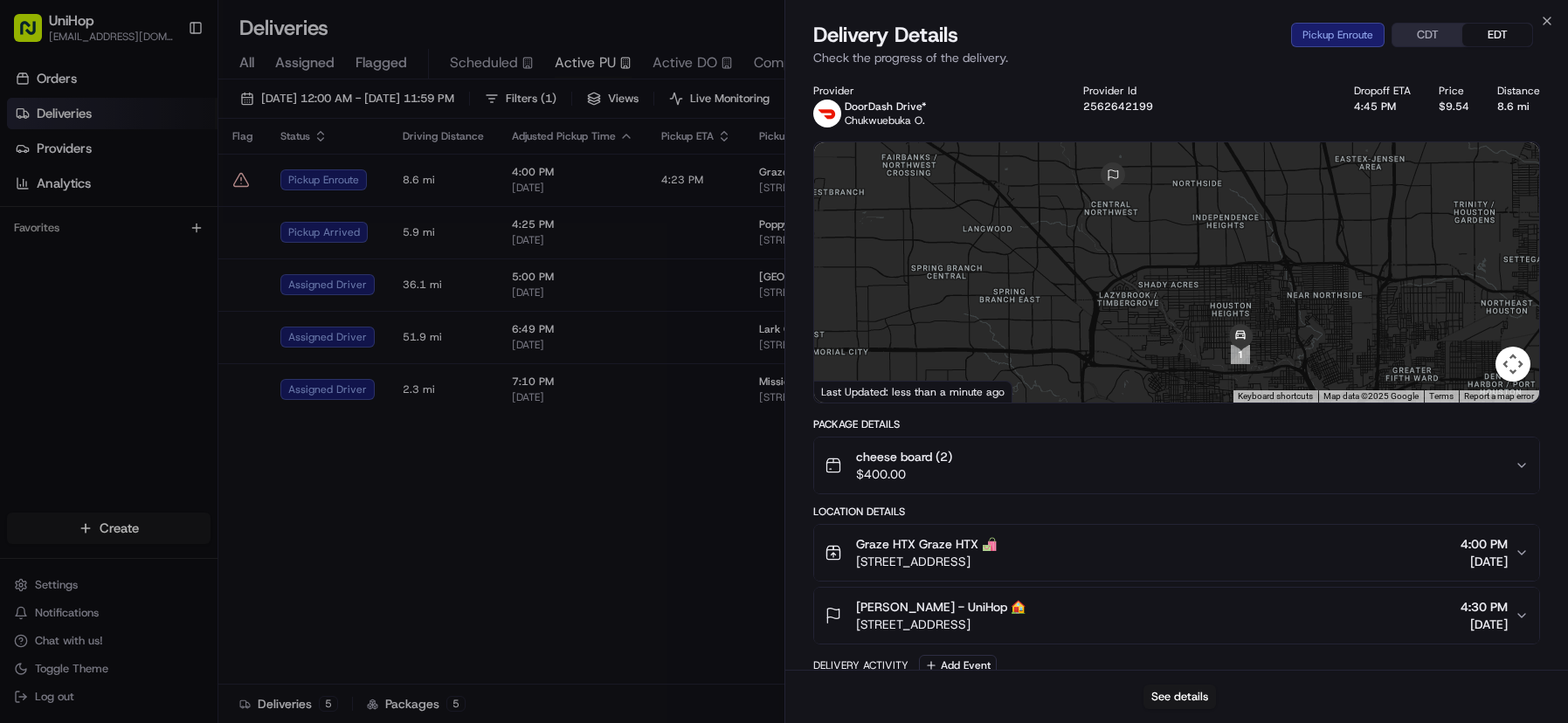 click on "Graze HTX Graze HTX 🛍️ 716 Arlington St, Houston, TX 77007, USA 4:00 PM Jul 11 2025" at bounding box center [1170, 553] 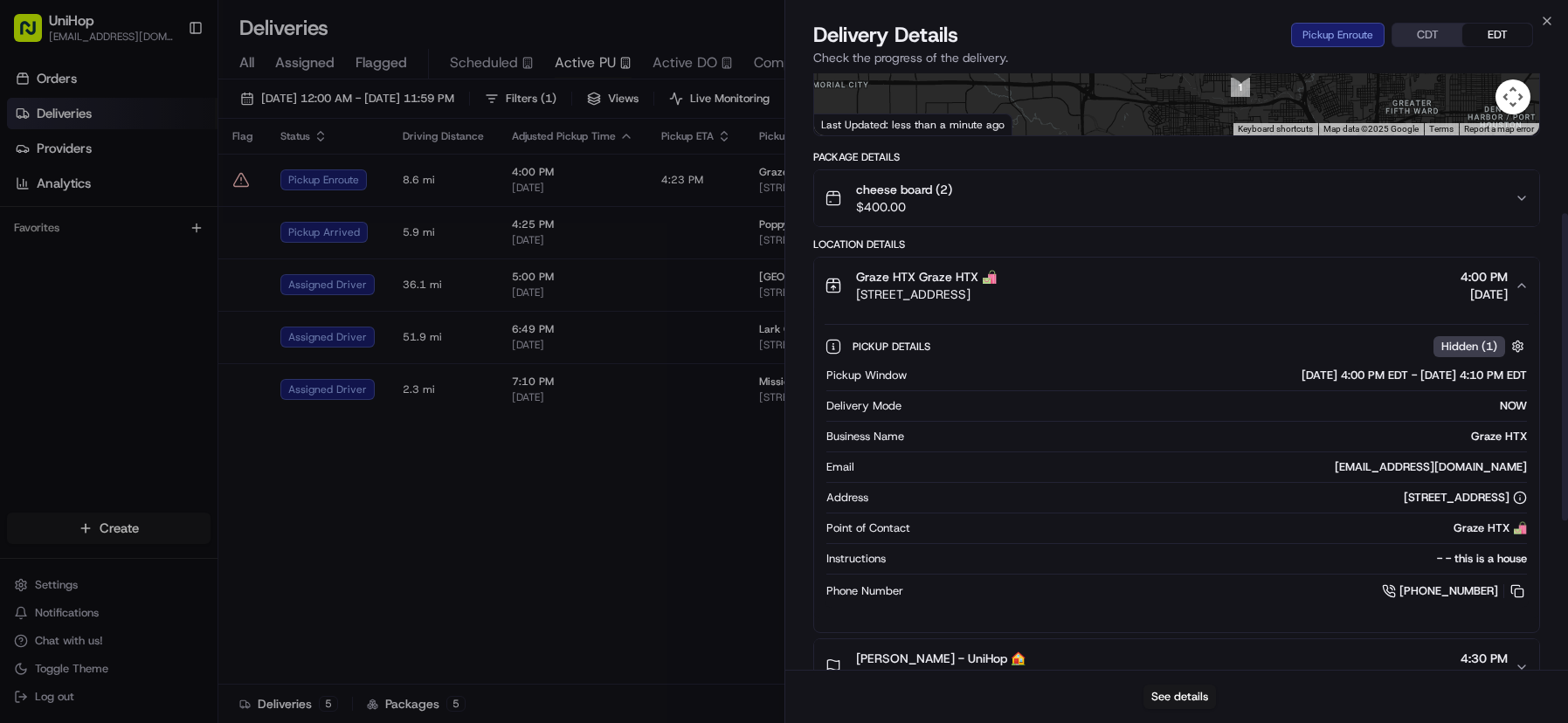 scroll, scrollTop: 563, scrollLeft: 0, axis: vertical 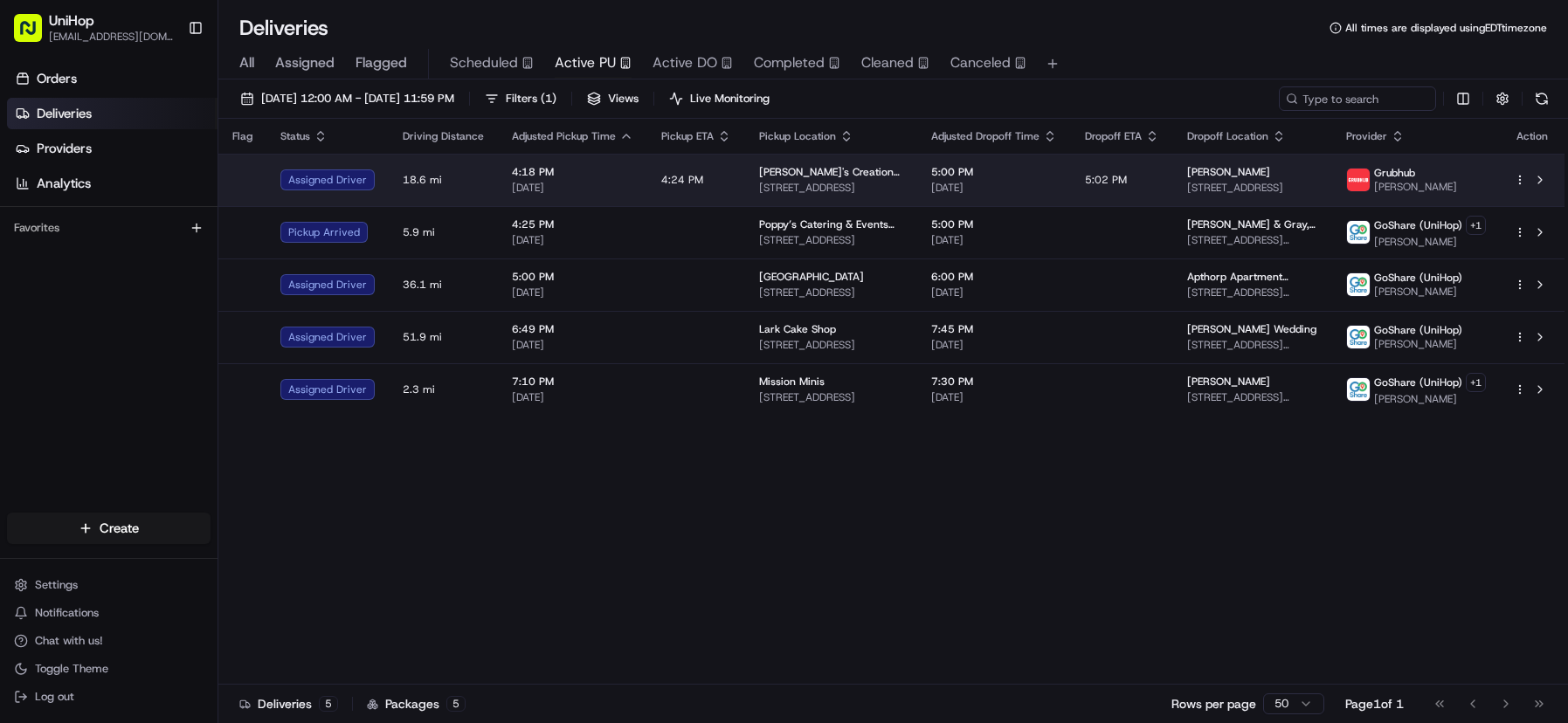 click on "[DATE]" at bounding box center [994, 188] 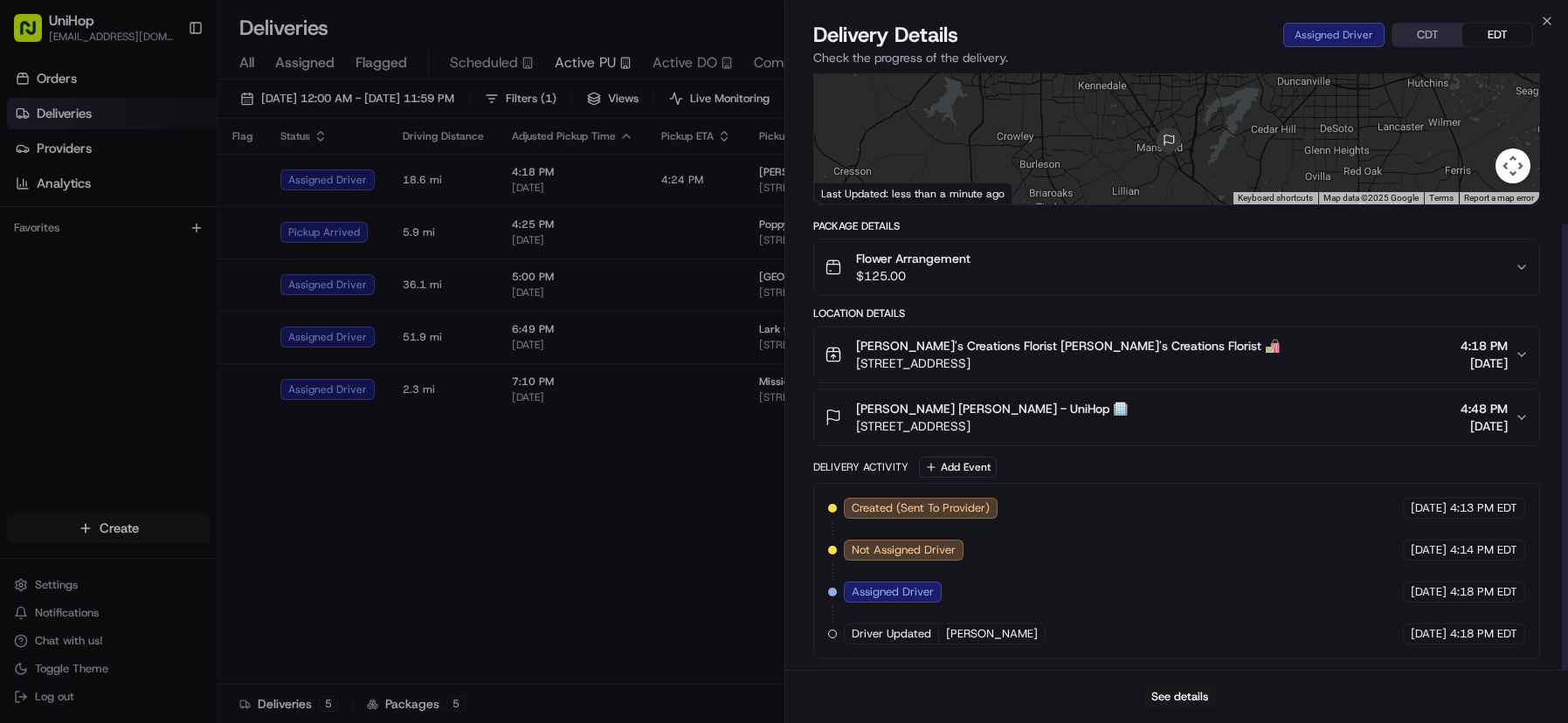 scroll, scrollTop: 0, scrollLeft: 0, axis: both 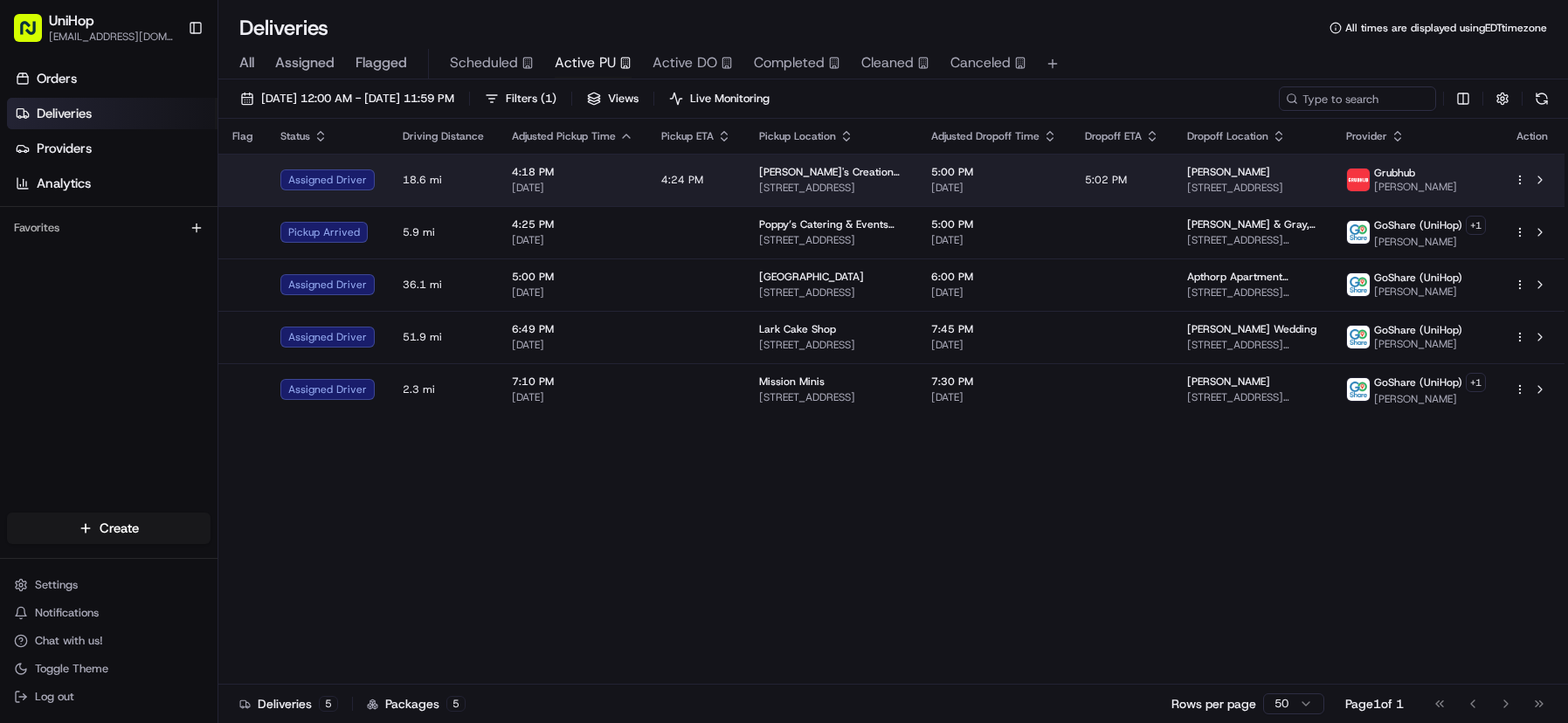click on "1221 N Center St, Arlington, TX 76011, USA" at bounding box center (831, 188) 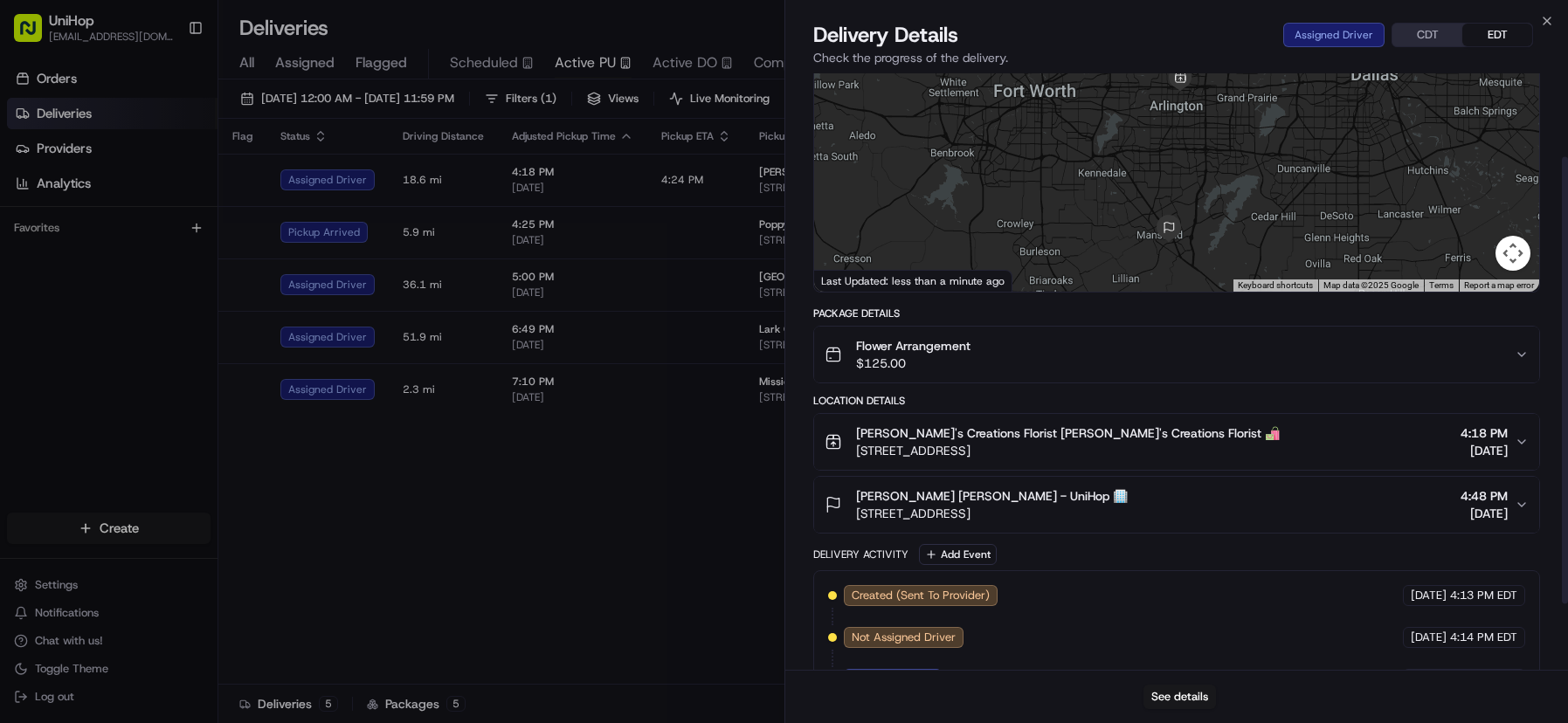scroll, scrollTop: 201, scrollLeft: 0, axis: vertical 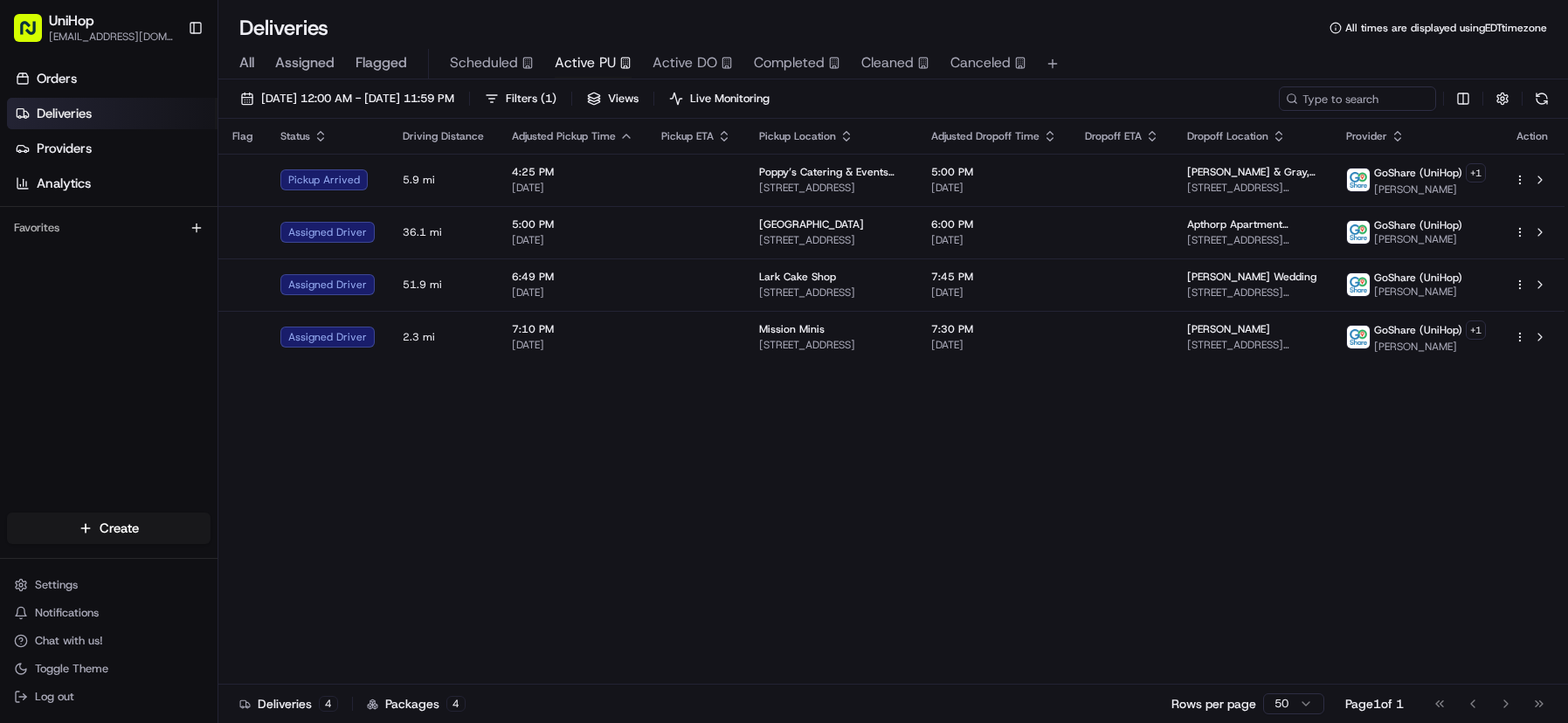 click on "Flag Status Driving Distance Adjusted Pickup Time Pickup ETA Pickup Location Adjusted Dropoff Time Dropoff ETA Dropoff Location Provider Action Pickup Arrived 5.9 mi 4:25 PM Jul 11 2025 Poppy’s Catering & Events (Columbia) 189 Columbia St, Brooklyn, NY 11231, USA 5:00 PM Jul 11 2025 Barton & Gray, Sweeney 59 Chelsea Piers, New York, NY 10011, USA GoShare (UniHop) + 1 Kevin S. Assigned Driver 36.1 mi 5:00 PM Jul 11 2025 Sloatsburg House 2 Old Cranberry Rd, Sloatsburg, NY 10974, USA 6:00 PM Jul 11 2025 Apthorp Apartment Building - UniHop 🏢 2211 Broadway APT 12G, New York, NY 10024, USA GoShare (UniHop) Marjorie S. Assigned Driver 51.9 mi 6:49 PM Jul 11 2025 Lark Cake Shop 3337 W Sunset Blvd, Los Angeles, CA 90026, USA 7:45 PM Jul 11 2025 David Goertsen Wedding 8620 Santa Rosa Rd, Santa Rosa Valley, CA 93012, USA GoShare (UniHop) Roseller M. Assigned Driver 2.3 mi 7:10 PM Jul 11 2025 Mission Minis 3168 22nd St, San Francisco, CA 94110, USA 7:30 PM Jul 11 2025 Ryan K GoShare (UniHop) + 1 Lorenzo G." at bounding box center [891, 402] 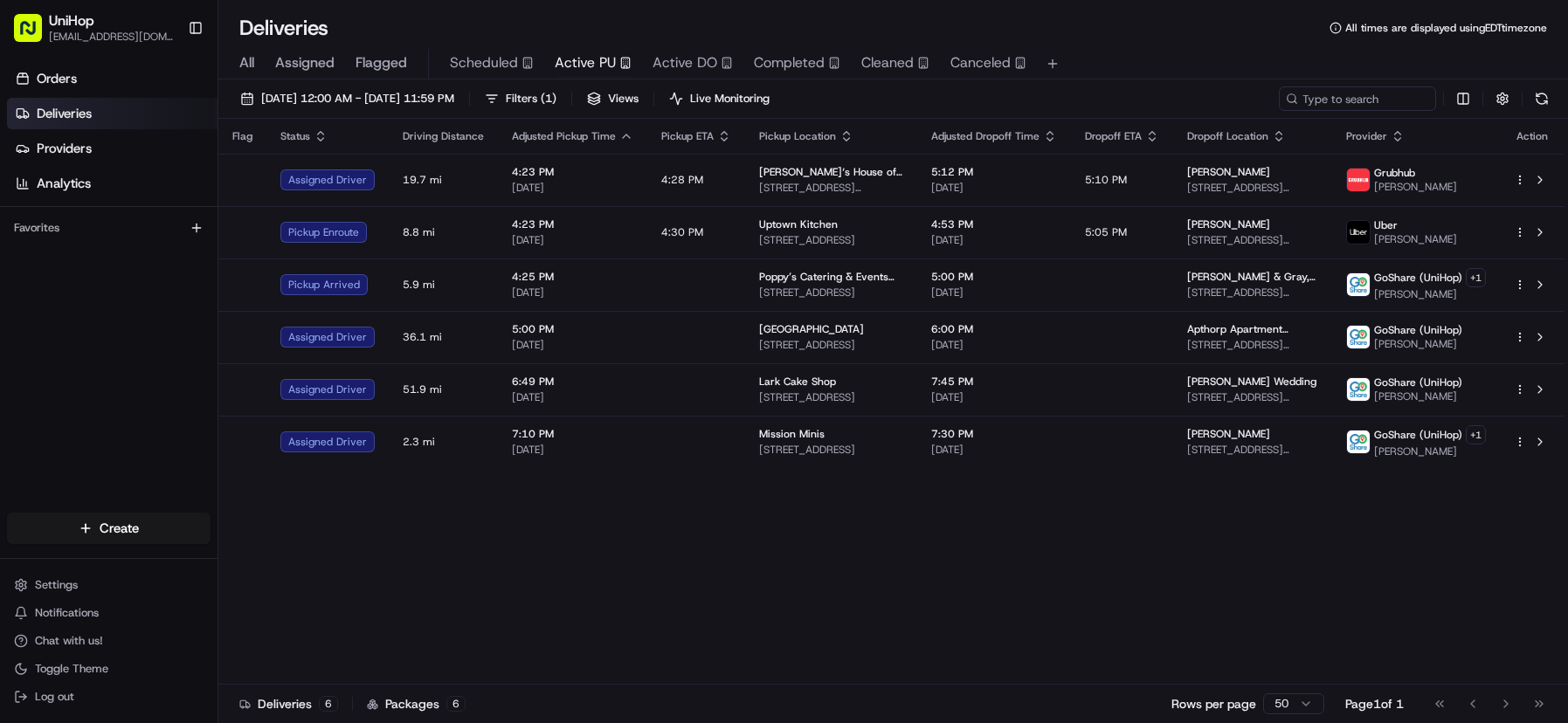 click on "Flag Status Driving Distance Adjusted Pickup Time Pickup ETA Pickup Location Adjusted Dropoff Time Dropoff ETA Dropoff Location Provider Action Assigned Driver 19.7 mi 4:23 PM Jul 11 2025 4:28 PM Brenda‘s House of Flowers 200 Chambers St, Woodstock, GA 30188, USA 5:12 PM Jul 11 2025 5:10 PM Taylor Leamon 751 Upper Burris Rd, Canton, GA 30114, USA Grubhub Jorge Pickup Enroute 8.8 mi 4:23 PM Jul 11 2025 4:30 PM Uptown Kitchen 1710 Forbes Ave, Pittsburgh, PA 15219, USA 4:53 PM Jul 11 2025 5:05 PM Heather Belt 353 Knoedler Rd, Pittsburgh, PA 15236, USA Uber Lucas V. Pickup Arrived 5.9 mi 4:25 PM Jul 11 2025 Poppy’s Catering & Events (Columbia) 189 Columbia St, Brooklyn, NY 11231, USA 5:00 PM Jul 11 2025 Barton & Gray, Sweeney 59 Chelsea Piers, New York, NY 10011, USA GoShare (UniHop) + 1 Kevin S. Assigned Driver 36.1 mi 5:00 PM Jul 11 2025 Sloatsburg House 2 Old Cranberry Rd, Sloatsburg, NY 10974, USA 6:00 PM Jul 11 2025 Apthorp Apartment Building - UniHop 🏢 2211 Broadway APT 12G, New York, NY 10024, USA +" at bounding box center (891, 402) 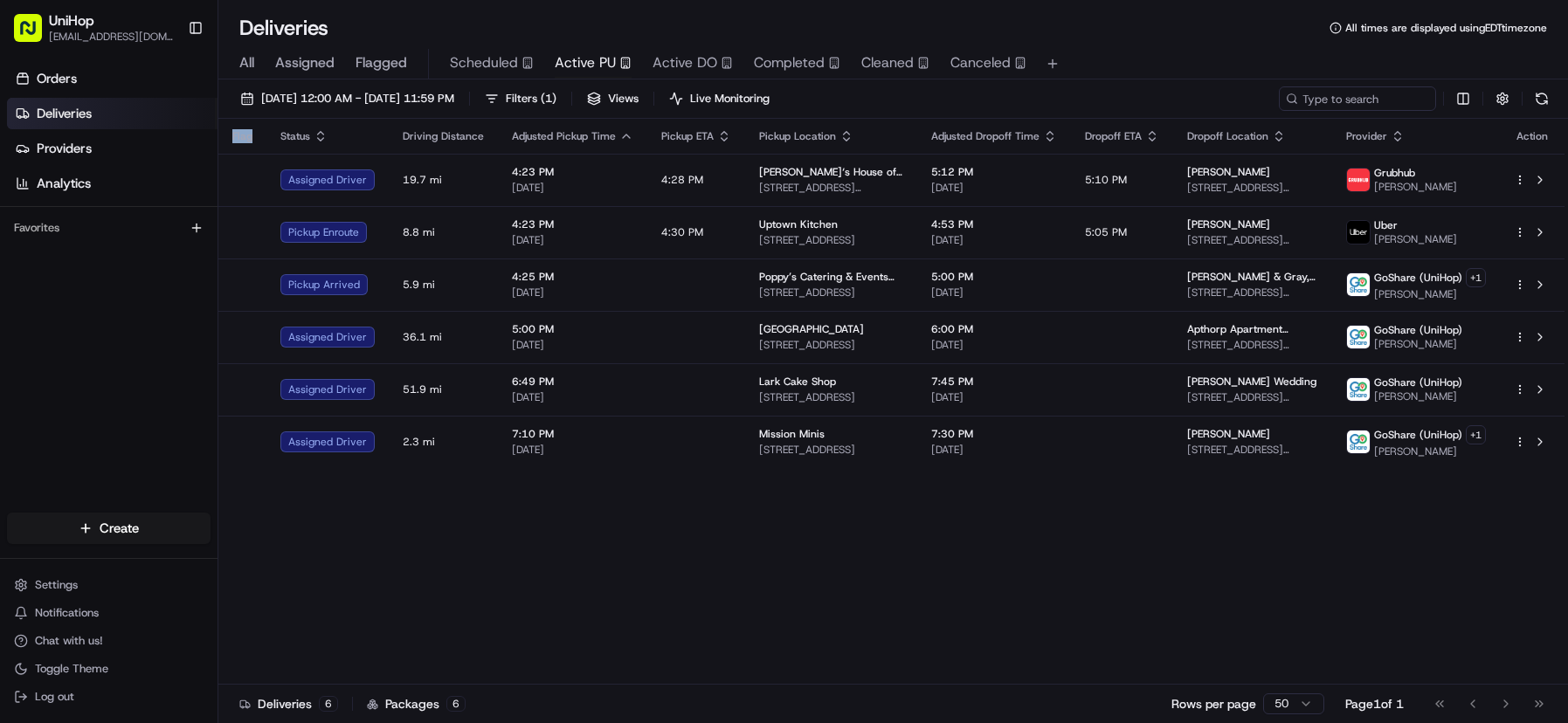 click on "Flag Status Driving Distance Adjusted Pickup Time Pickup ETA Pickup Location Adjusted Dropoff Time Dropoff ETA Dropoff Location Provider Action Assigned Driver 19.7 mi 4:23 PM Jul 11 2025 4:28 PM Brenda‘s House of Flowers 200 Chambers St, Woodstock, GA 30188, USA 5:12 PM Jul 11 2025 5:10 PM Taylor Leamon 751 Upper Burris Rd, Canton, GA 30114, USA Grubhub Jorge Pickup Enroute 8.8 mi 4:23 PM Jul 11 2025 4:30 PM Uptown Kitchen 1710 Forbes Ave, Pittsburgh, PA 15219, USA 4:53 PM Jul 11 2025 5:05 PM Heather Belt 353 Knoedler Rd, Pittsburgh, PA 15236, USA Uber Lucas V. Pickup Arrived 5.9 mi 4:25 PM Jul 11 2025 Poppy’s Catering & Events (Columbia) 189 Columbia St, Brooklyn, NY 11231, USA 5:00 PM Jul 11 2025 Barton & Gray, Sweeney 59 Chelsea Piers, New York, NY 10011, USA GoShare (UniHop) + 1 Kevin S. Assigned Driver 36.1 mi 5:00 PM Jul 11 2025 Sloatsburg House 2 Old Cranberry Rd, Sloatsburg, NY 10974, USA 6:00 PM Jul 11 2025 Apthorp Apartment Building - UniHop 🏢 2211 Broadway APT 12G, New York, NY 10024, USA +" at bounding box center (891, 402) 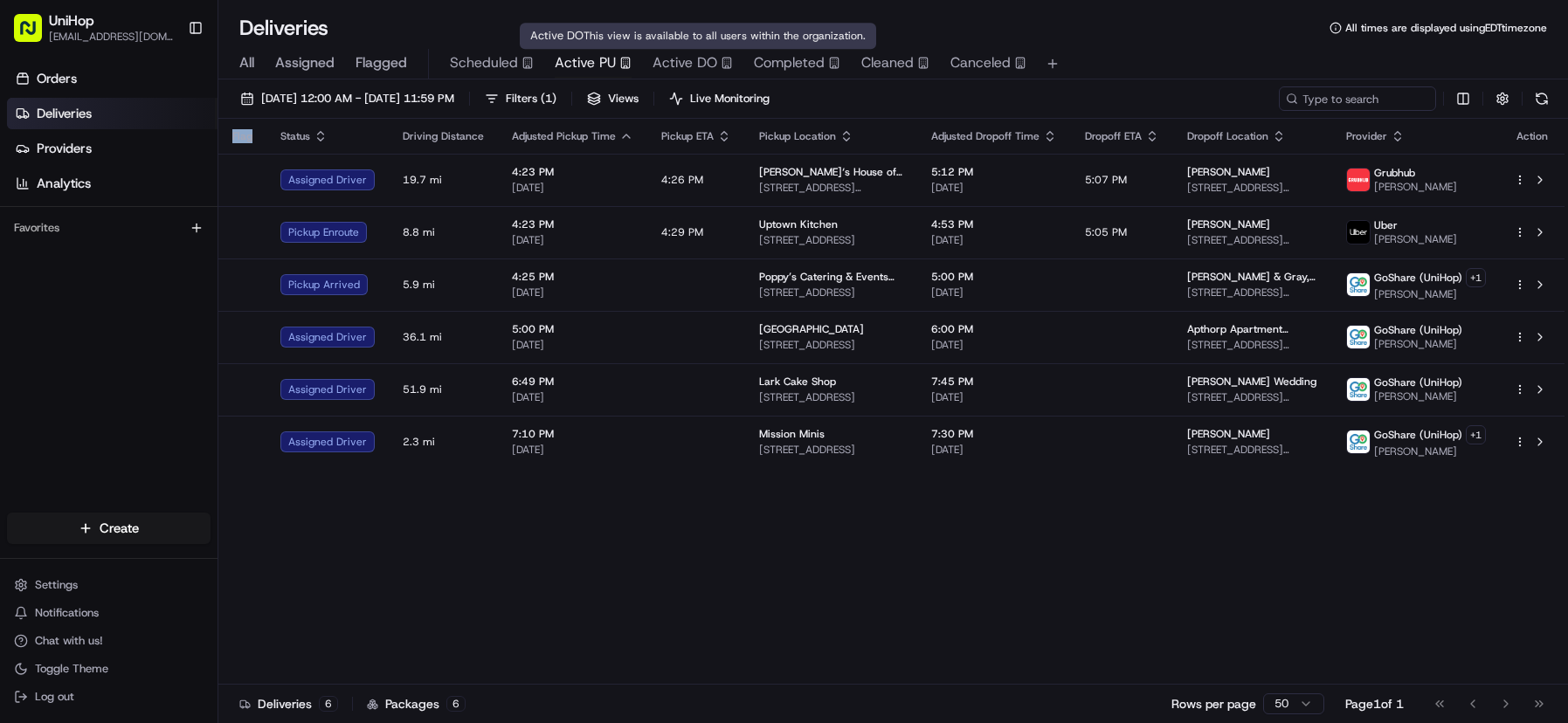 click on "Active DO" at bounding box center [685, 63] 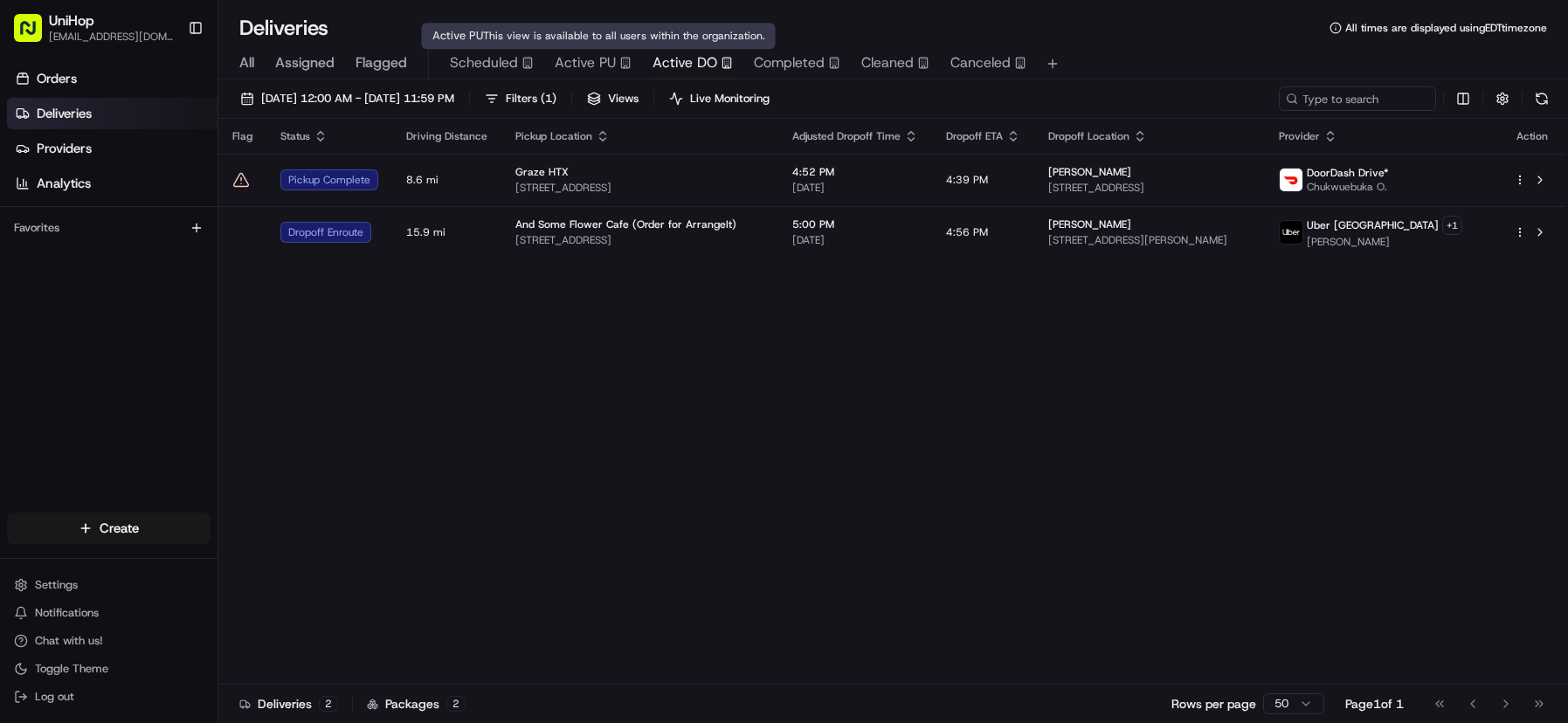 click on "Active PU" at bounding box center [585, 63] 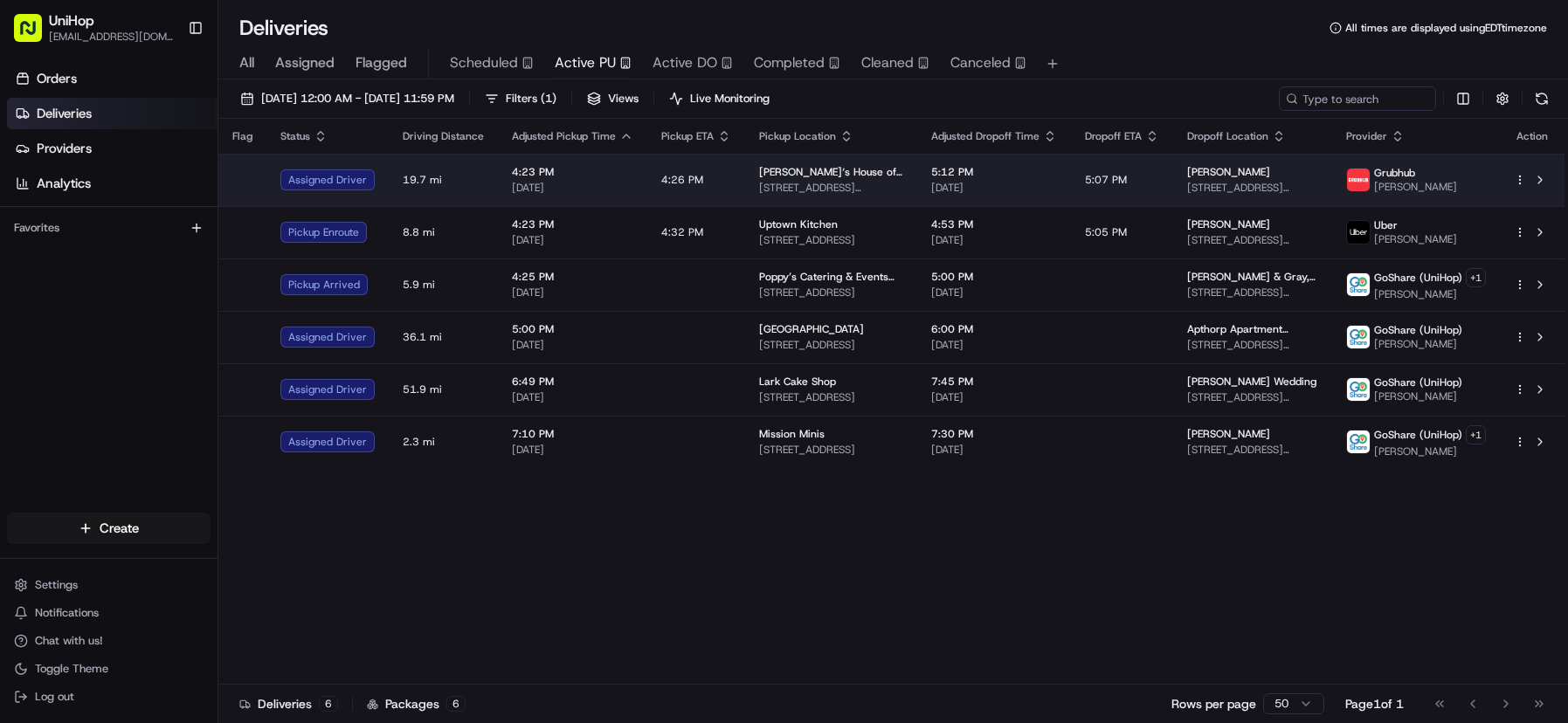 click on "Brenda‘s House of Flowers 200 Chambers St, Woodstock, GA 30188, USA" at bounding box center (831, 180) 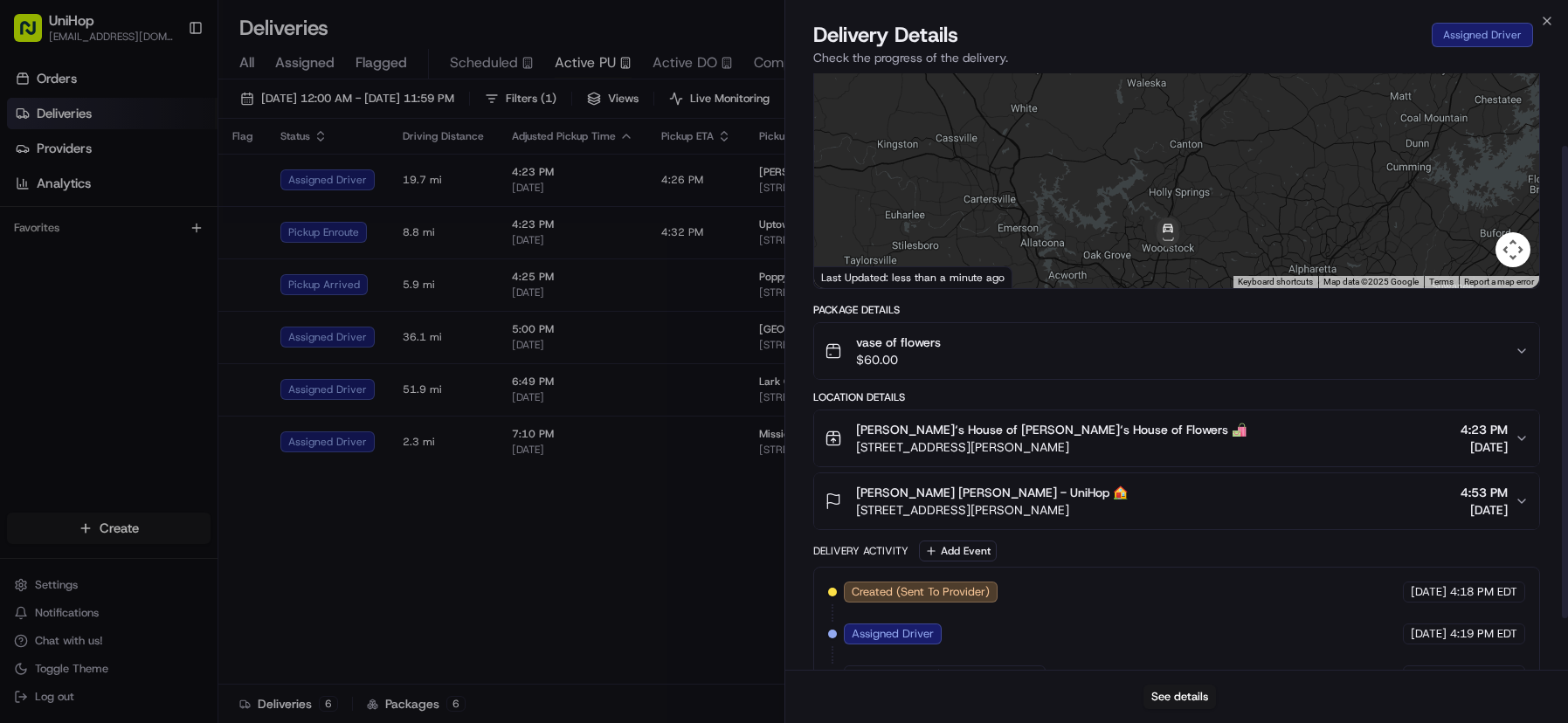 scroll, scrollTop: 158, scrollLeft: 0, axis: vertical 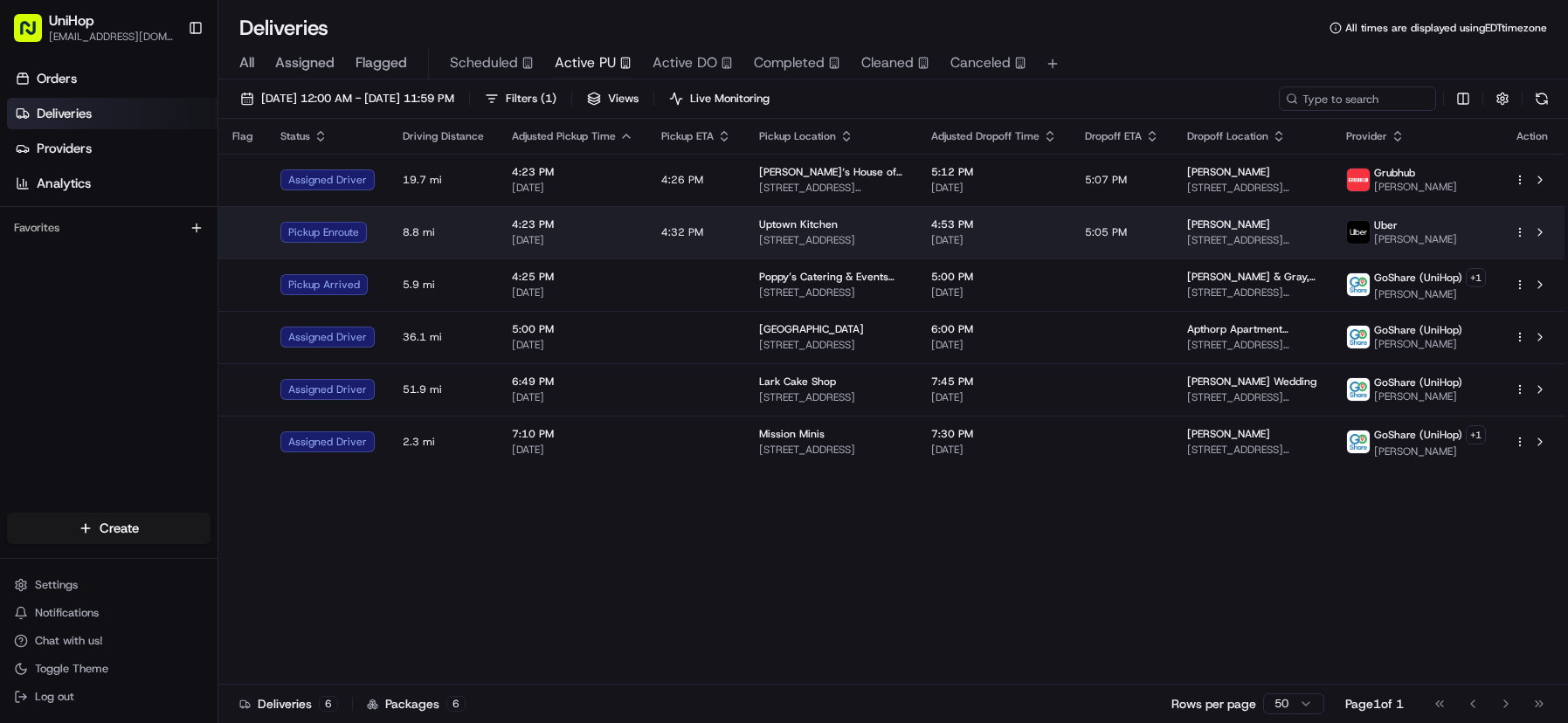 click on "4:32 PM" at bounding box center (696, 232) 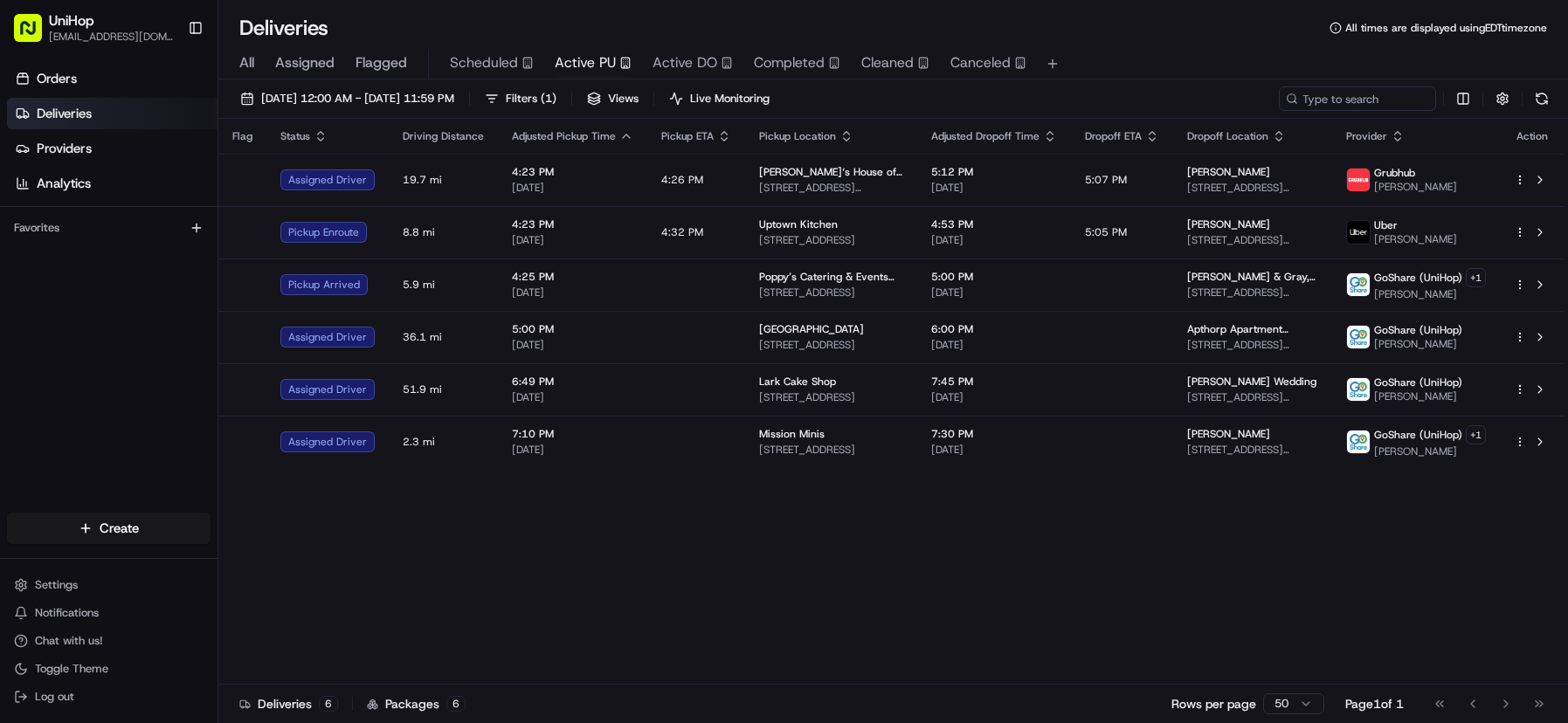 click on "Flag Status Driving Distance Adjusted Pickup Time Pickup ETA Pickup Location Adjusted Dropoff Time Dropoff ETA Dropoff Location Provider Action Assigned Driver 19.7 mi 4:23 PM Jul 11 2025 4:26 PM Brenda‘s House of Flowers 200 Chambers St, Woodstock, GA 30188, USA 5:12 PM Jul 11 2025 5:07 PM Taylor Leamon 751 Upper Burris Rd, Canton, GA 30114, USA Grubhub Jorge Pickup Enroute 8.8 mi 4:23 PM Jul 11 2025 4:32 PM Uptown Kitchen 1710 Forbes Ave, Pittsburgh, PA 15219, USA 4:53 PM Jul 11 2025 5:05 PM Heather Belt 353 Knoedler Rd, Pittsburgh, PA 15236, USA Uber Lucas V. Pickup Arrived 5.9 mi 4:25 PM Jul 11 2025 Poppy’s Catering & Events (Columbia) 189 Columbia St, Brooklyn, NY 11231, USA 5:00 PM Jul 11 2025 Barton & Gray, Sweeney 59 Chelsea Piers, New York, NY 10011, USA GoShare (UniHop) + 1 Kevin S. Assigned Driver 36.1 mi 5:00 PM Jul 11 2025 Sloatsburg House 2 Old Cranberry Rd, Sloatsburg, NY 10974, USA 6:00 PM Jul 11 2025 Apthorp Apartment Building - UniHop 🏢 2211 Broadway APT 12G, New York, NY 10024, USA +" at bounding box center (891, 402) 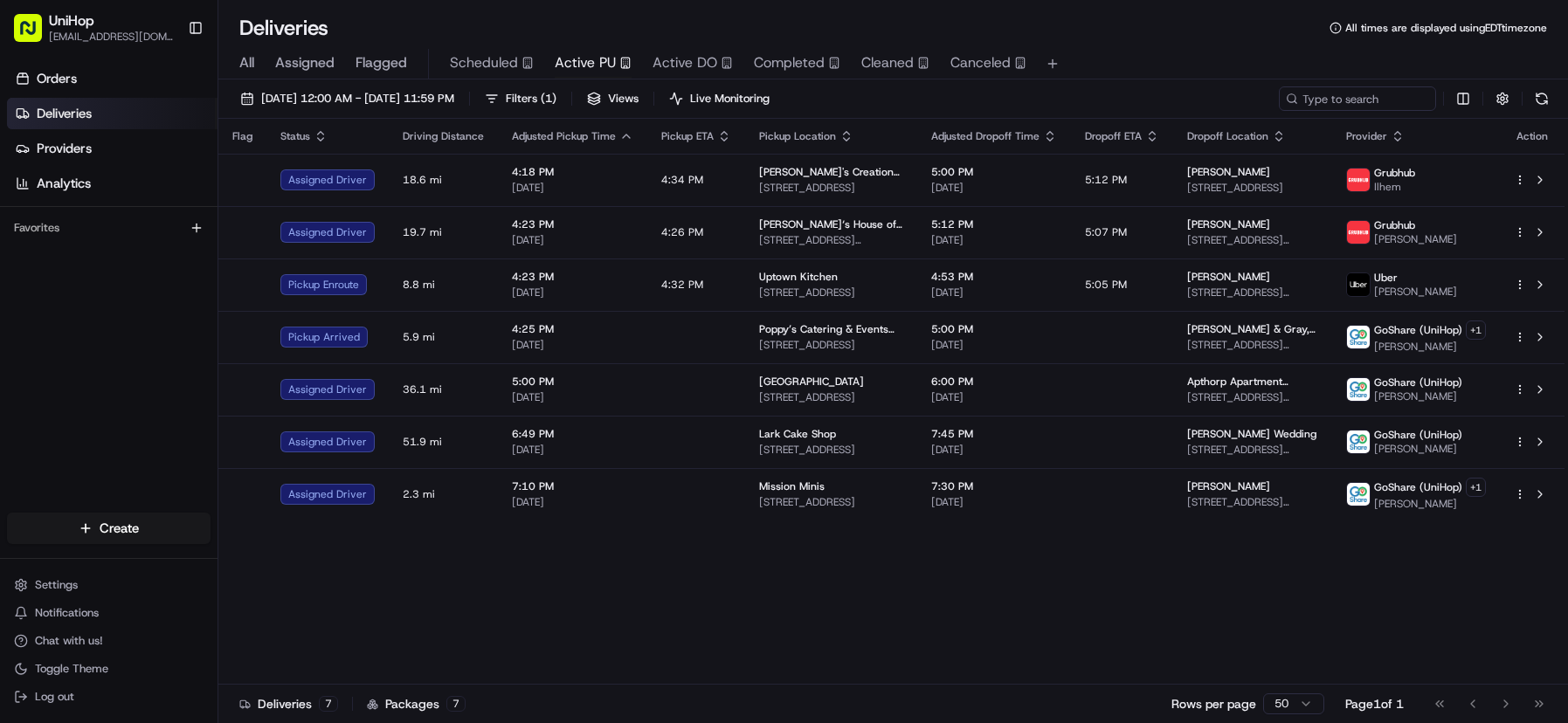 click on "Flag Status Driving Distance Adjusted Pickup Time Pickup ETA Pickup Location Adjusted Dropoff Time Dropoff ETA Dropoff Location Provider Action Assigned Driver 18.6 mi 4:18 PM Jul 11 2025 4:34 PM Erinn's Creations Florist 1221 N Center St, Arlington, TX 76011, USA 5:00 PM Jul 11 2025 5:12 PM Nancy Robertson 1501 Heritage Pkwy, Mansfield, TX 76063, USA Grubhub Ilhem Assigned Driver 19.7 mi 4:23 PM Jul 11 2025 4:26 PM Brenda‘s House of Flowers 200 Chambers St, Woodstock, GA 30188, USA 5:12 PM Jul 11 2025 5:07 PM Taylor Leamon 751 Upper Burris Rd, Canton, GA 30114, USA Grubhub Jorge Pickup Enroute 8.8 mi 4:23 PM Jul 11 2025 4:32 PM Uptown Kitchen 1710 Forbes Ave, Pittsburgh, PA 15219, USA 4:53 PM Jul 11 2025 5:05 PM Heather Belt 353 Knoedler Rd, Pittsburgh, PA 15236, USA Uber Lucas V. Pickup Arrived 5.9 mi 4:25 PM Jul 11 2025 Poppy’s Catering & Events (Columbia) 189 Columbia St, Brooklyn, NY 11231, USA 5:00 PM Jul 11 2025 Barton & Gray, Sweeney 59 Chelsea Piers, New York, NY 10011, USA GoShare (UniHop) + 1 +" at bounding box center (891, 402) 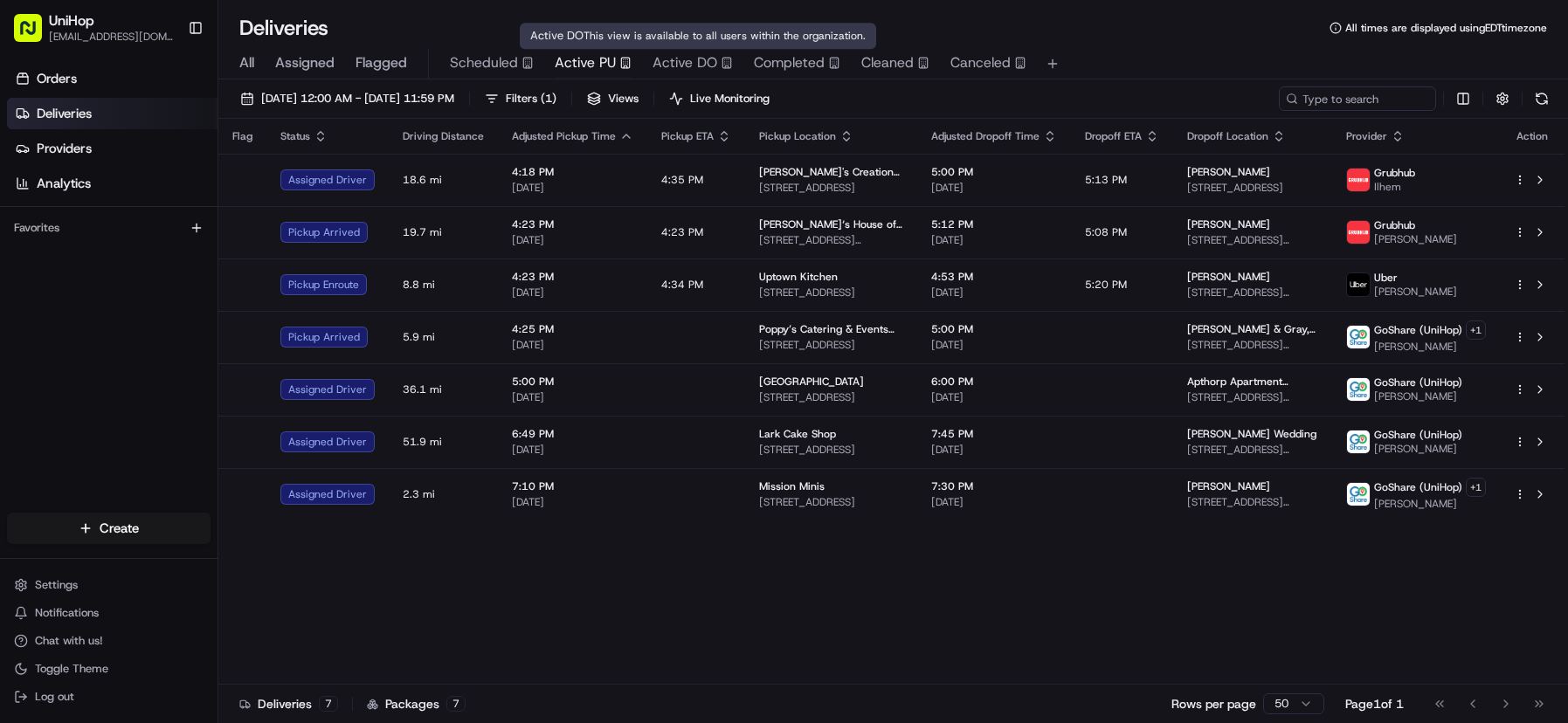 click on "Active DO" at bounding box center [685, 63] 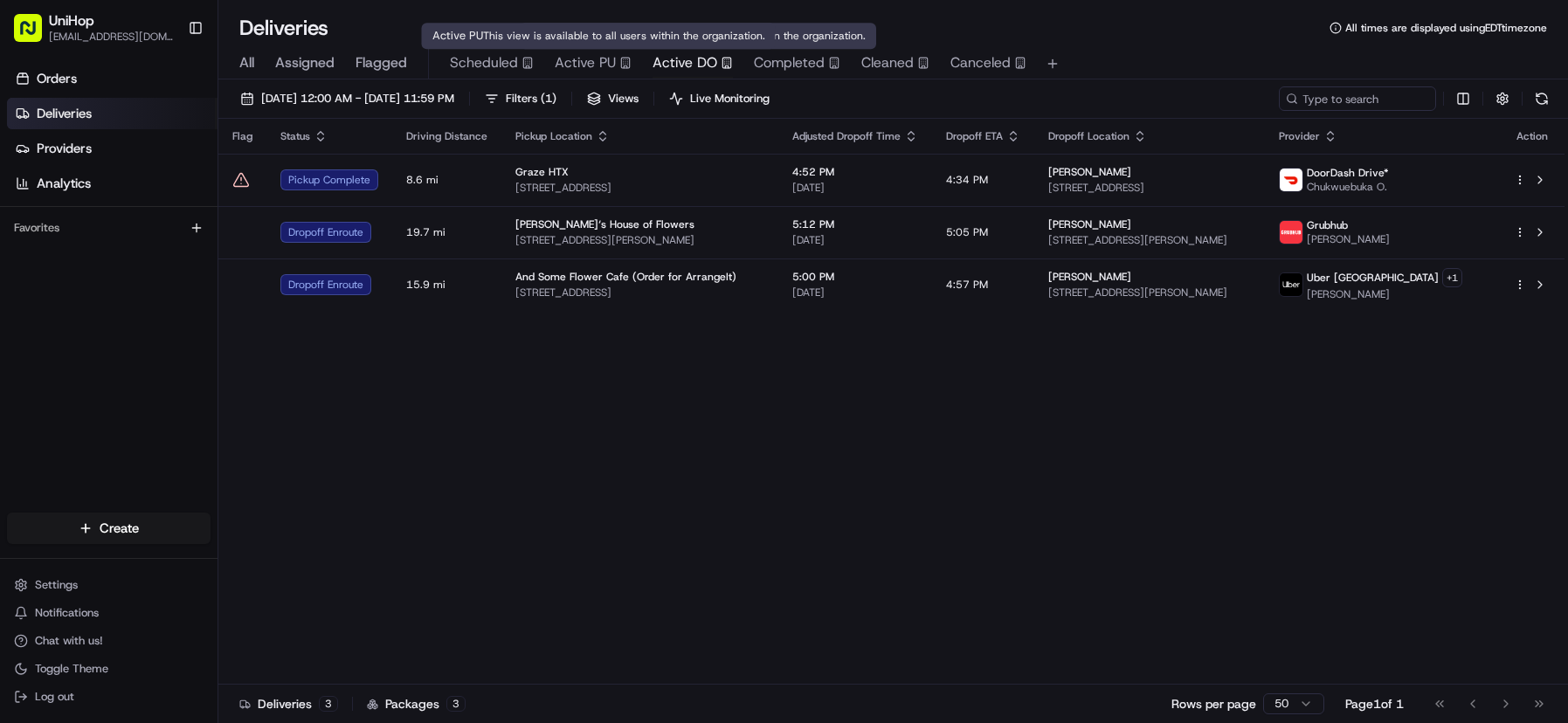 click on "Active PU" at bounding box center (585, 63) 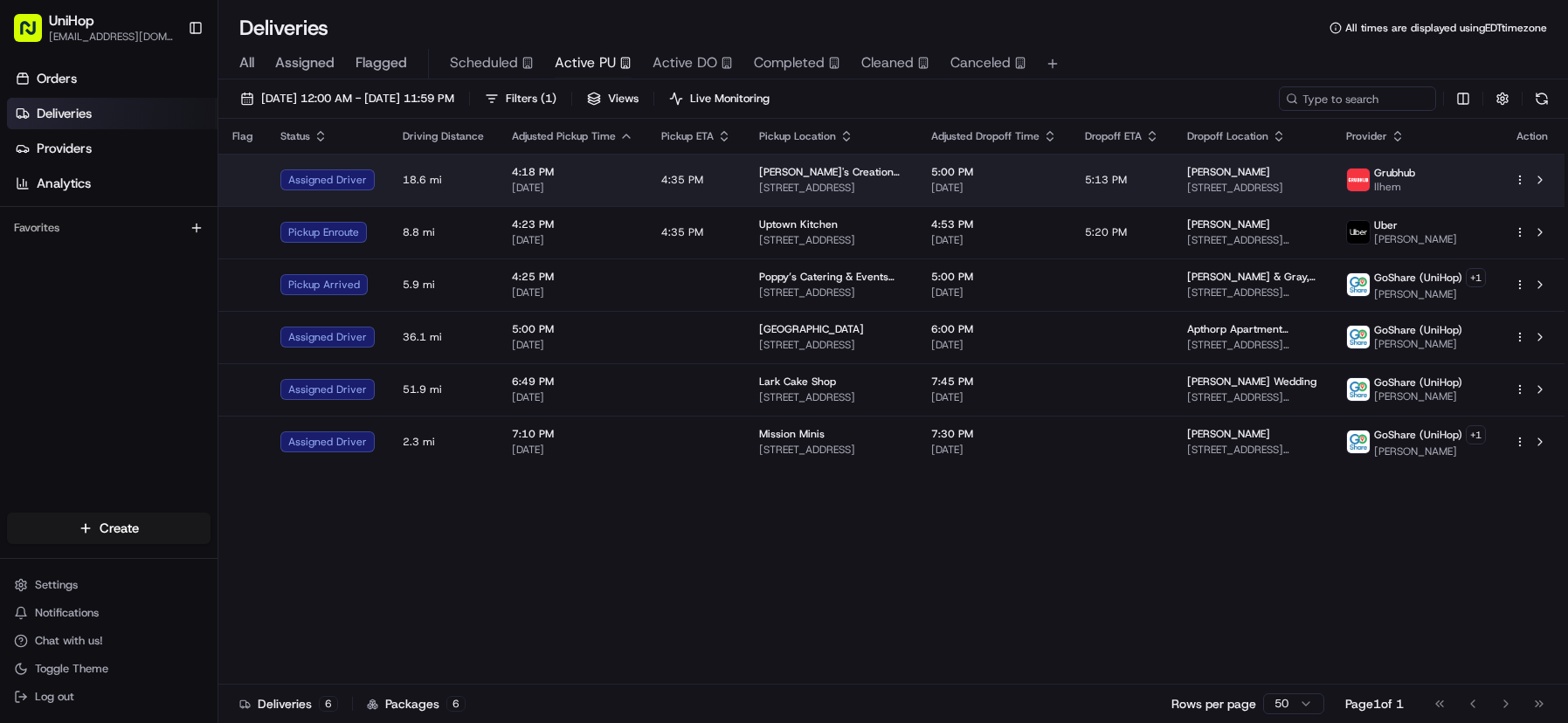 click on "5:00 PM Jul 11 2025" at bounding box center [994, 180] 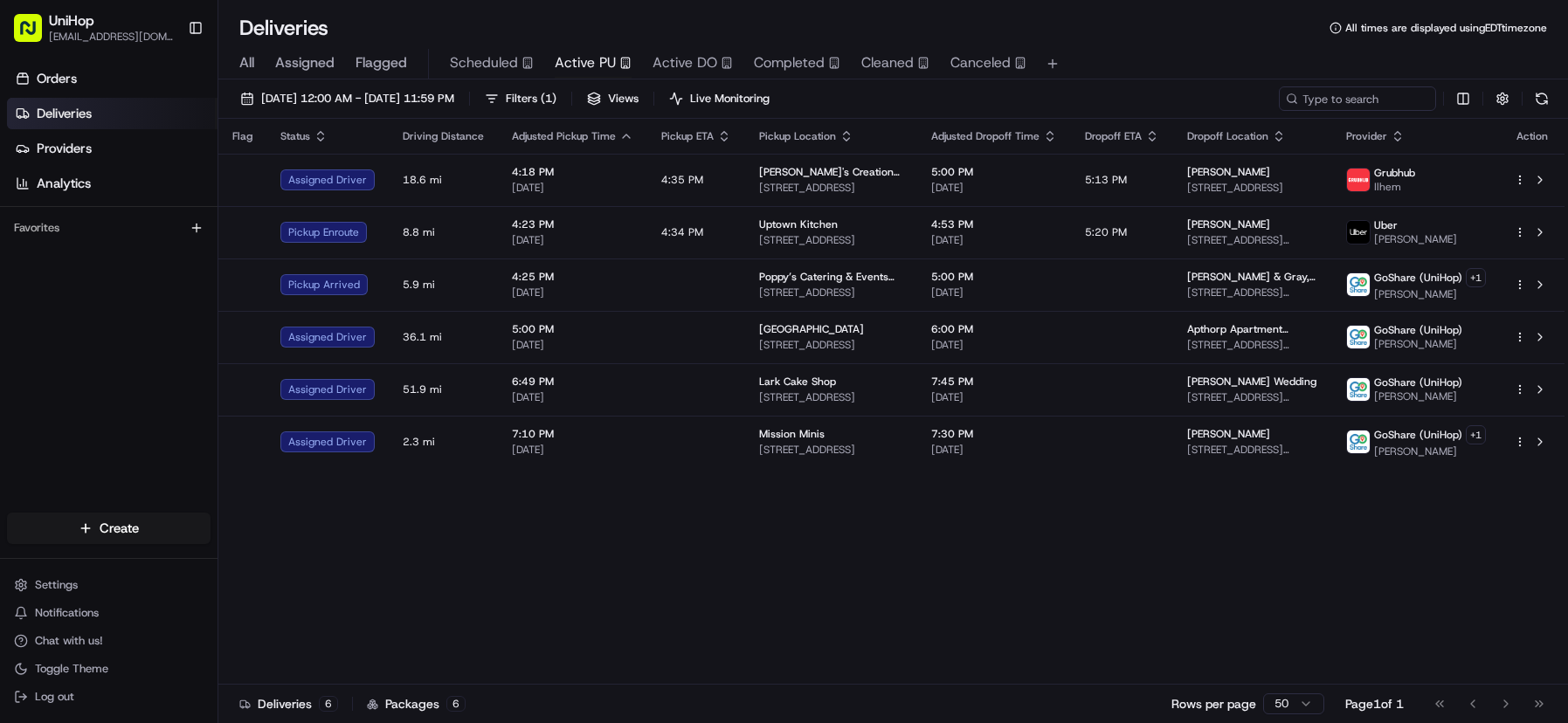 click on "Flag Status Driving Distance Adjusted Pickup Time Pickup ETA Pickup Location Adjusted Dropoff Time Dropoff ETA Dropoff Location Provider Action Assigned Driver 18.6 mi 4:18 PM Jul 11 2025 4:35 PM Erinn's Creations Florist 1221 N Center St, Arlington, TX 76011, USA 5:00 PM Jul 11 2025 5:13 PM Nancy Robertson 1501 Heritage Pkwy, Mansfield, TX 76063, USA Grubhub Ilhem Pickup Enroute 8.8 mi 4:23 PM Jul 11 2025 4:34 PM Uptown Kitchen 1710 Forbes Ave, Pittsburgh, PA 15219, USA 4:53 PM Jul 11 2025 5:20 PM Heather Belt 353 Knoedler Rd, Pittsburgh, PA 15236, USA Uber Lucas V. Pickup Arrived 5.9 mi 4:25 PM Jul 11 2025 Poppy’s Catering & Events (Columbia) 189 Columbia St, Brooklyn, NY 11231, USA 5:00 PM Jul 11 2025 Barton & Gray, Sweeney 59 Chelsea Piers, New York, NY 10011, USA GoShare (UniHop) + 1 Kevin S. Assigned Driver 36.1 mi 5:00 PM Jul 11 2025 Sloatsburg House 2 Old Cranberry Rd, Sloatsburg, NY 10974, USA 6:00 PM Jul 11 2025 Apthorp Apartment Building - UniHop 🏢 GoShare (UniHop) Marjorie S. Assigned Driver" at bounding box center (891, 402) 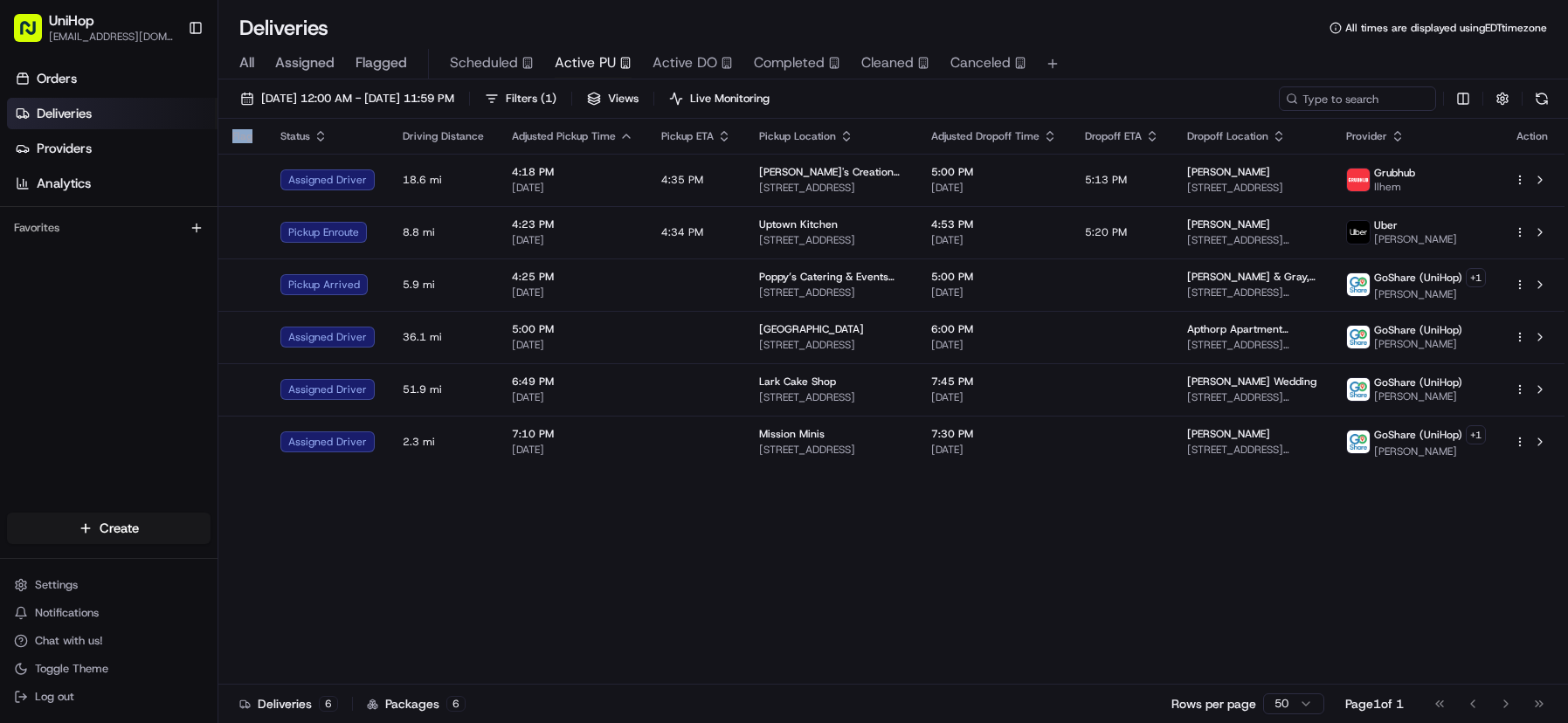 click on "Flag Status Driving Distance Adjusted Pickup Time Pickup ETA Pickup Location Adjusted Dropoff Time Dropoff ETA Dropoff Location Provider Action Assigned Driver 18.6 mi 4:18 PM Jul 11 2025 4:35 PM Erinn's Creations Florist 1221 N Center St, Arlington, TX 76011, USA 5:00 PM Jul 11 2025 5:13 PM Nancy Robertson 1501 Heritage Pkwy, Mansfield, TX 76063, USA Grubhub Ilhem Pickup Enroute 8.8 mi 4:23 PM Jul 11 2025 4:34 PM Uptown Kitchen 1710 Forbes Ave, Pittsburgh, PA 15219, USA 4:53 PM Jul 11 2025 5:20 PM Heather Belt 353 Knoedler Rd, Pittsburgh, PA 15236, USA Uber Lucas V. Pickup Arrived 5.9 mi 4:25 PM Jul 11 2025 Poppy’s Catering & Events (Columbia) 189 Columbia St, Brooklyn, NY 11231, USA 5:00 PM Jul 11 2025 Barton & Gray, Sweeney 59 Chelsea Piers, New York, NY 10011, USA GoShare (UniHop) + 1 Kevin S. Assigned Driver 36.1 mi 5:00 PM Jul 11 2025 Sloatsburg House 2 Old Cranberry Rd, Sloatsburg, NY 10974, USA 6:00 PM Jul 11 2025 Apthorp Apartment Building - UniHop 🏢 GoShare (UniHop) Marjorie S. Assigned Driver" at bounding box center [891, 402] 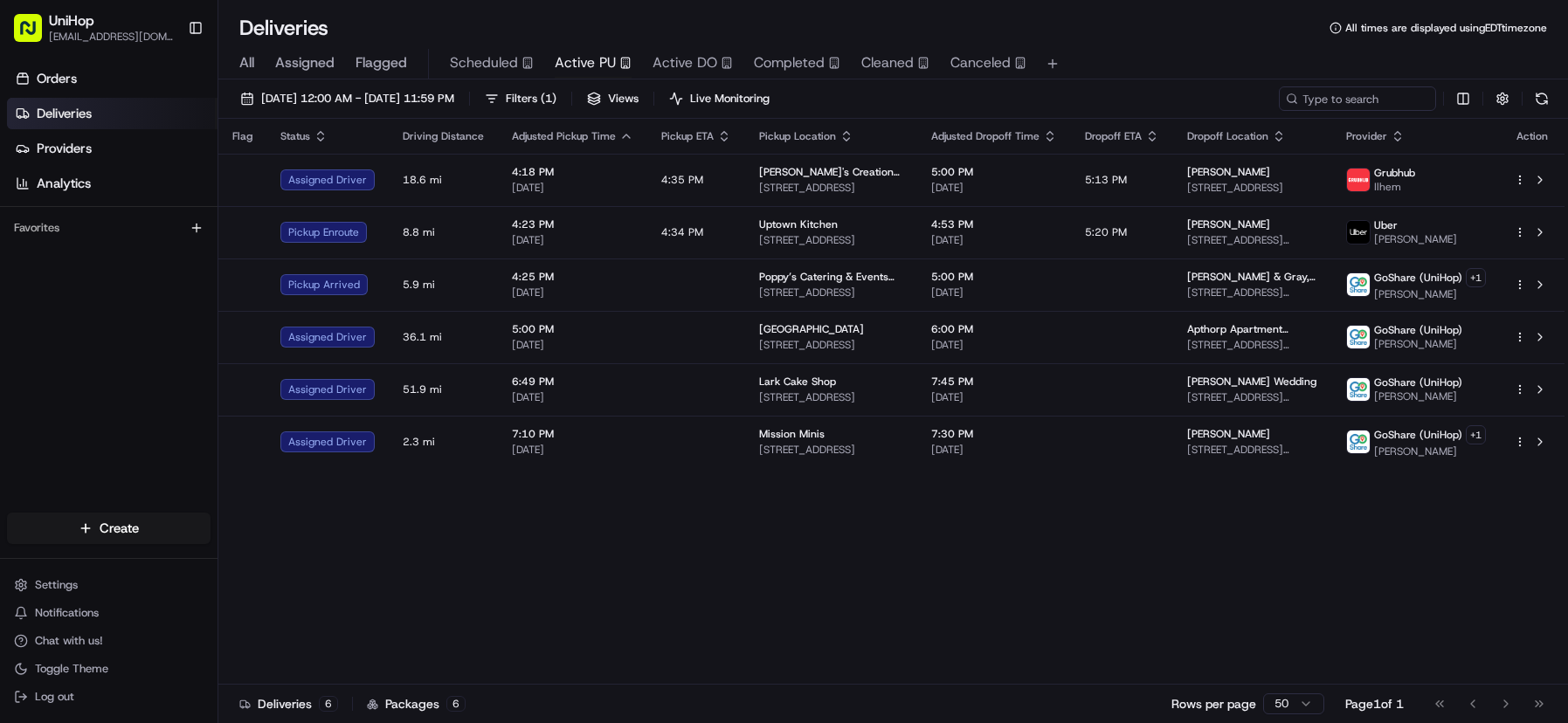 click on "Flag Status Driving Distance Adjusted Pickup Time Pickup ETA Pickup Location Adjusted Dropoff Time Dropoff ETA Dropoff Location Provider Action Assigned Driver 18.6 mi 4:18 PM Jul 11 2025 4:35 PM Erinn's Creations Florist 1221 N Center St, Arlington, TX 76011, USA 5:00 PM Jul 11 2025 5:13 PM Nancy Robertson 1501 Heritage Pkwy, Mansfield, TX 76063, USA Grubhub Ilhem Pickup Enroute 8.8 mi 4:23 PM Jul 11 2025 4:34 PM Uptown Kitchen 1710 Forbes Ave, Pittsburgh, PA 15219, USA 4:53 PM Jul 11 2025 5:20 PM Heather Belt 353 Knoedler Rd, Pittsburgh, PA 15236, USA Uber Lucas V. Pickup Arrived 5.9 mi 4:25 PM Jul 11 2025 Poppy’s Catering & Events (Columbia) 189 Columbia St, Brooklyn, NY 11231, USA 5:00 PM Jul 11 2025 Barton & Gray, Sweeney 59 Chelsea Piers, New York, NY 10011, USA GoShare (UniHop) + 1 Kevin S. Assigned Driver 36.1 mi 5:00 PM Jul 11 2025 Sloatsburg House 2 Old Cranberry Rd, Sloatsburg, NY 10974, USA 6:00 PM Jul 11 2025 Apthorp Apartment Building - UniHop 🏢 GoShare (UniHop) Marjorie S. Assigned Driver" at bounding box center (891, 402) 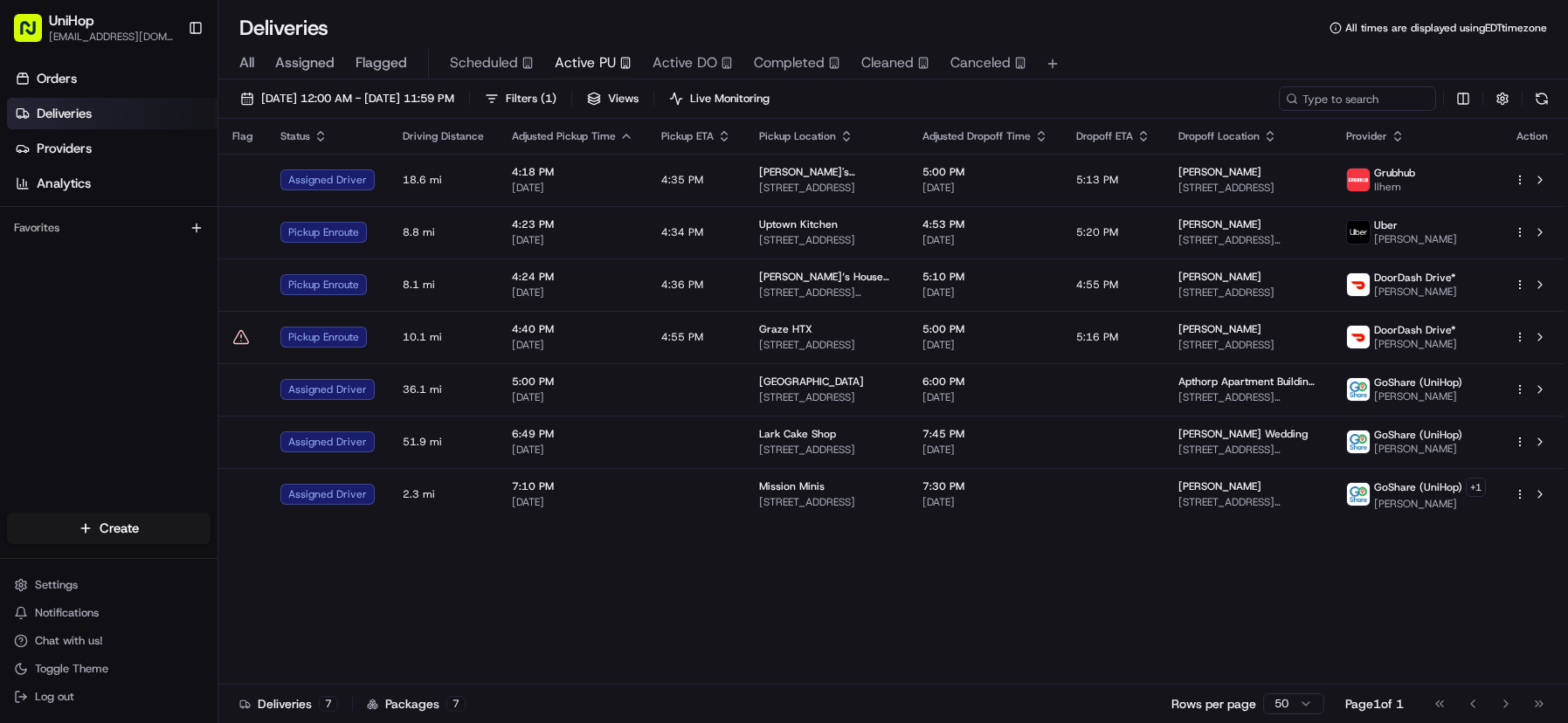 click on "Flag Status Driving Distance Adjusted Pickup Time Pickup ETA Pickup Location Adjusted Dropoff Time Dropoff ETA Dropoff Location Provider Action Assigned Driver 18.6 mi 4:18 PM Jul 11 2025 4:35 PM Erinn's Creations Florist 1221 N Center St, Arlington, TX 76011, USA 5:00 PM Jul 11 2025 5:13 PM Nancy Robertson 1501 Heritage Pkwy, Mansfield, TX 76063, USA Grubhub Ilhem Pickup Enroute 8.8 mi 4:23 PM Jul 11 2025 4:34 PM Uptown Kitchen 1710 Forbes Ave, Pittsburgh, PA 15219, USA 4:53 PM Jul 11 2025 5:20 PM Heather Belt 353 Knoedler Rd, Pittsburgh, PA 15236, USA Uber Lucas V. Pickup Enroute 8.1 mi 4:24 PM Jul 11 2025 4:36 PM Brenda‘s House of Flowers 200 Chambers St, Woodstock, GA 30188, USA 5:10 PM Jul 11 2025 4:55 PM Marilyn Taylor 223 Evergreen Trce, Canton, GA 30114, USA DoorDash Drive* Jason H. Pickup Enroute 10.1 mi 4:40 PM Jul 11 2025 4:55 PM Graze HTX 716 Arlington St, Houston, TX 77007, USA 5:00 PM Jul 11 2025 5:16 PM Emmanuel 3771 University Blvd, Houston, TX 77005, USA DoorDash Drive* Taylor  W. 36.1 mi +" at bounding box center (891, 402) 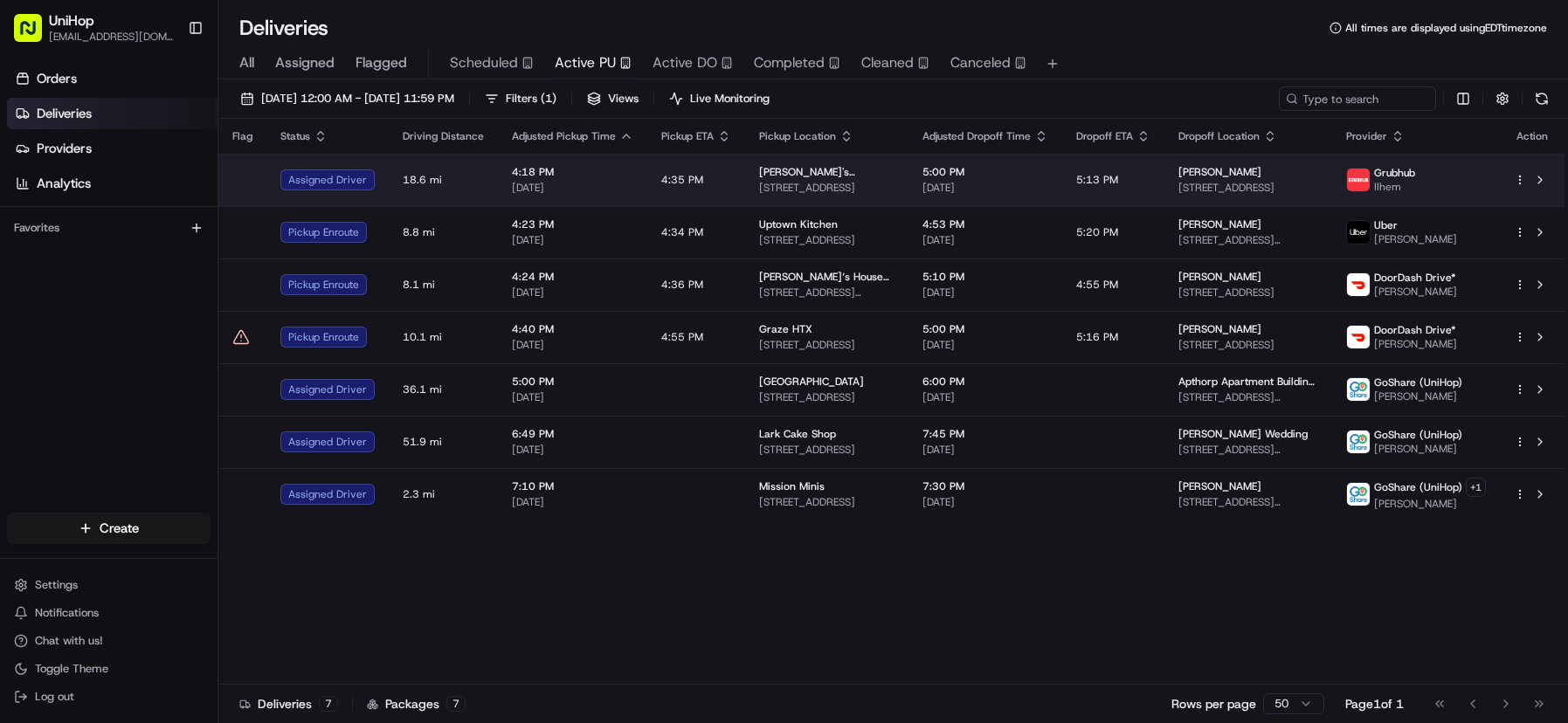 click on "Erinn's Creations Florist 1221 N Center St, Arlington, TX 76011, USA" at bounding box center [826, 180] 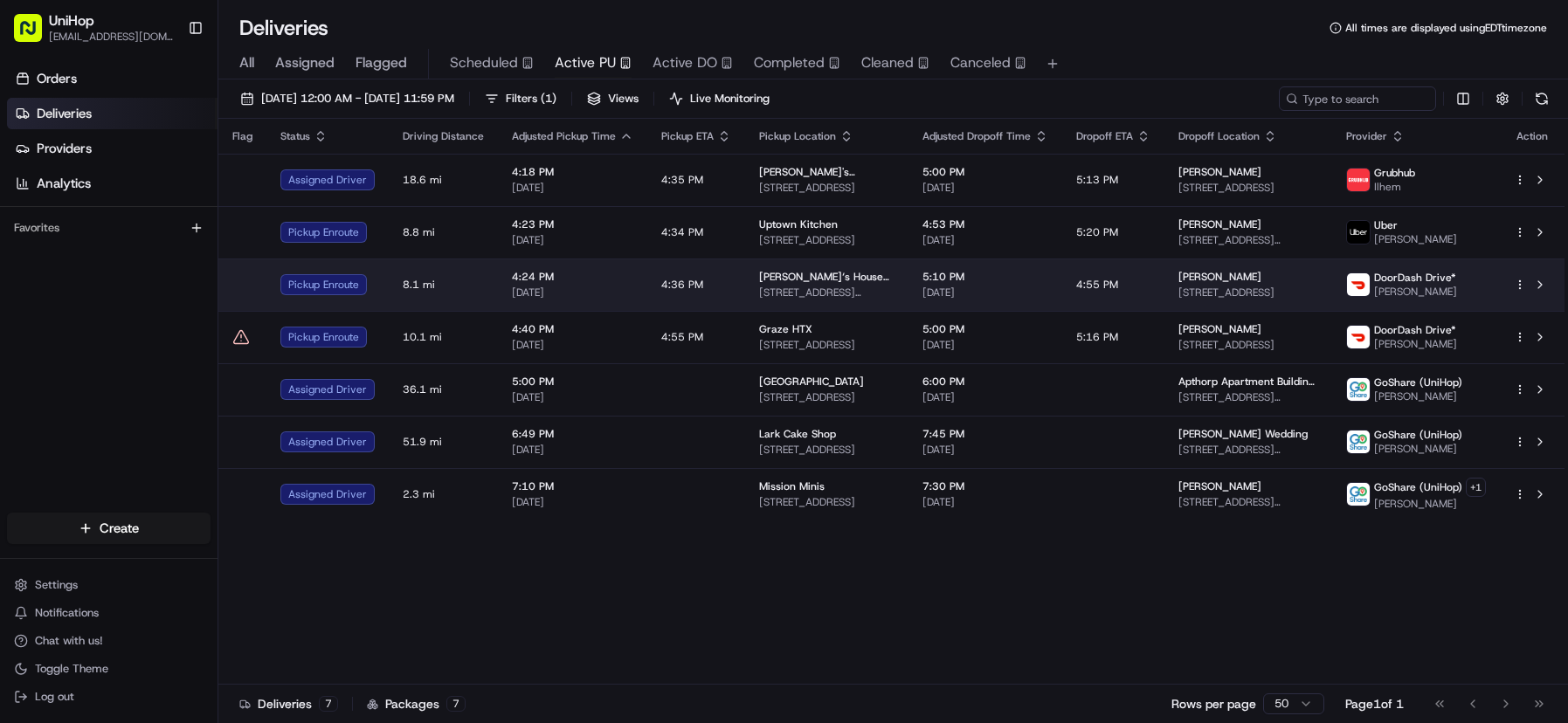 click on "Brenda‘s House of Flowers 200 Chambers St, Woodstock, GA 30188, USA" at bounding box center [826, 285] 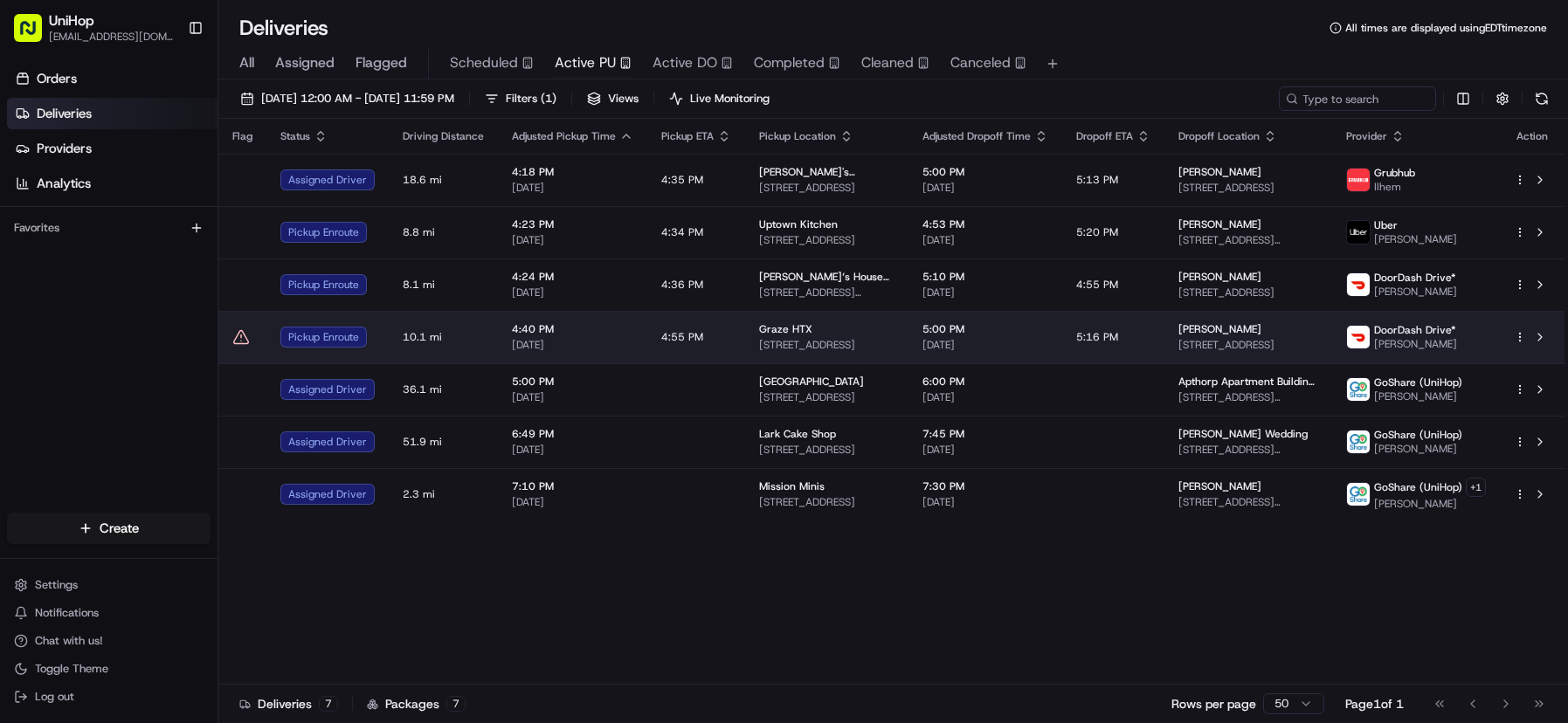 click on "[DATE]" at bounding box center (985, 345) 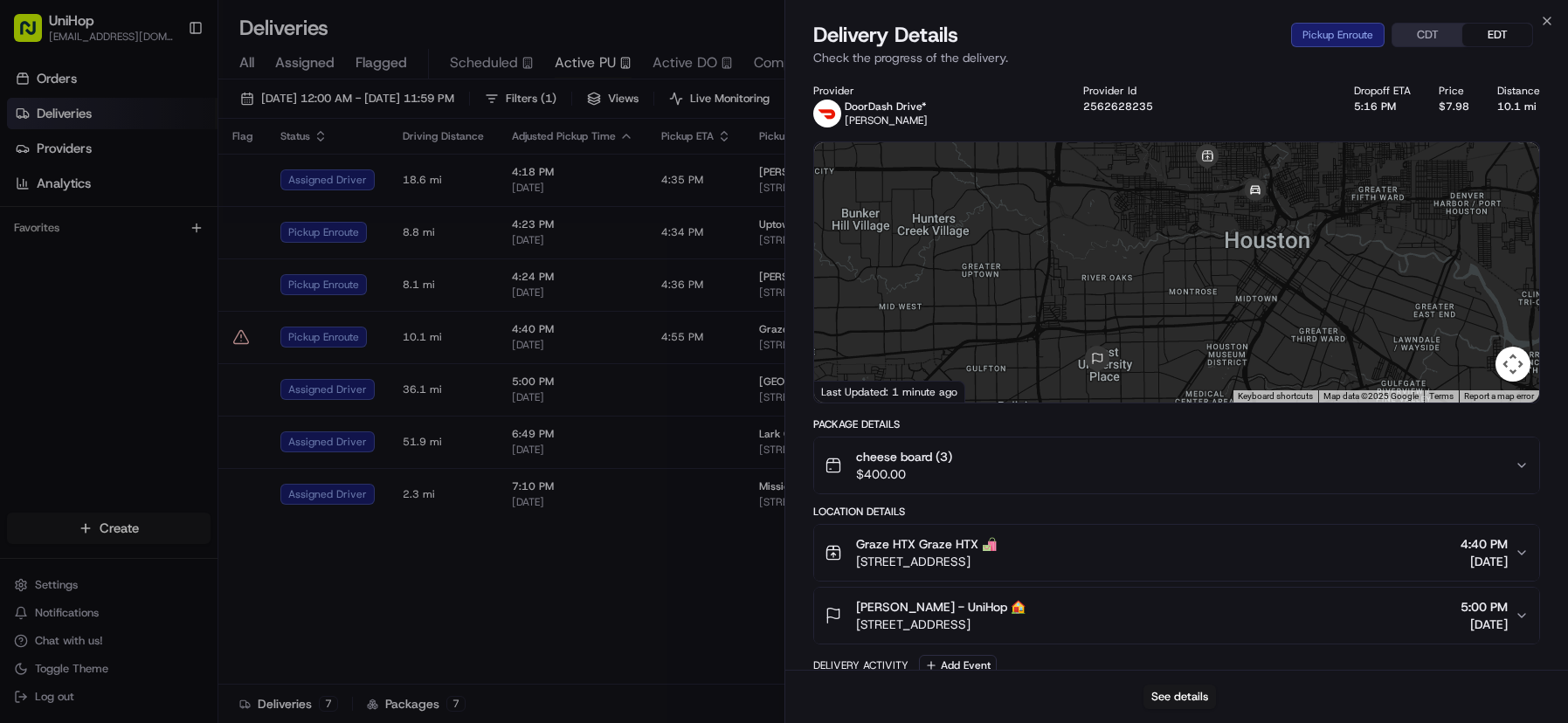 click on "Graze HTX Graze HTX 🛍️ 716 Arlington St, Houston, TX 77007, USA 4:40 PM Jul 11 2025" at bounding box center [1170, 553] 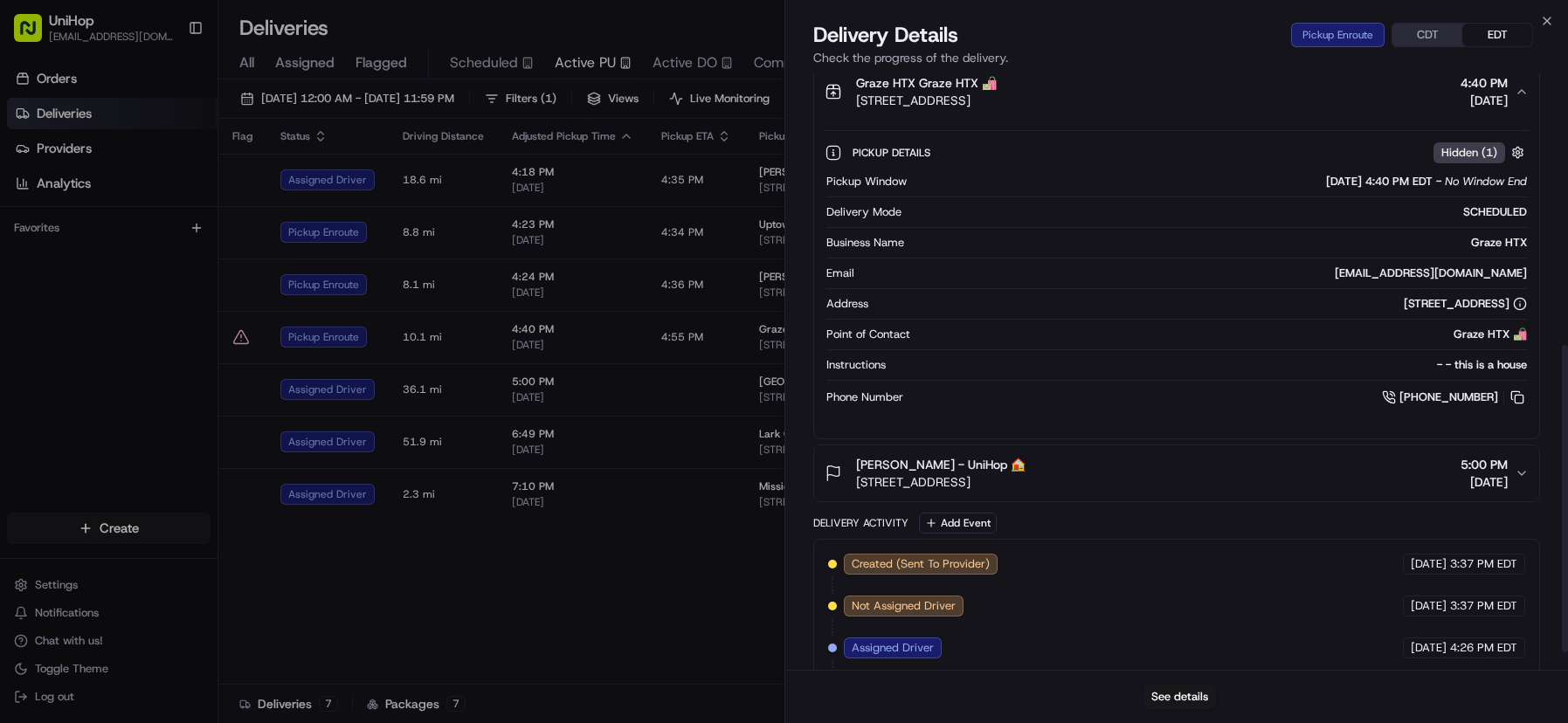 scroll, scrollTop: 563, scrollLeft: 0, axis: vertical 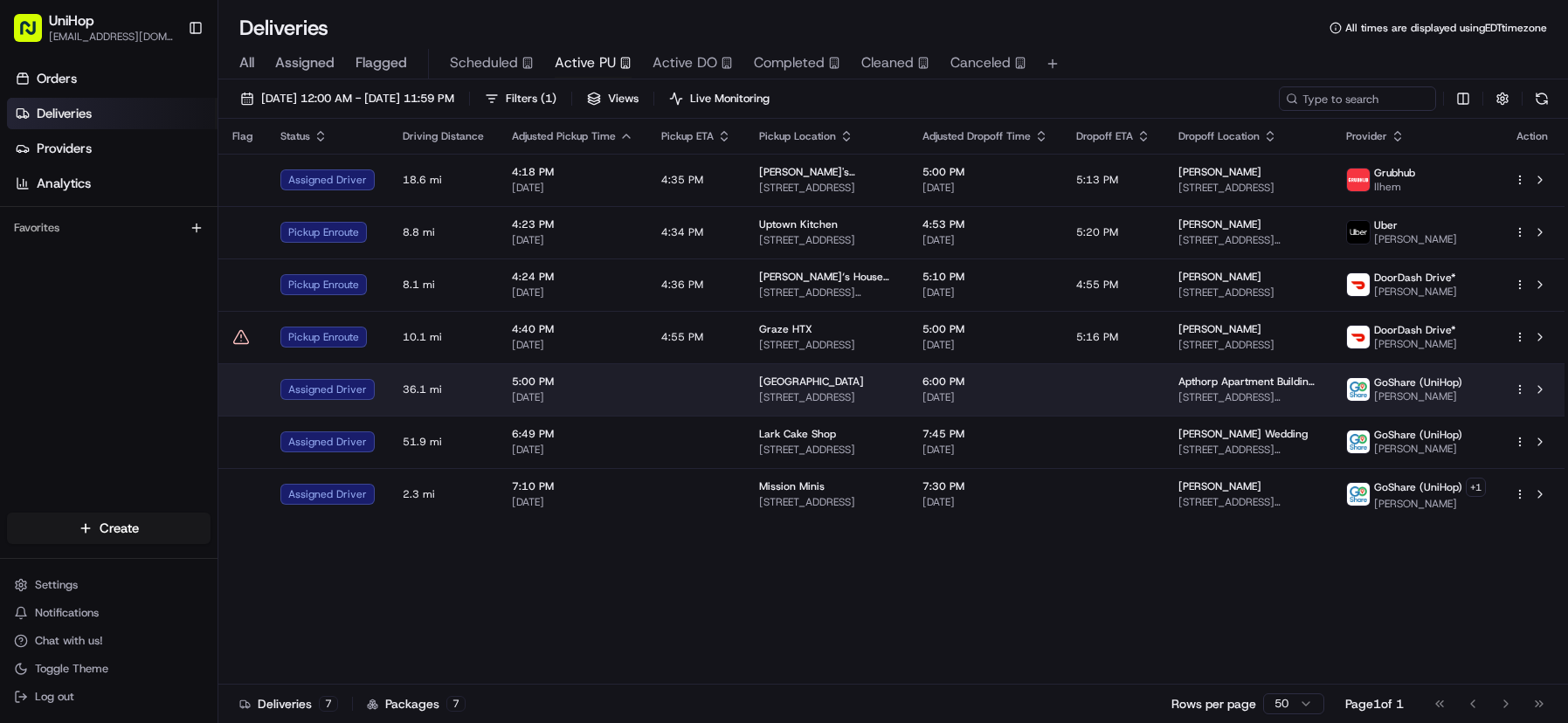 click at bounding box center [1113, 389] 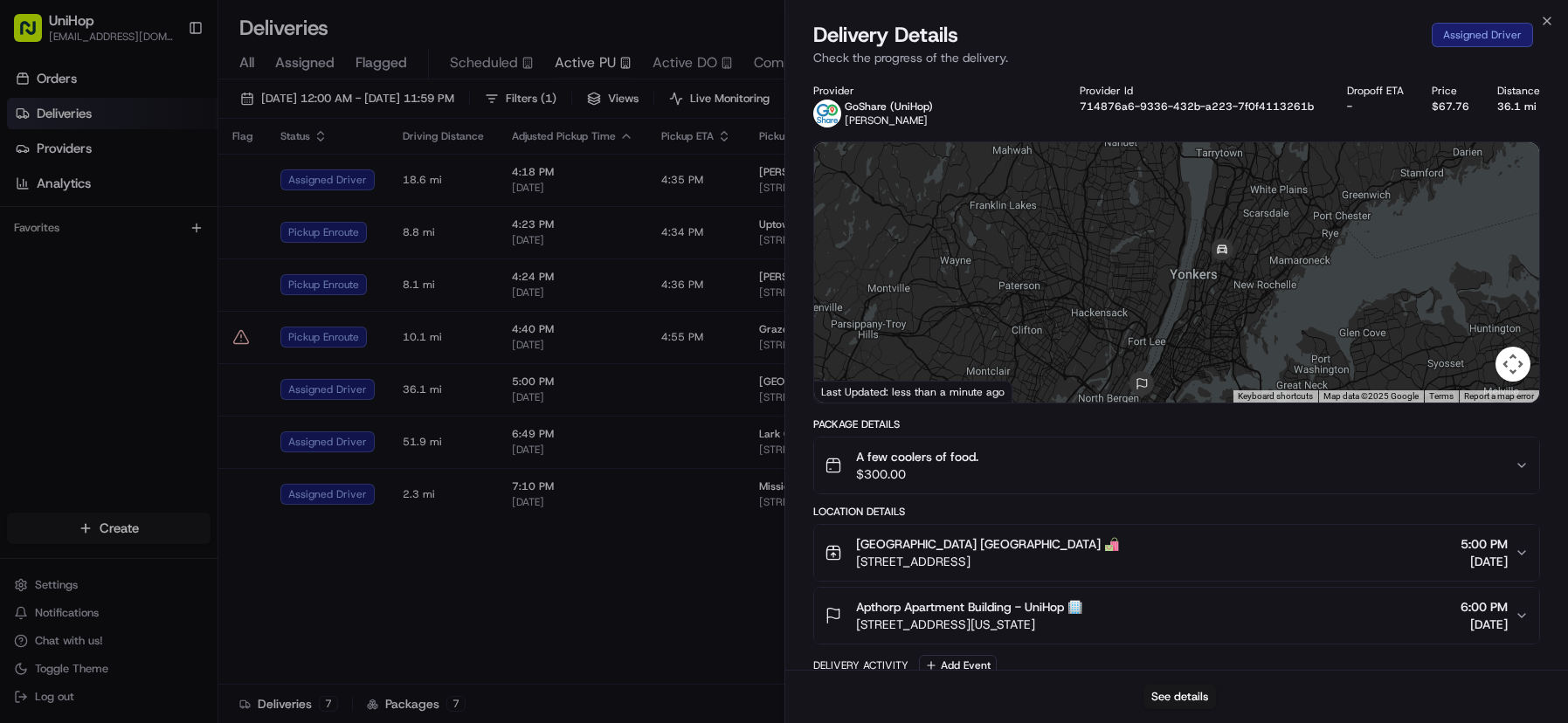 drag, startPoint x: 1268, startPoint y: 280, endPoint x: 1246, endPoint y: 251, distance: 36.4005 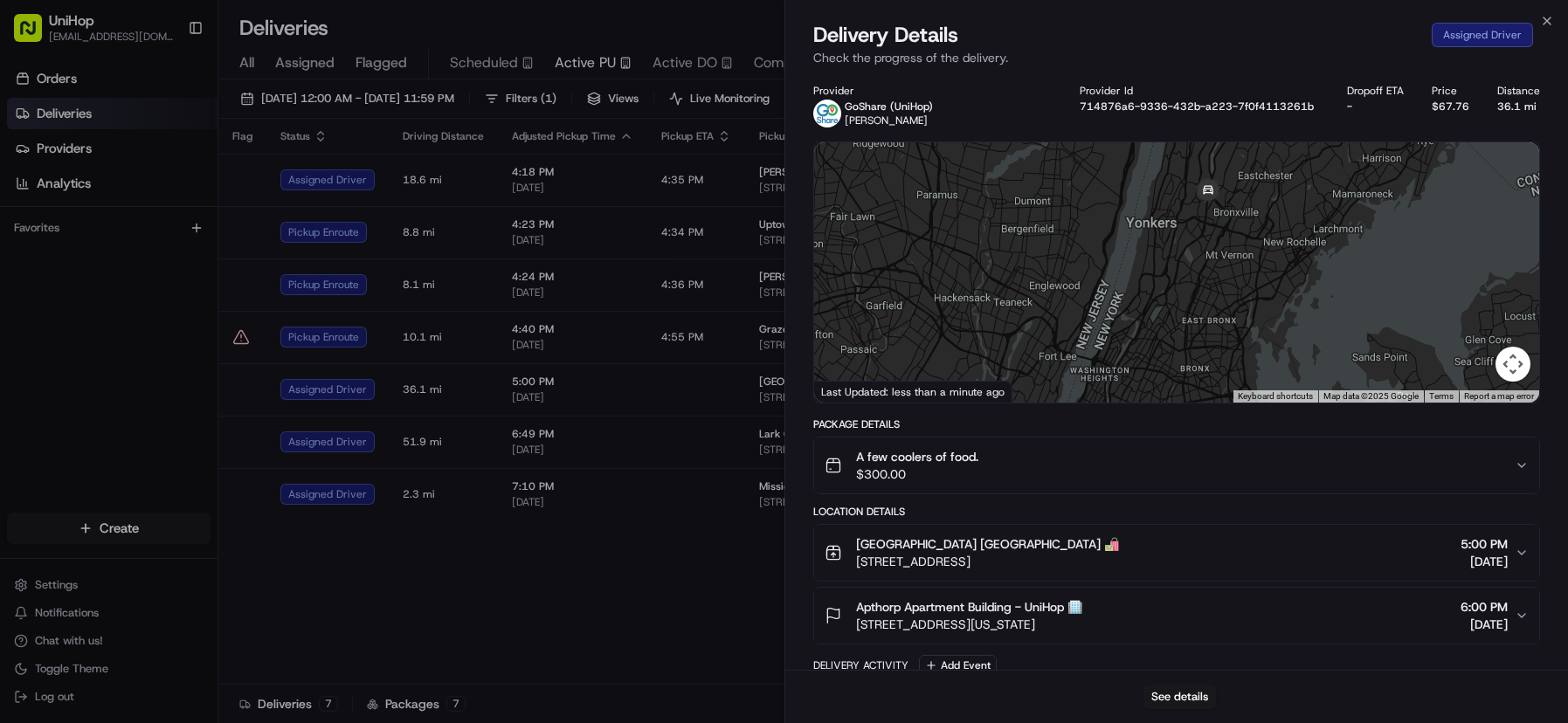 drag, startPoint x: 1194, startPoint y: 306, endPoint x: 1222, endPoint y: 241, distance: 70.7743 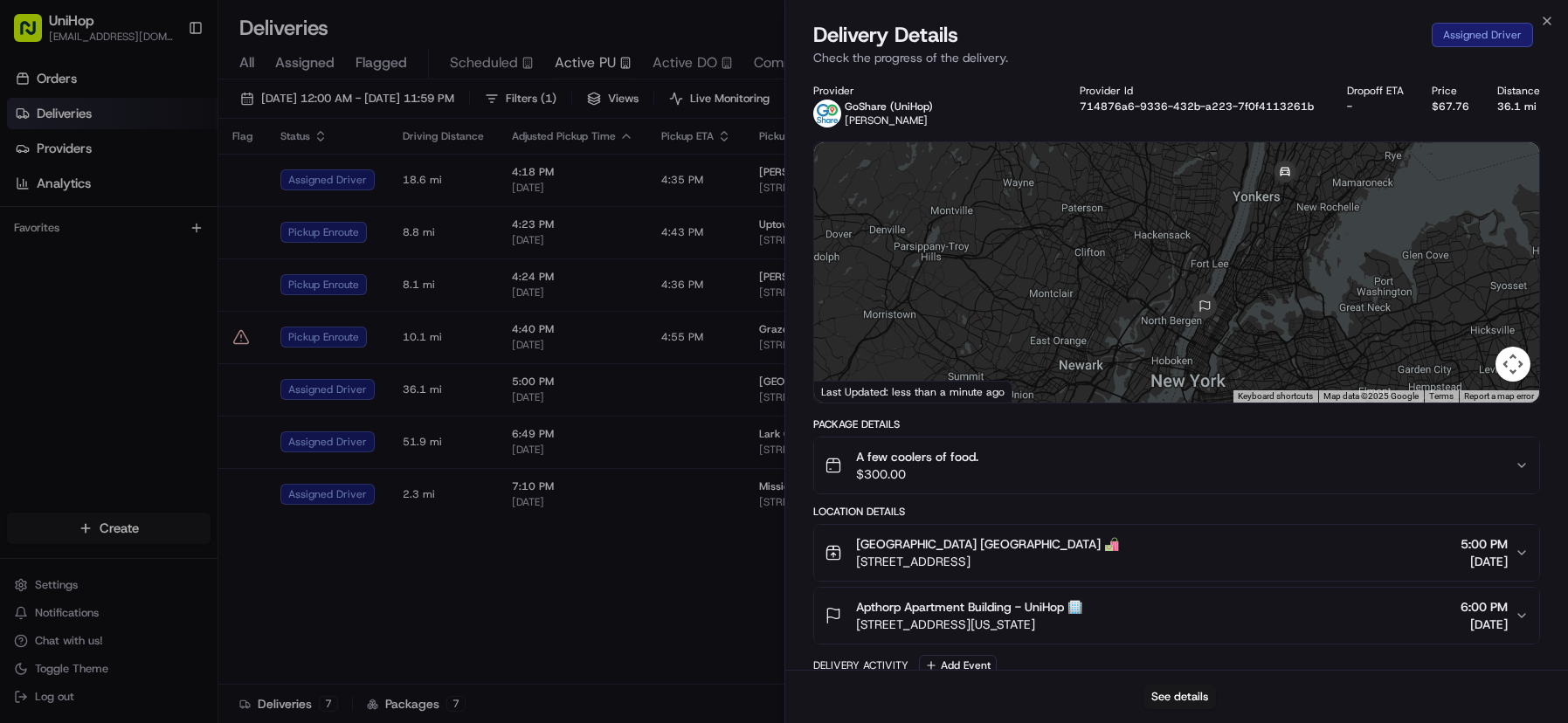 drag, startPoint x: 1238, startPoint y: 254, endPoint x: 1296, endPoint y: 231, distance: 62.39391 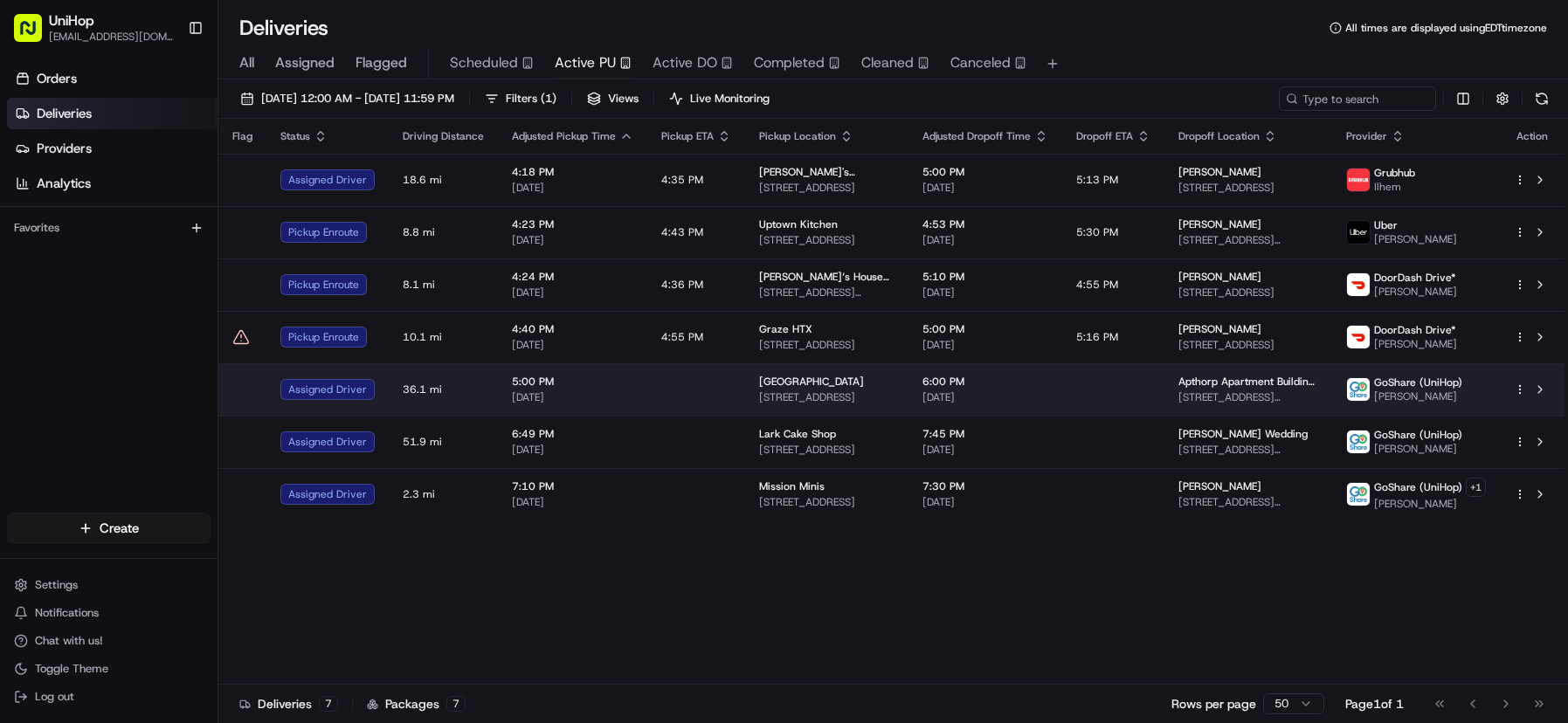 click on "6:00 PM" at bounding box center (985, 382) 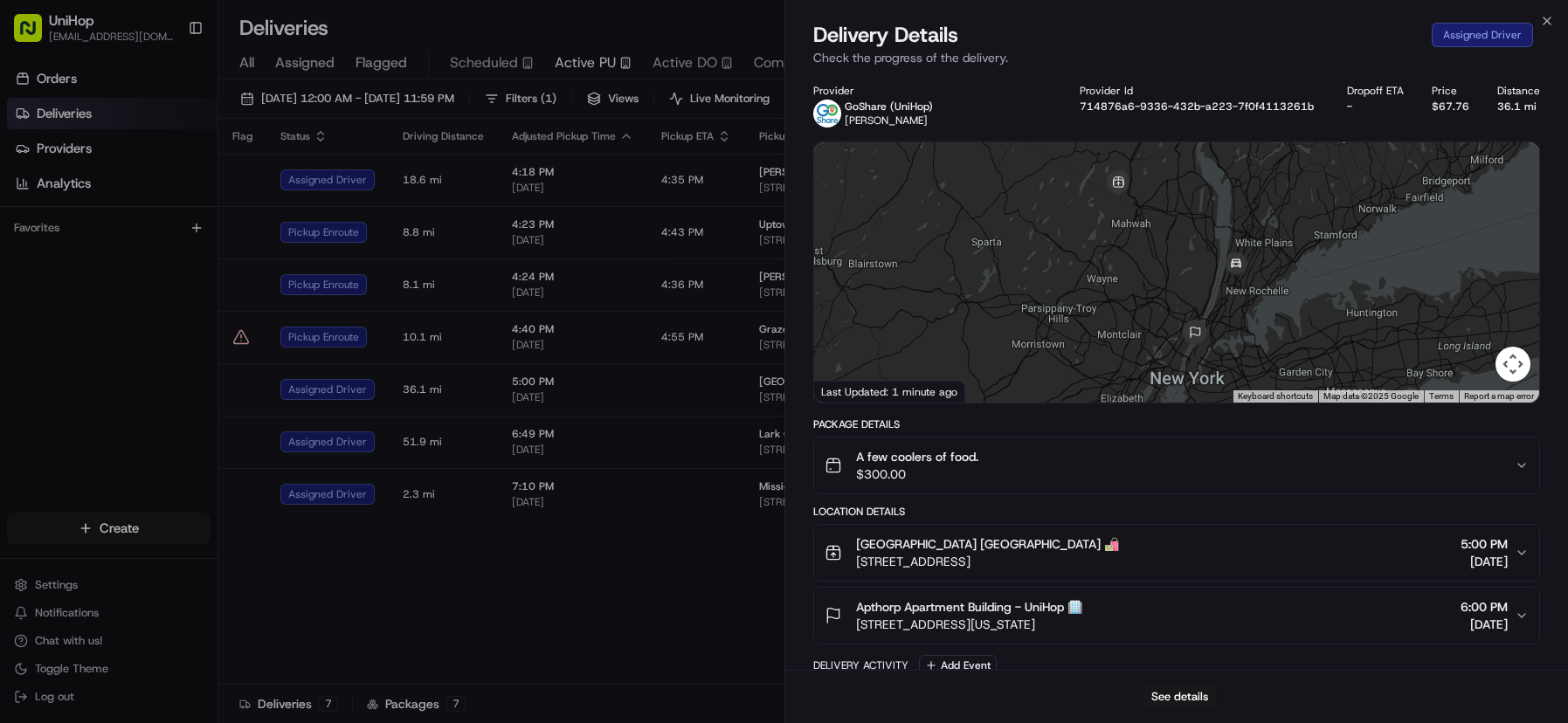 drag, startPoint x: 1160, startPoint y: 553, endPoint x: 854, endPoint y: 559, distance: 306.06 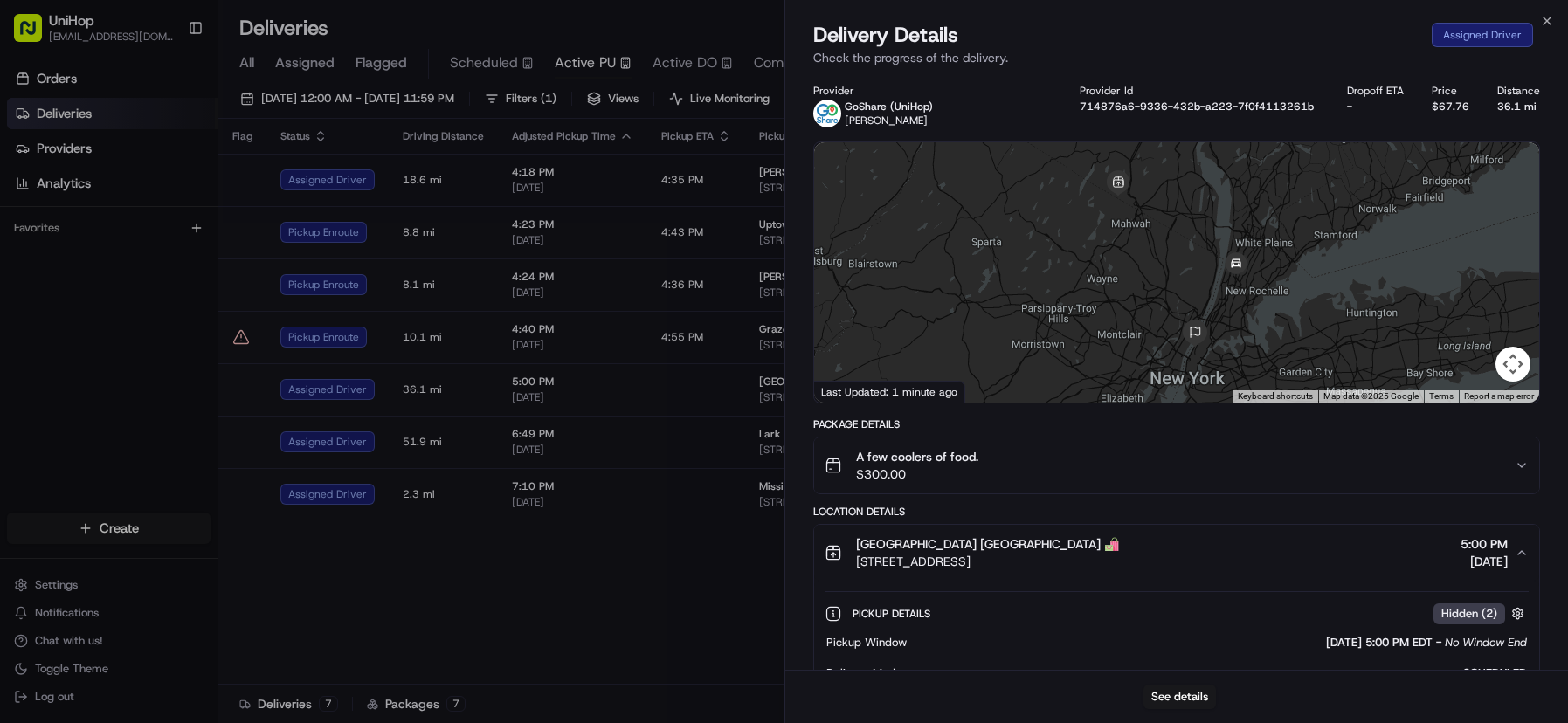 drag, startPoint x: 854, startPoint y: 562, endPoint x: 1133, endPoint y: 564, distance: 279.00717 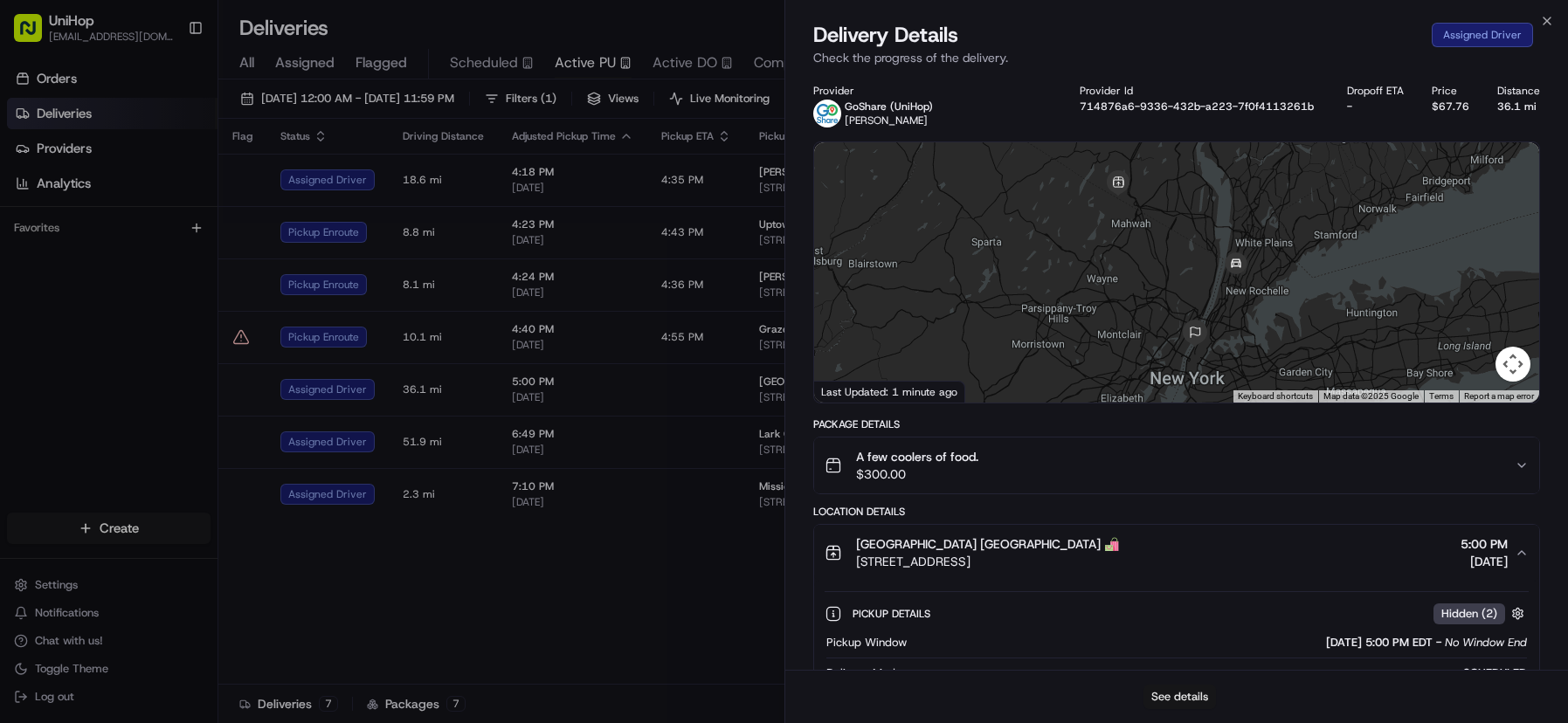 click on "See details" at bounding box center [1179, 697] 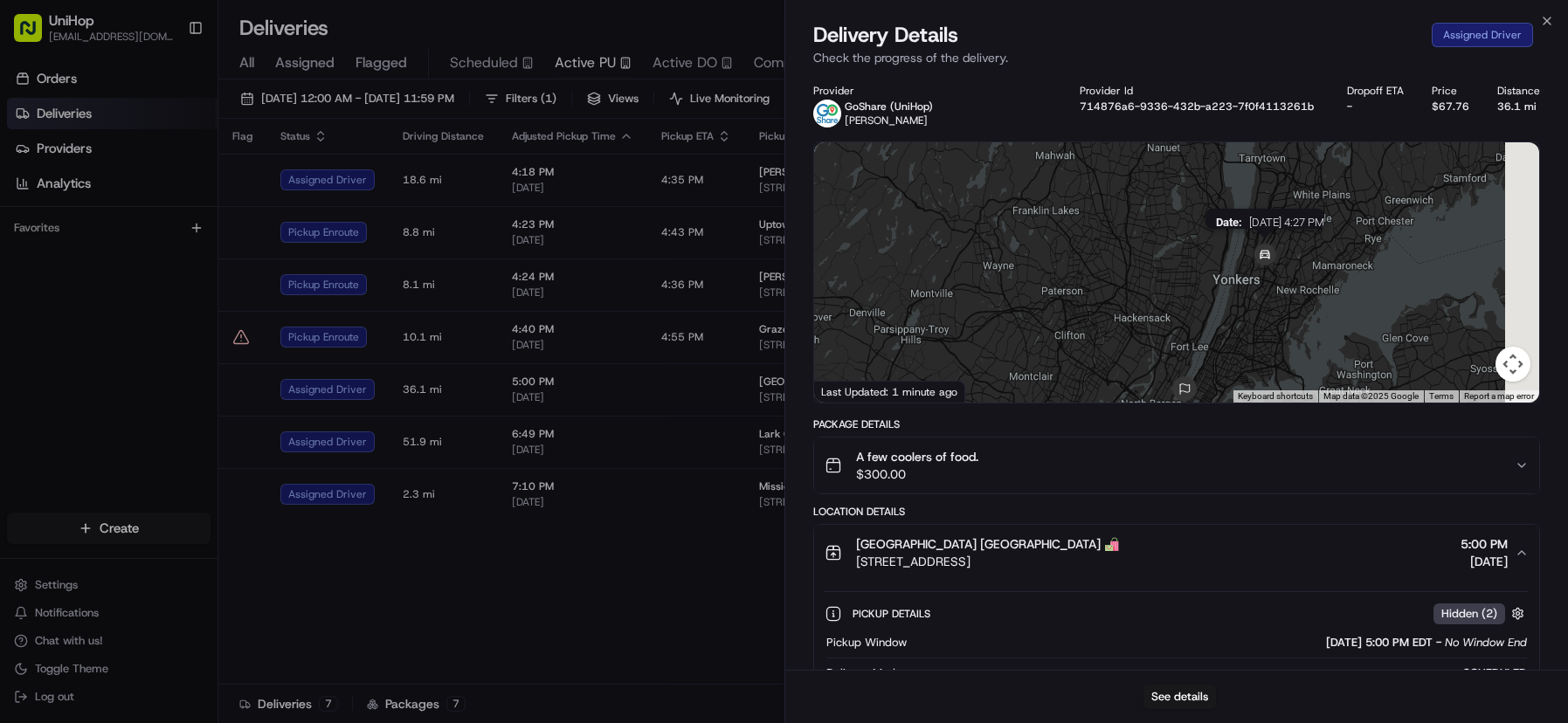 drag, startPoint x: 1385, startPoint y: 256, endPoint x: 1221, endPoint y: 253, distance: 164.02744 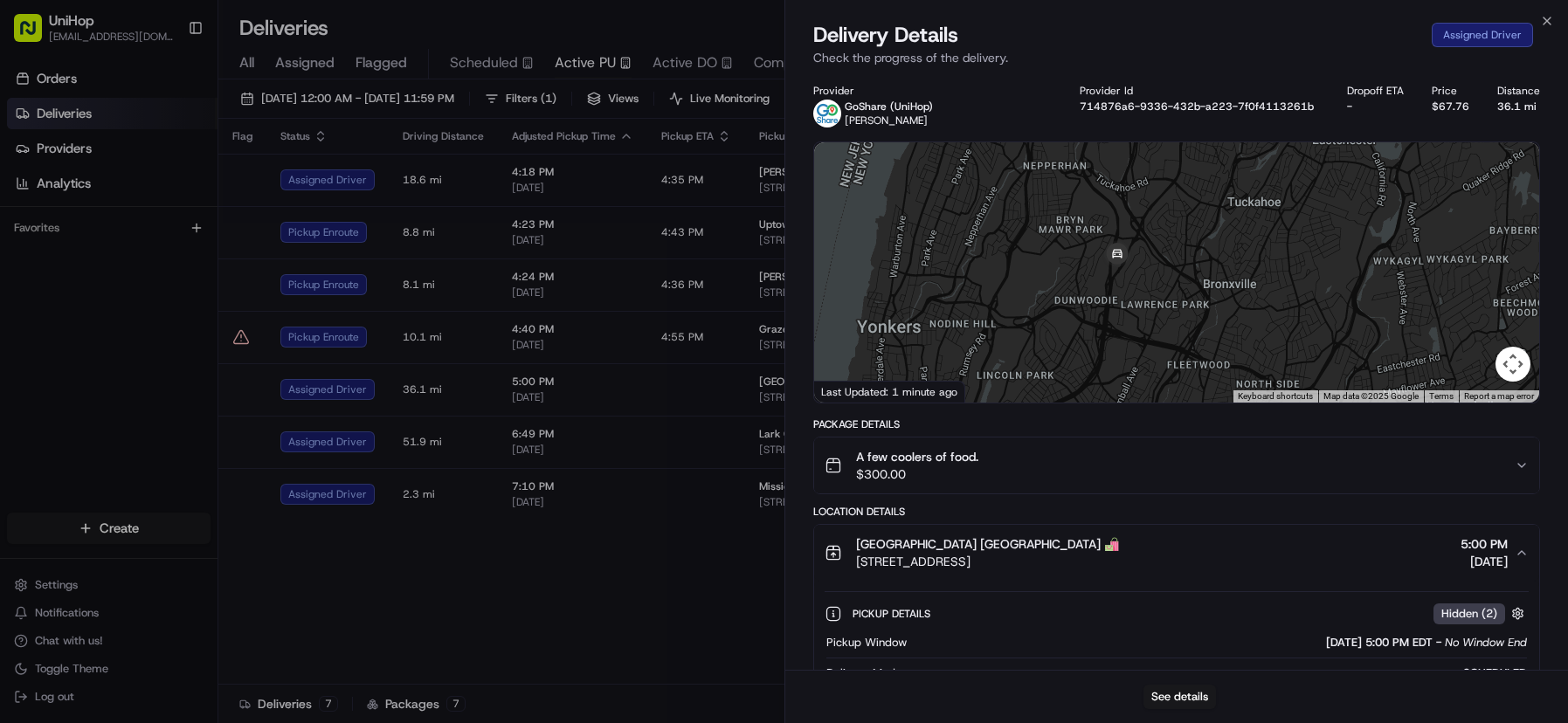 drag, startPoint x: 1197, startPoint y: 335, endPoint x: 1257, endPoint y: 262, distance: 94.493386 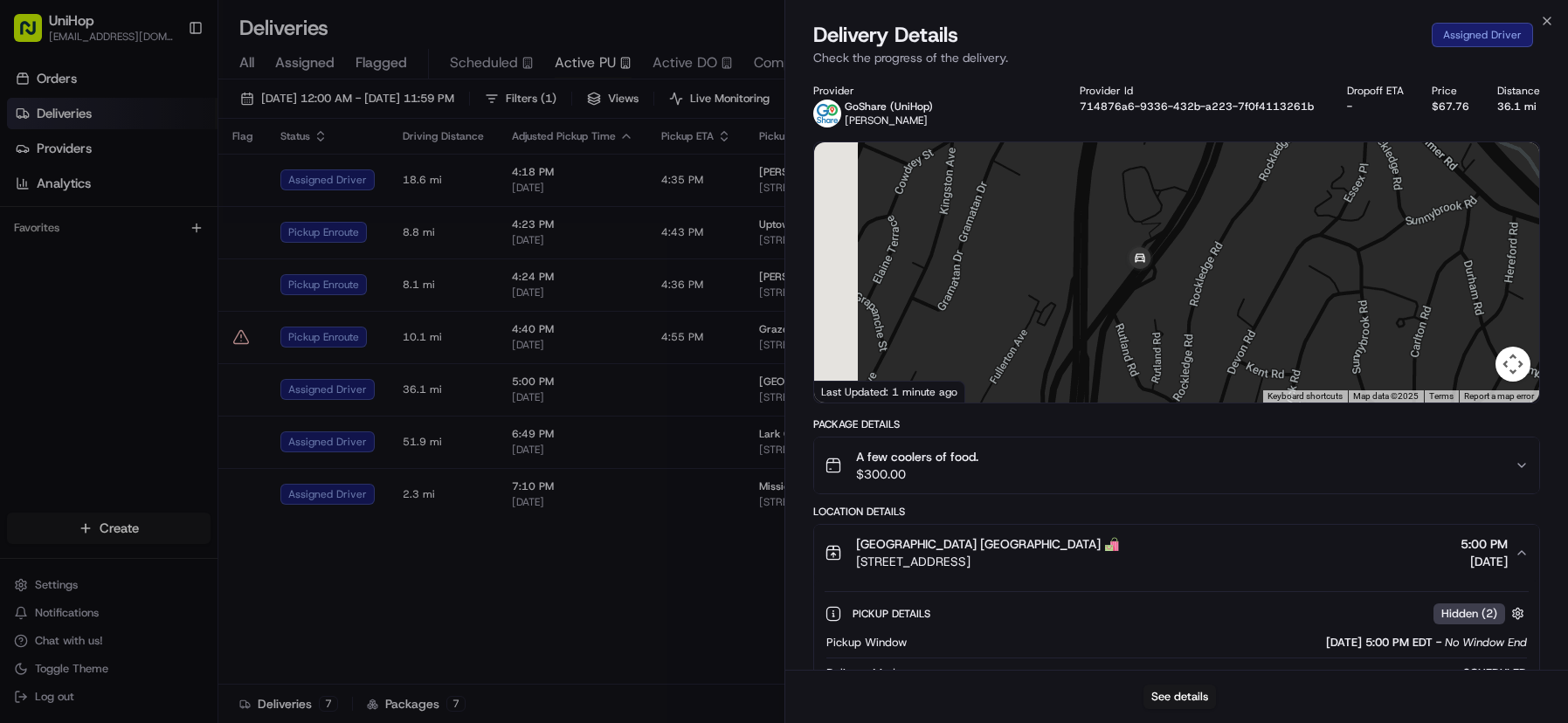 drag, startPoint x: 1072, startPoint y: 227, endPoint x: 1216, endPoint y: 355, distance: 192.66551 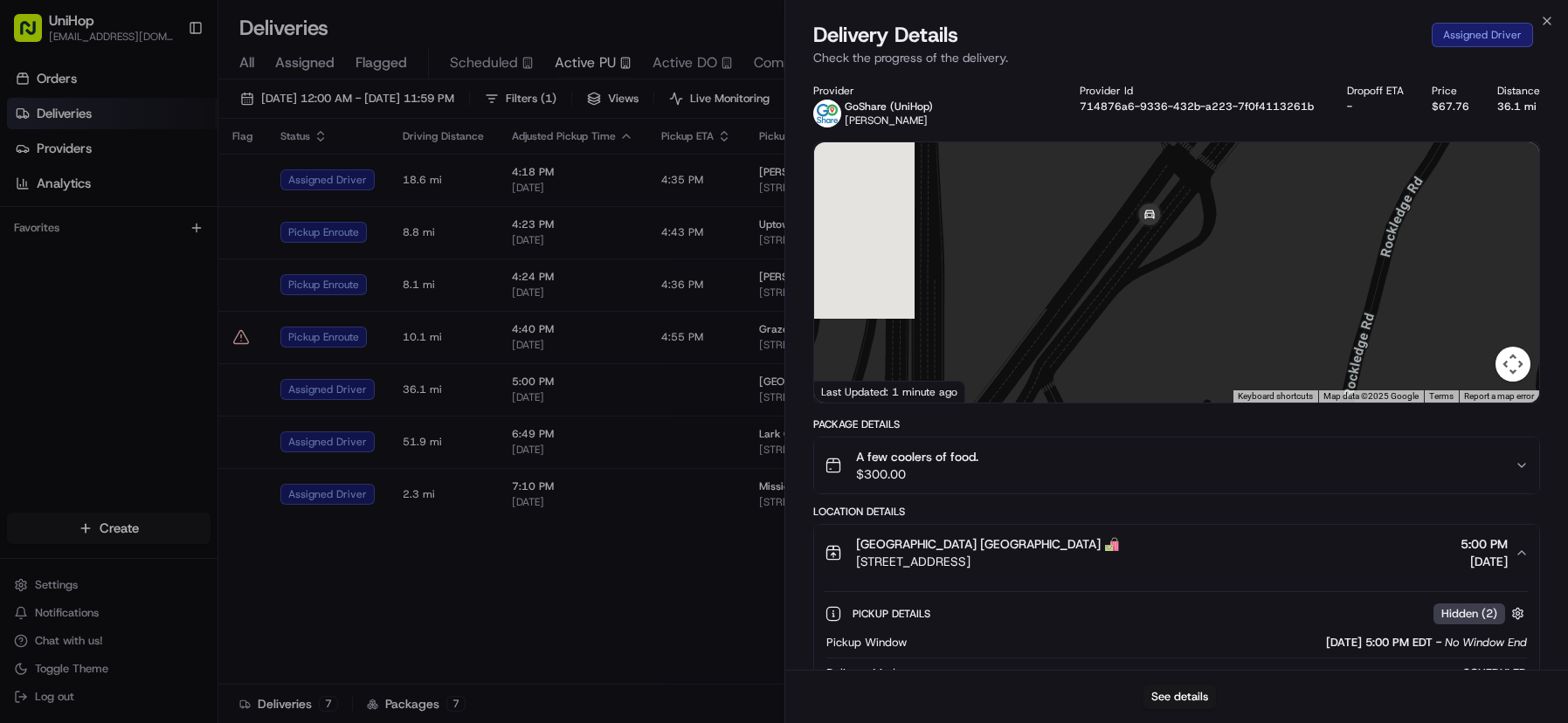 drag, startPoint x: 1093, startPoint y: 301, endPoint x: 1238, endPoint y: 231, distance: 161.01242 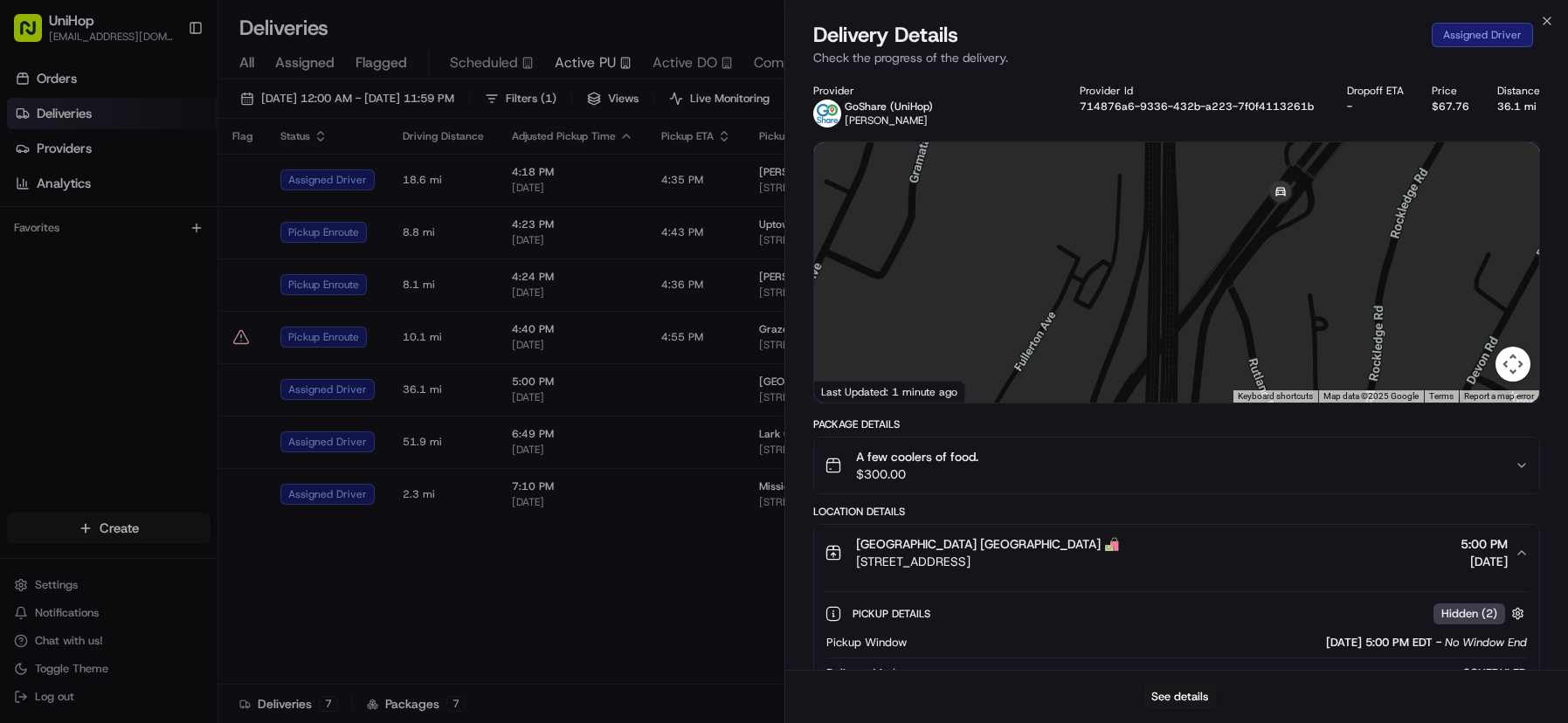 click at bounding box center (1177, 272) 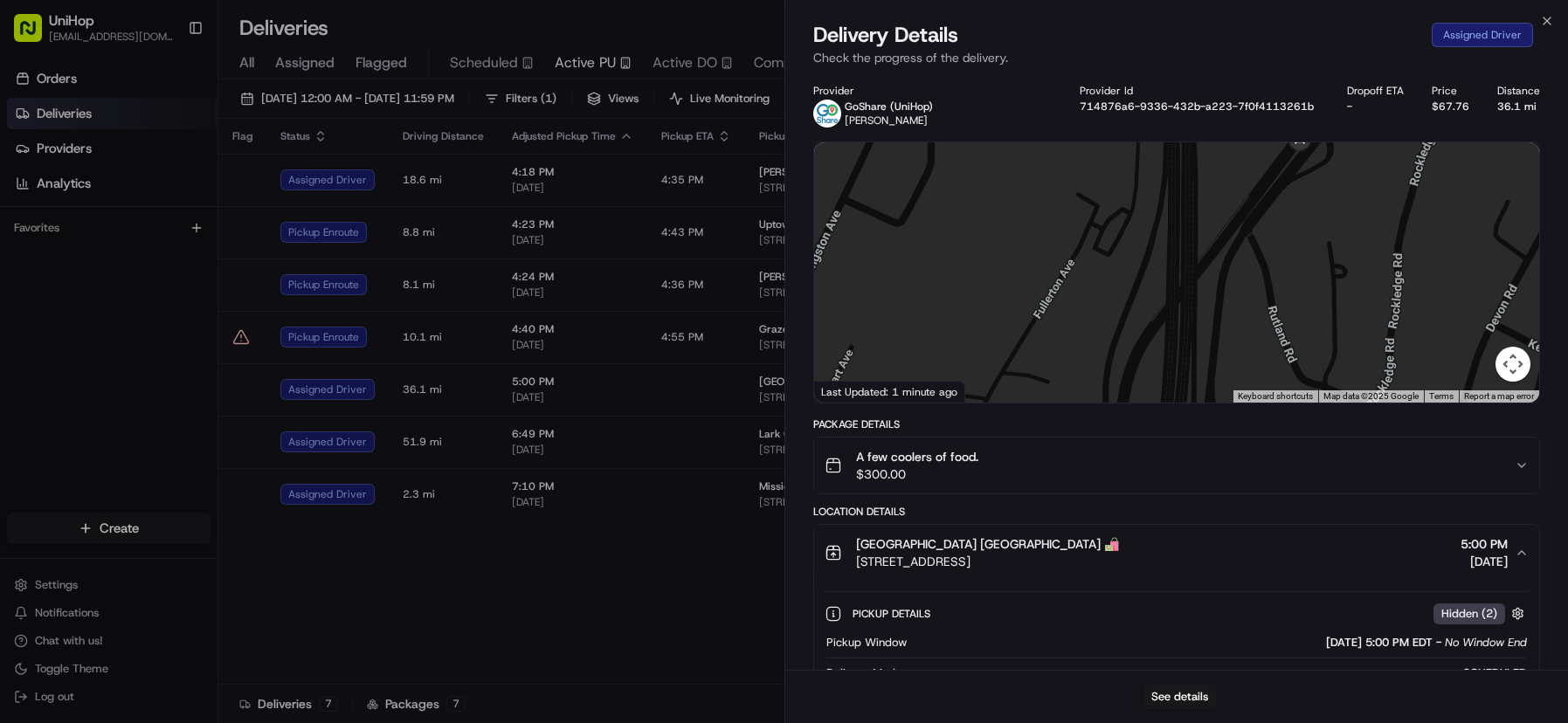 drag, startPoint x: 1197, startPoint y: 303, endPoint x: 1235, endPoint y: 253, distance: 62.80127 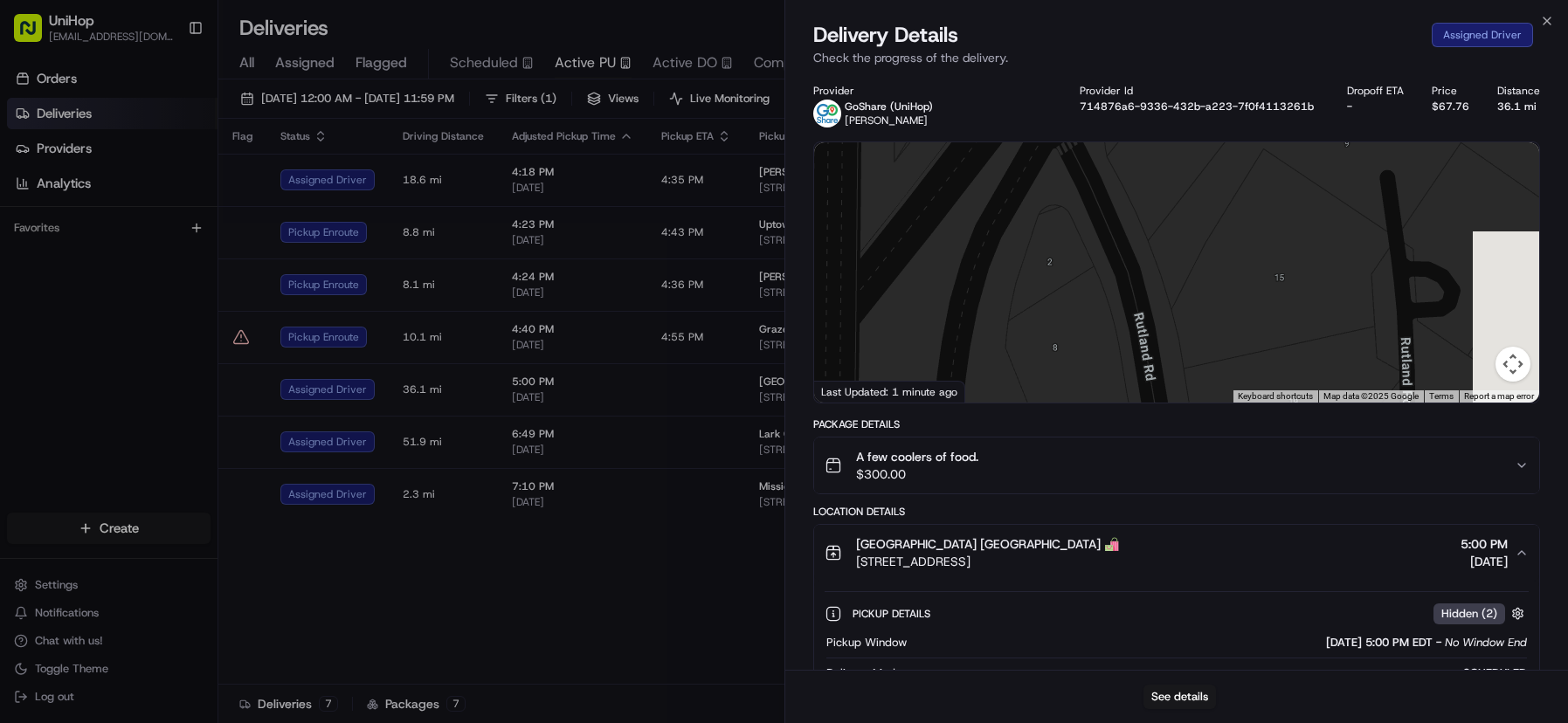 drag, startPoint x: 1363, startPoint y: 233, endPoint x: 1049, endPoint y: 493, distance: 407.67144 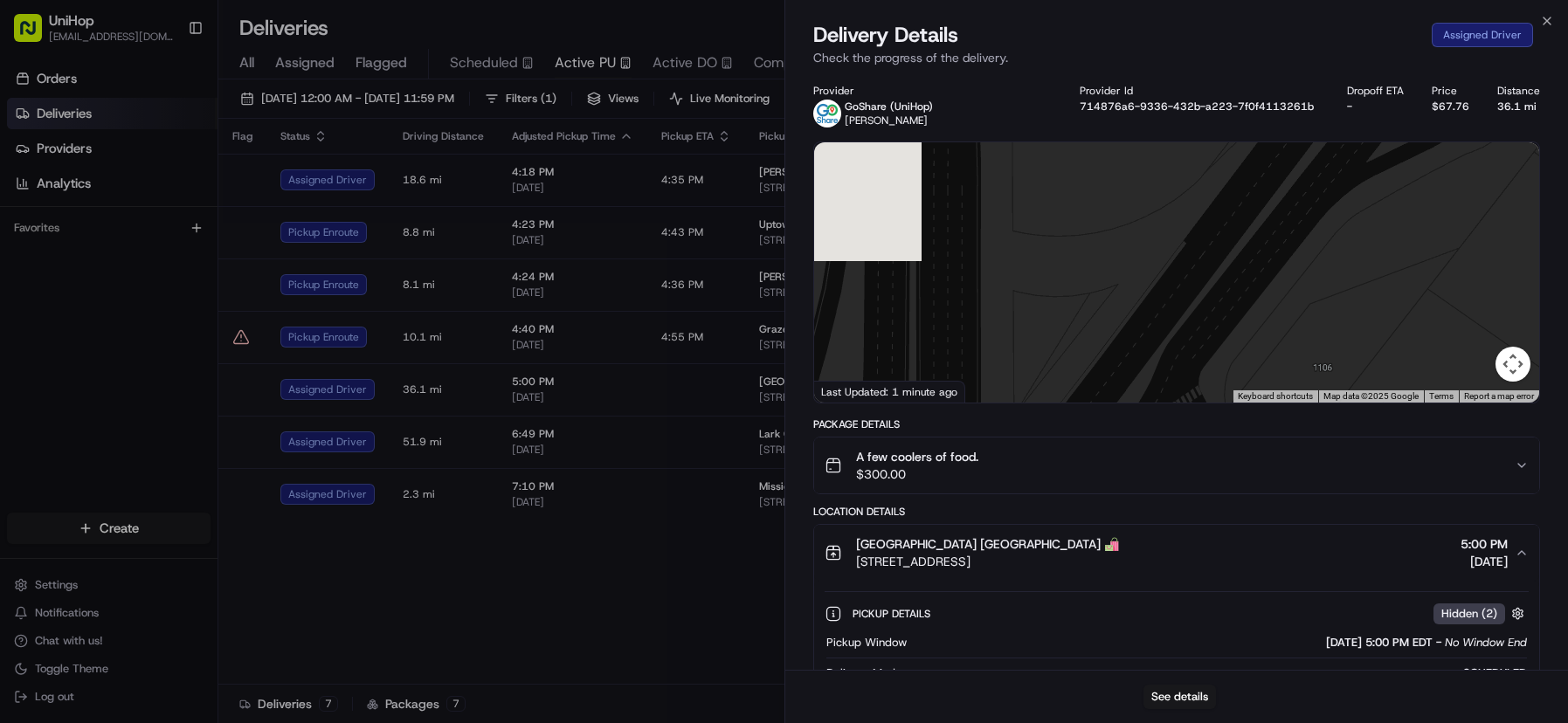 drag, startPoint x: 1173, startPoint y: 279, endPoint x: 1307, endPoint y: 534, distance: 288.06423 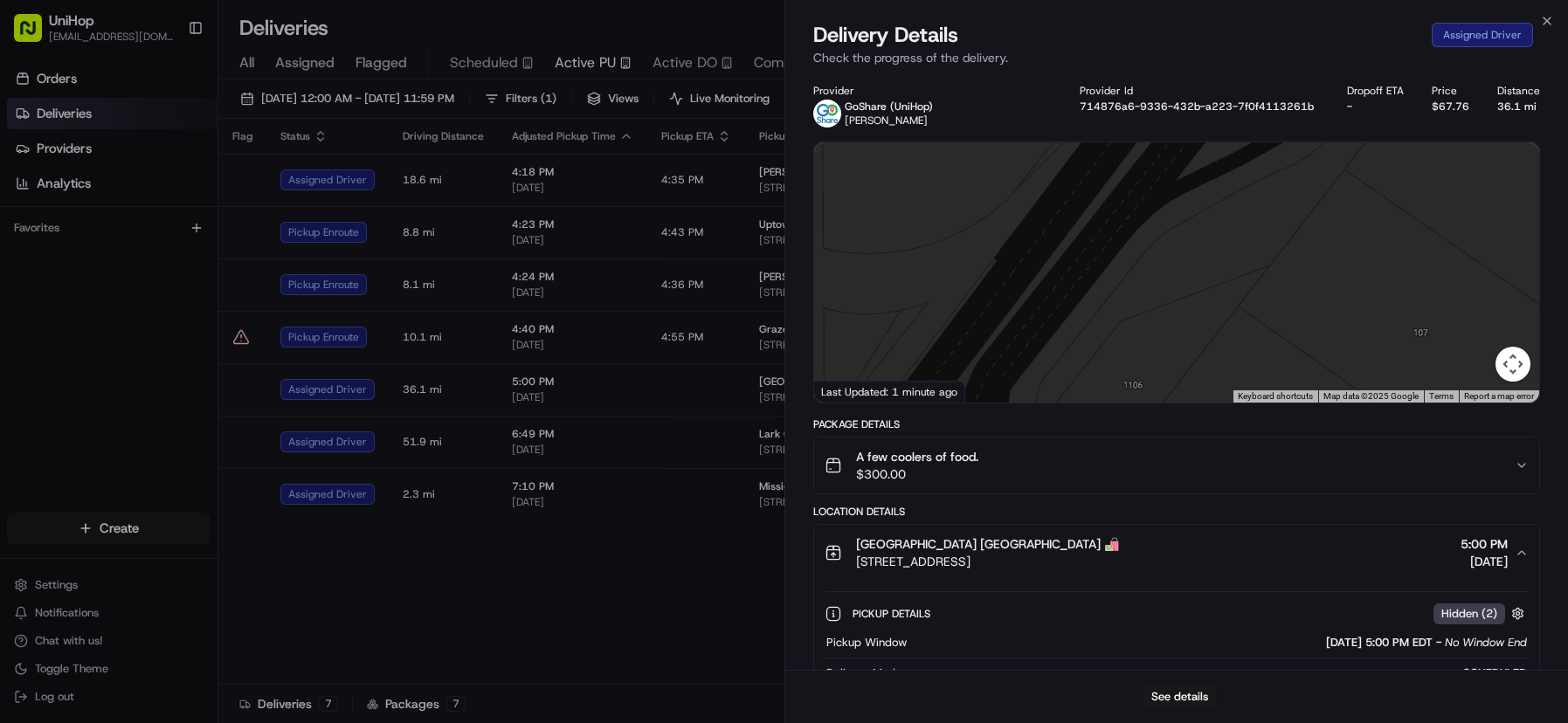 drag, startPoint x: 1292, startPoint y: 349, endPoint x: 1163, endPoint y: 251, distance: 162.00309 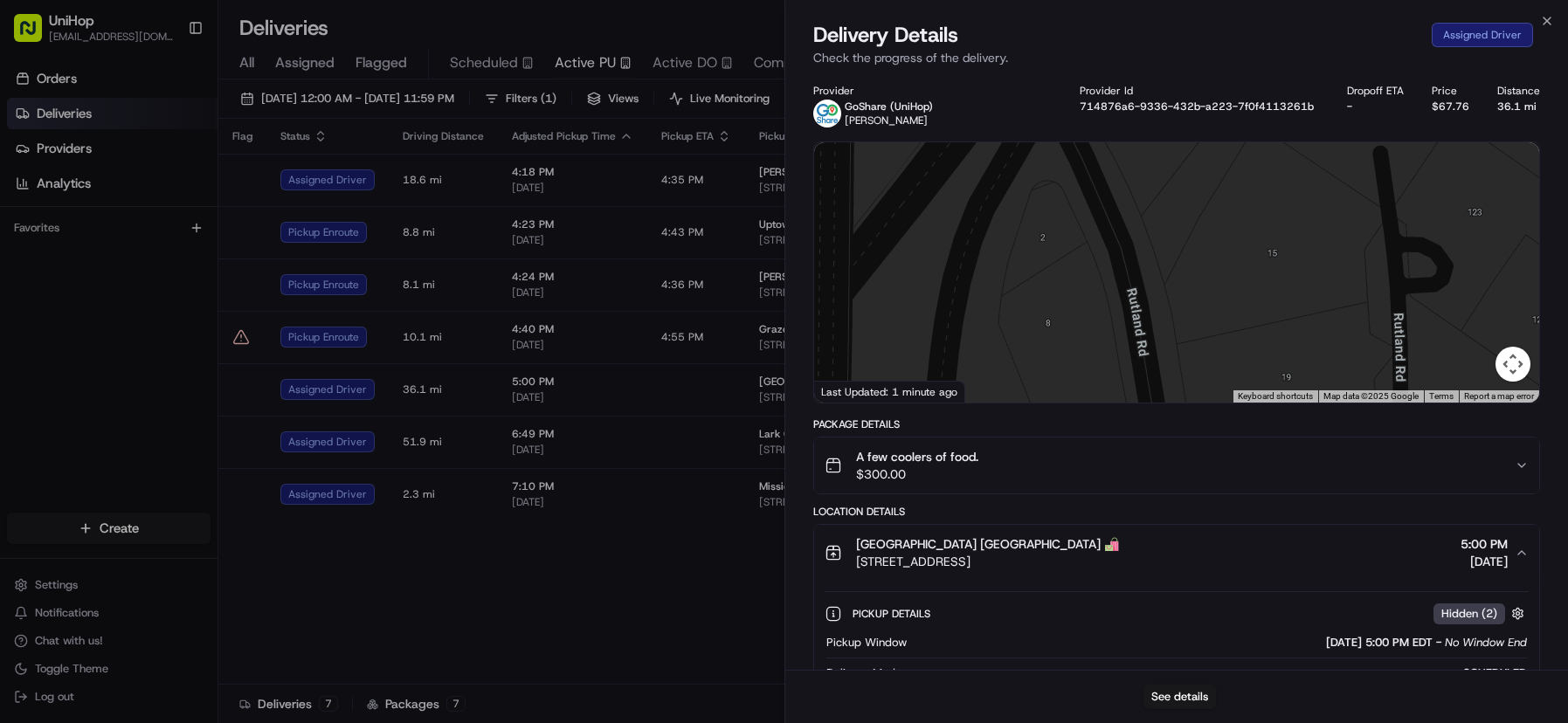 drag, startPoint x: 1171, startPoint y: 359, endPoint x: 1136, endPoint y: 242, distance: 122.12289 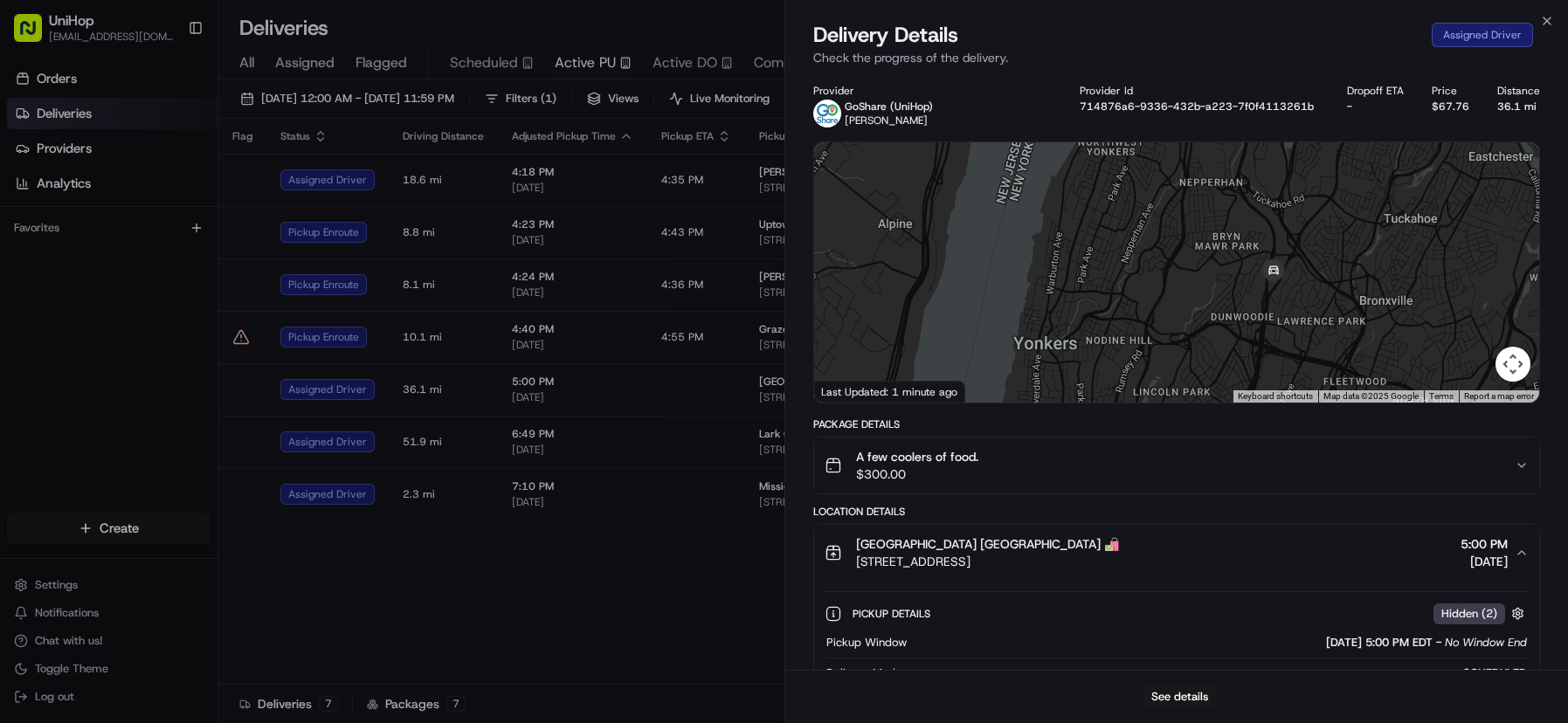 drag, startPoint x: 1314, startPoint y: 231, endPoint x: 1331, endPoint y: 261, distance: 34.481879 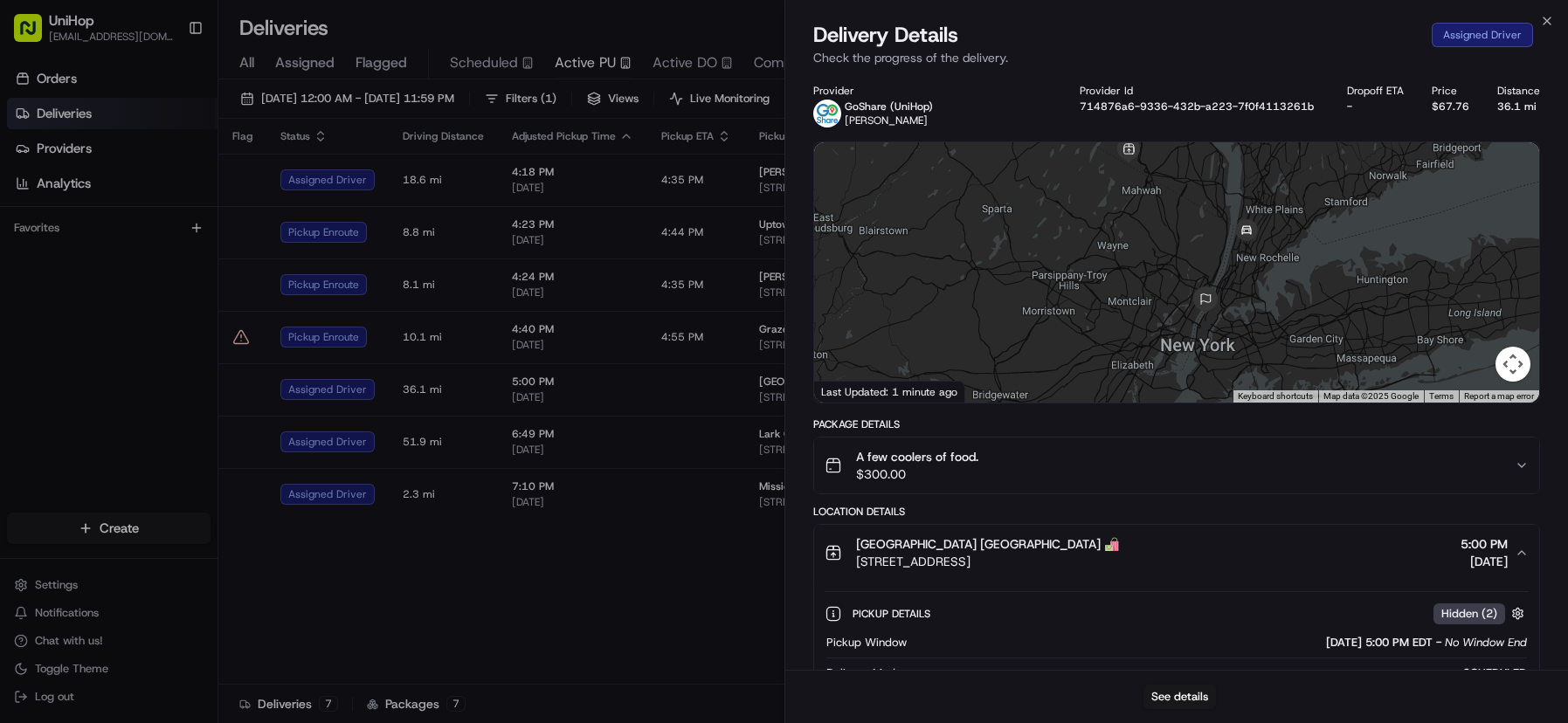 drag, startPoint x: 1267, startPoint y: 295, endPoint x: 1274, endPoint y: 218, distance: 77.31753 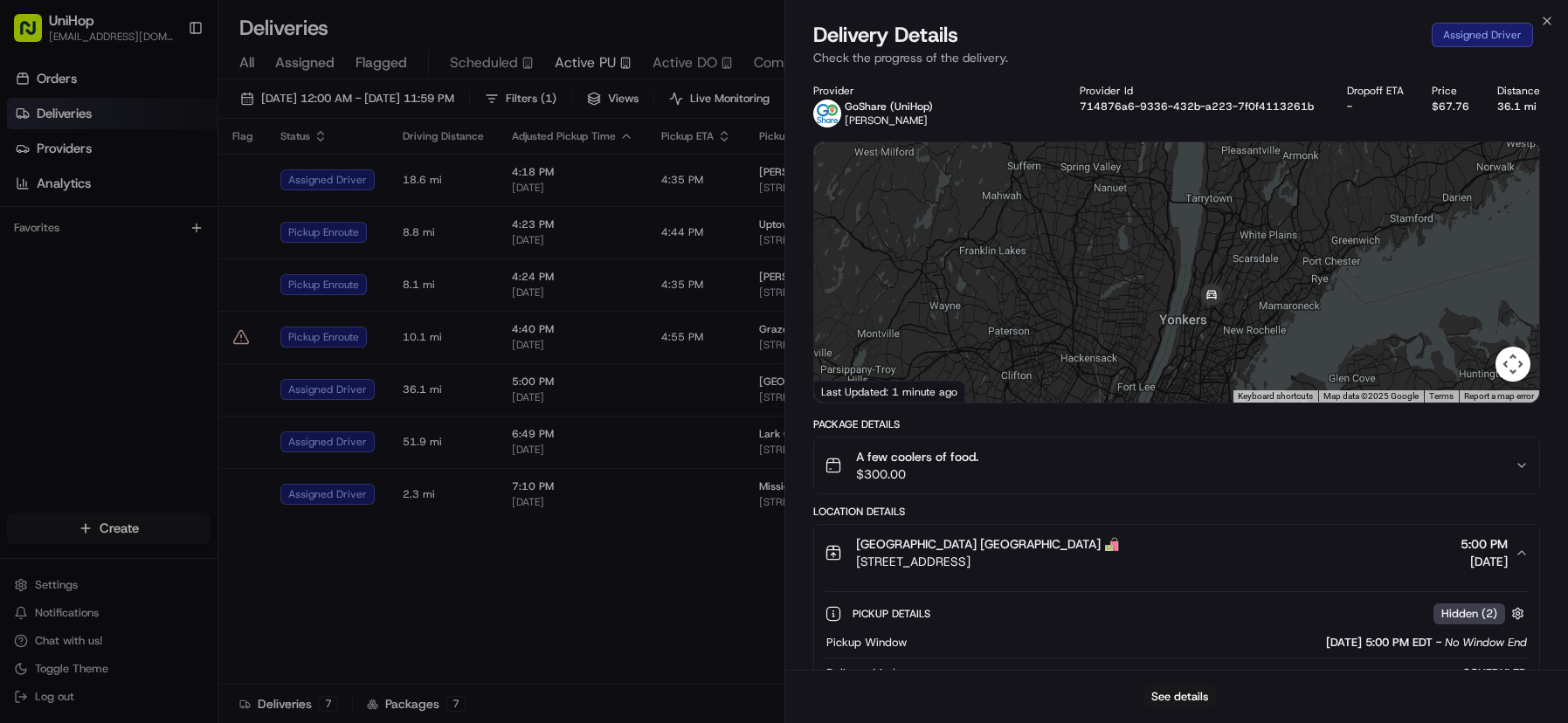 drag, startPoint x: 1226, startPoint y: 251, endPoint x: 1173, endPoint y: 358, distance: 119.40687 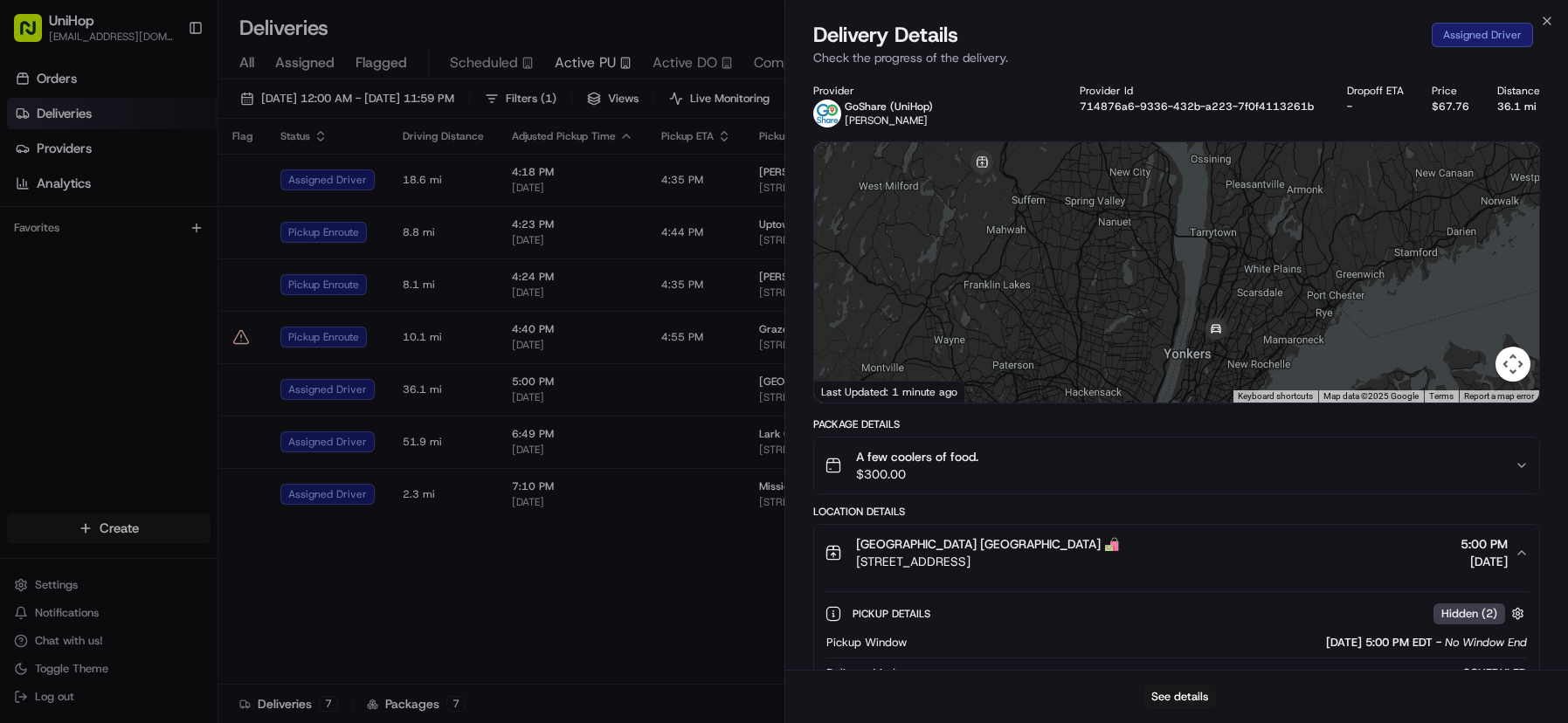 drag, startPoint x: 1153, startPoint y: 234, endPoint x: 1157, endPoint y: 271, distance: 37.215588 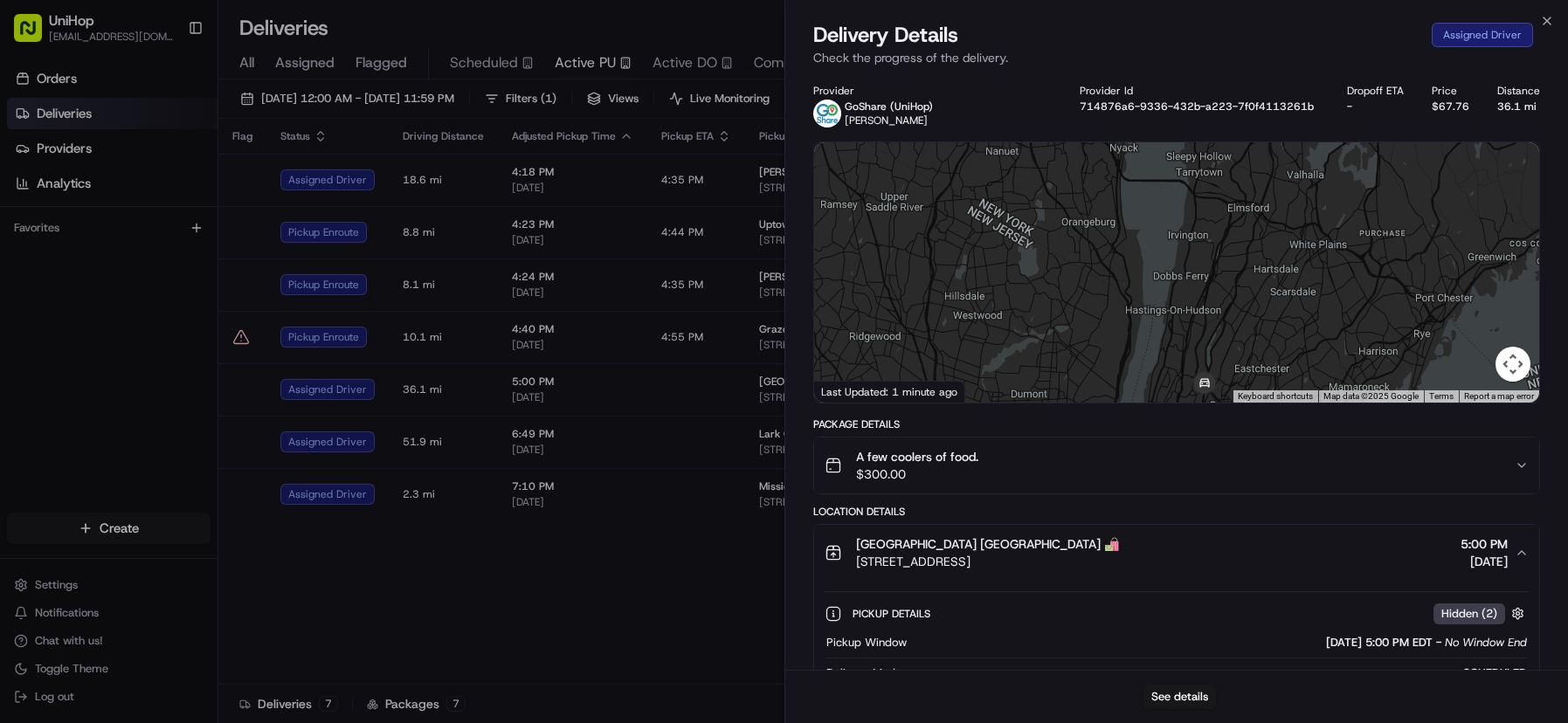 drag, startPoint x: 1244, startPoint y: 313, endPoint x: 1196, endPoint y: 232, distance: 94.15413 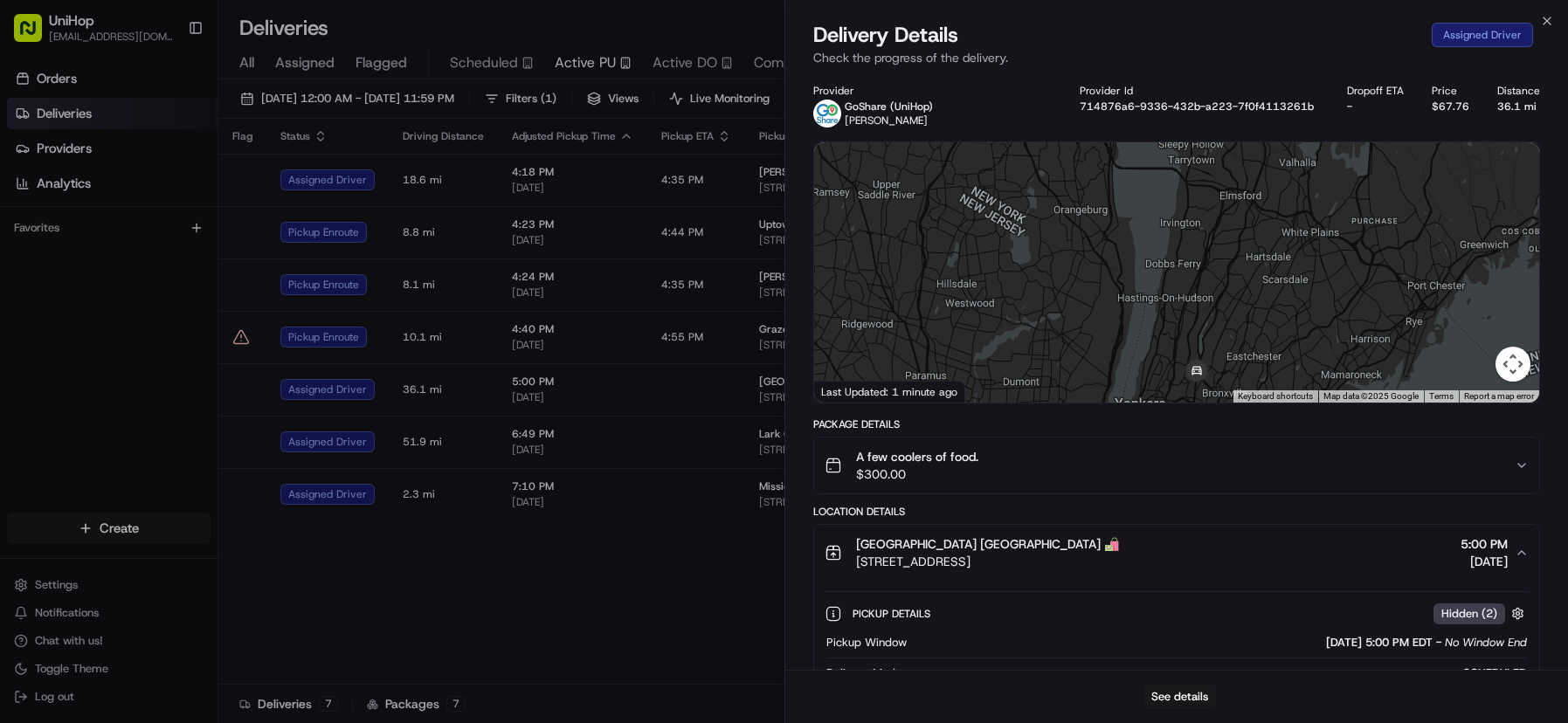 drag, startPoint x: 439, startPoint y: 643, endPoint x: 453, endPoint y: 628, distance: 20.518285 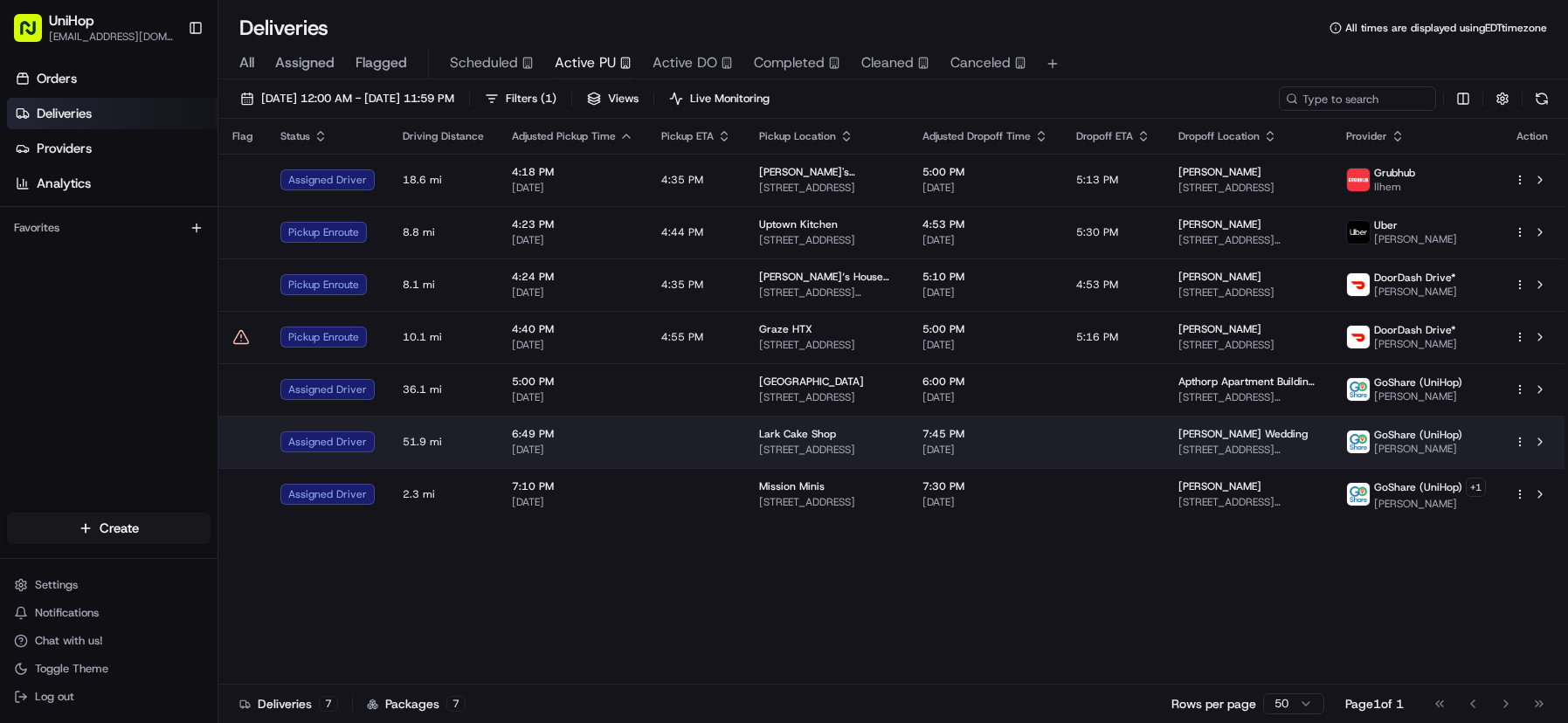 click on "7:45 PM Jul 11 2025" at bounding box center (985, 442) 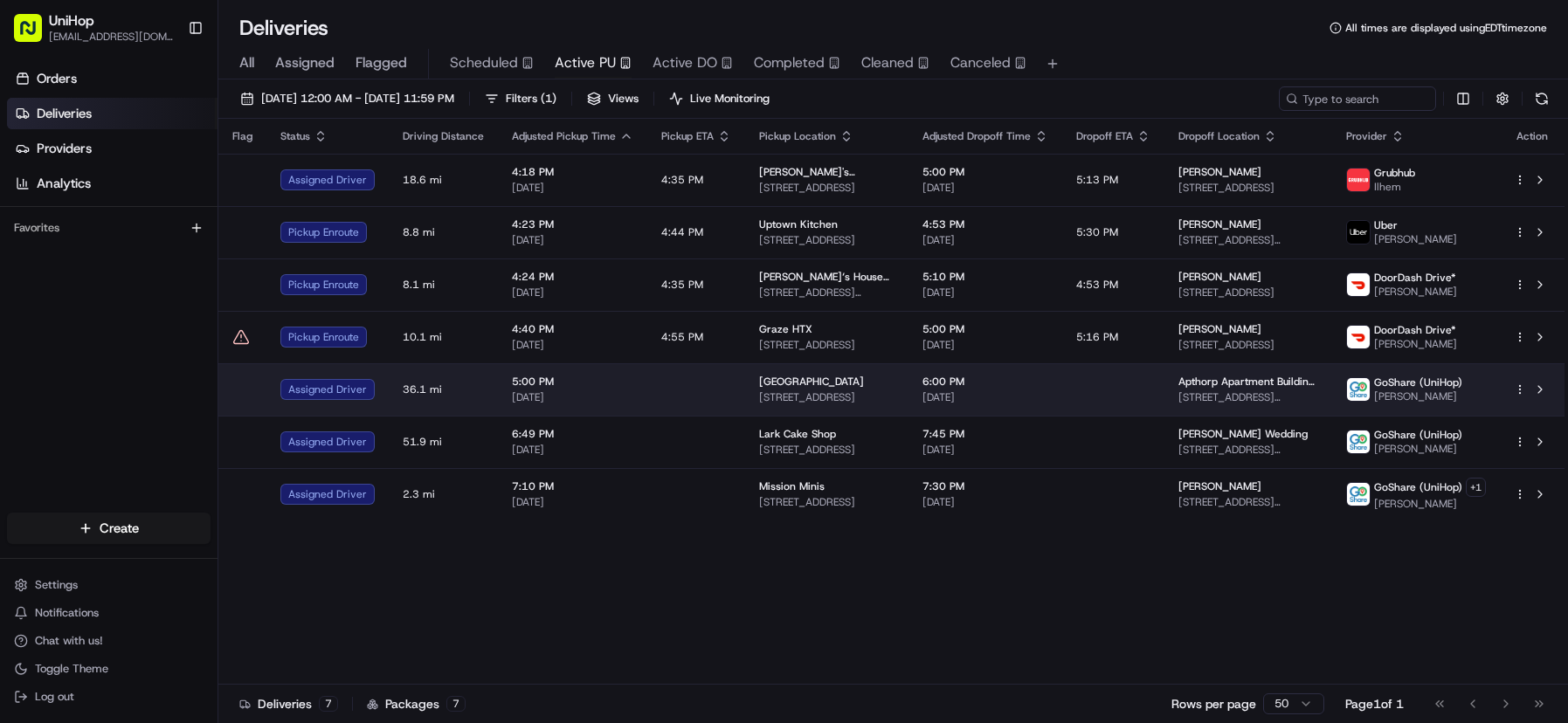 click on "Sloatsburg House 2 Old Cranberry Rd, Sloatsburg, NY 10974, USA" at bounding box center [826, 389] 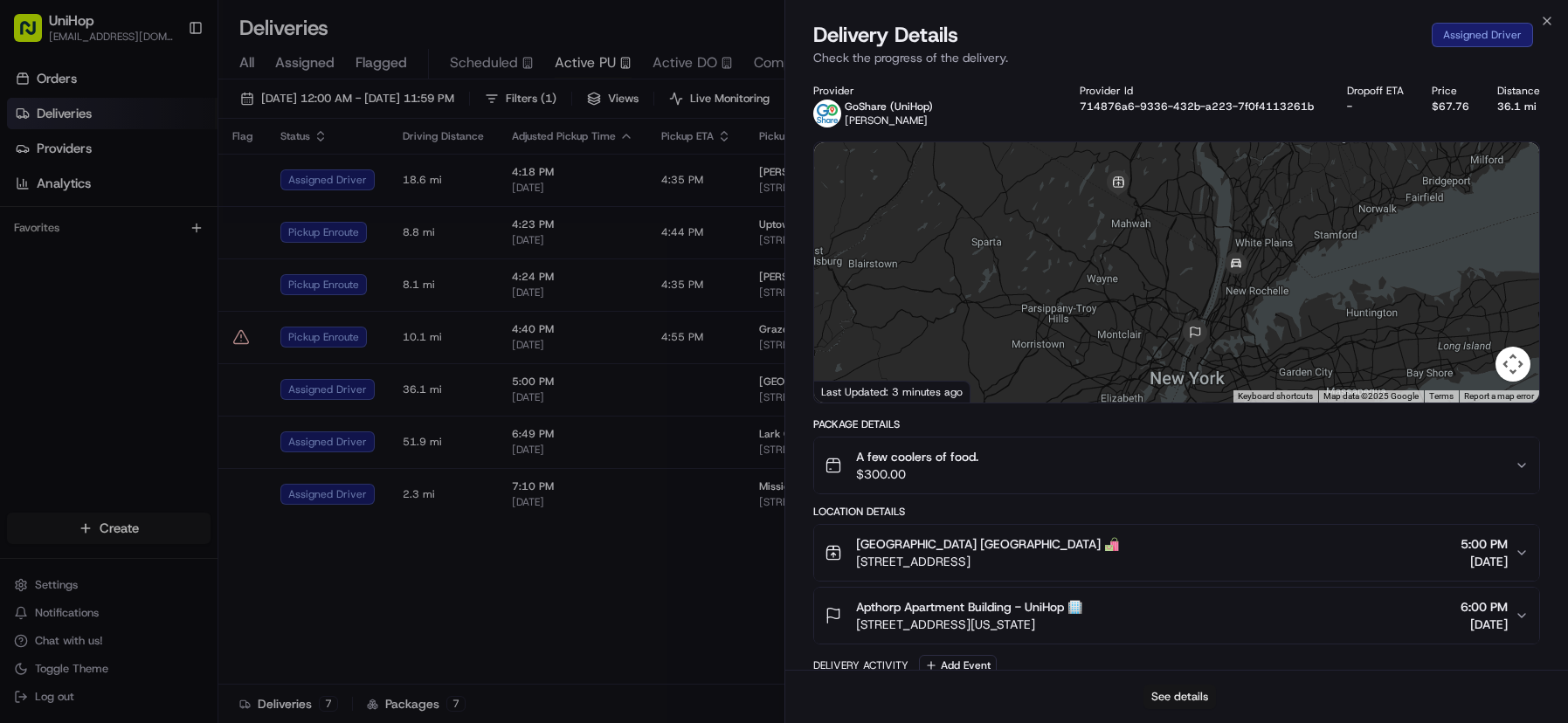 click on "See details" at bounding box center (1179, 697) 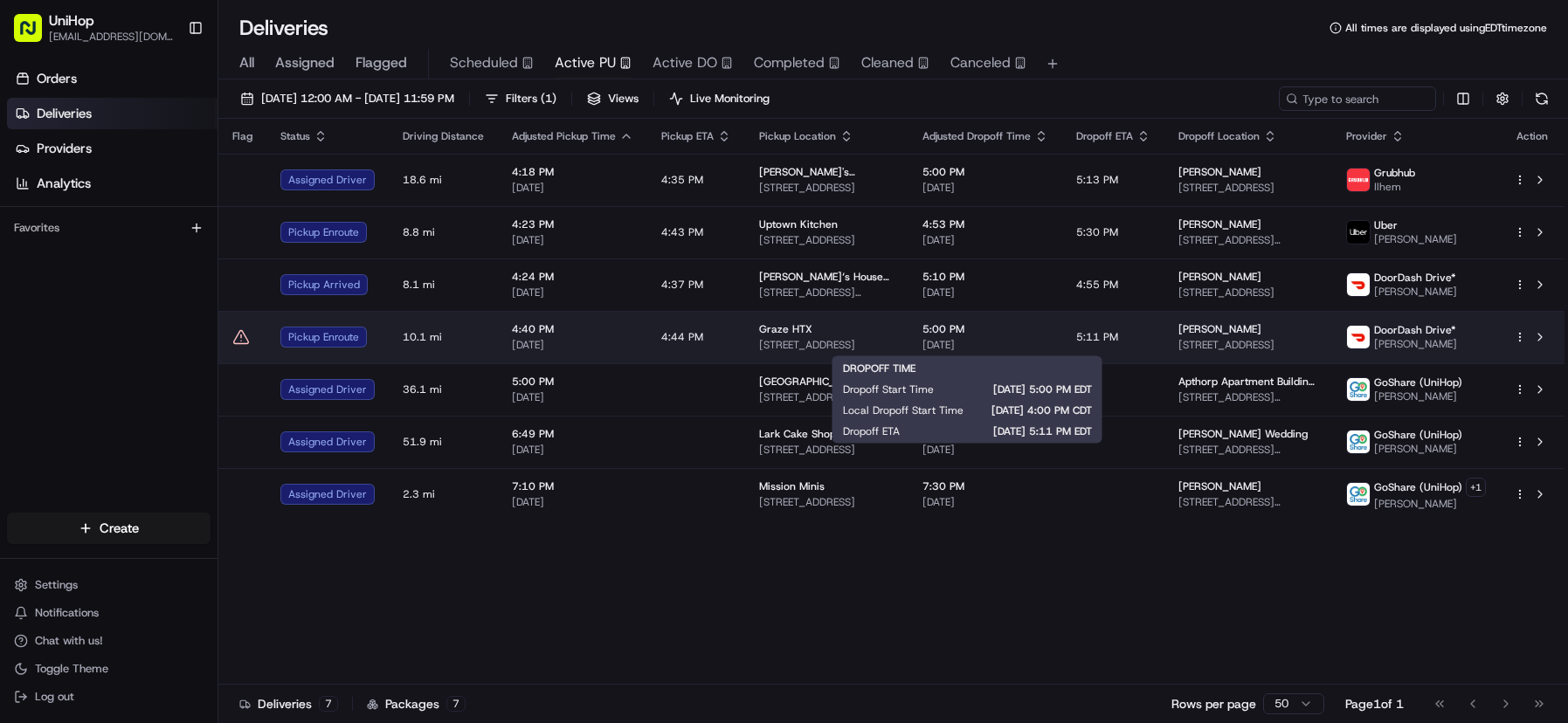 click on "5:00 PM" at bounding box center (985, 329) 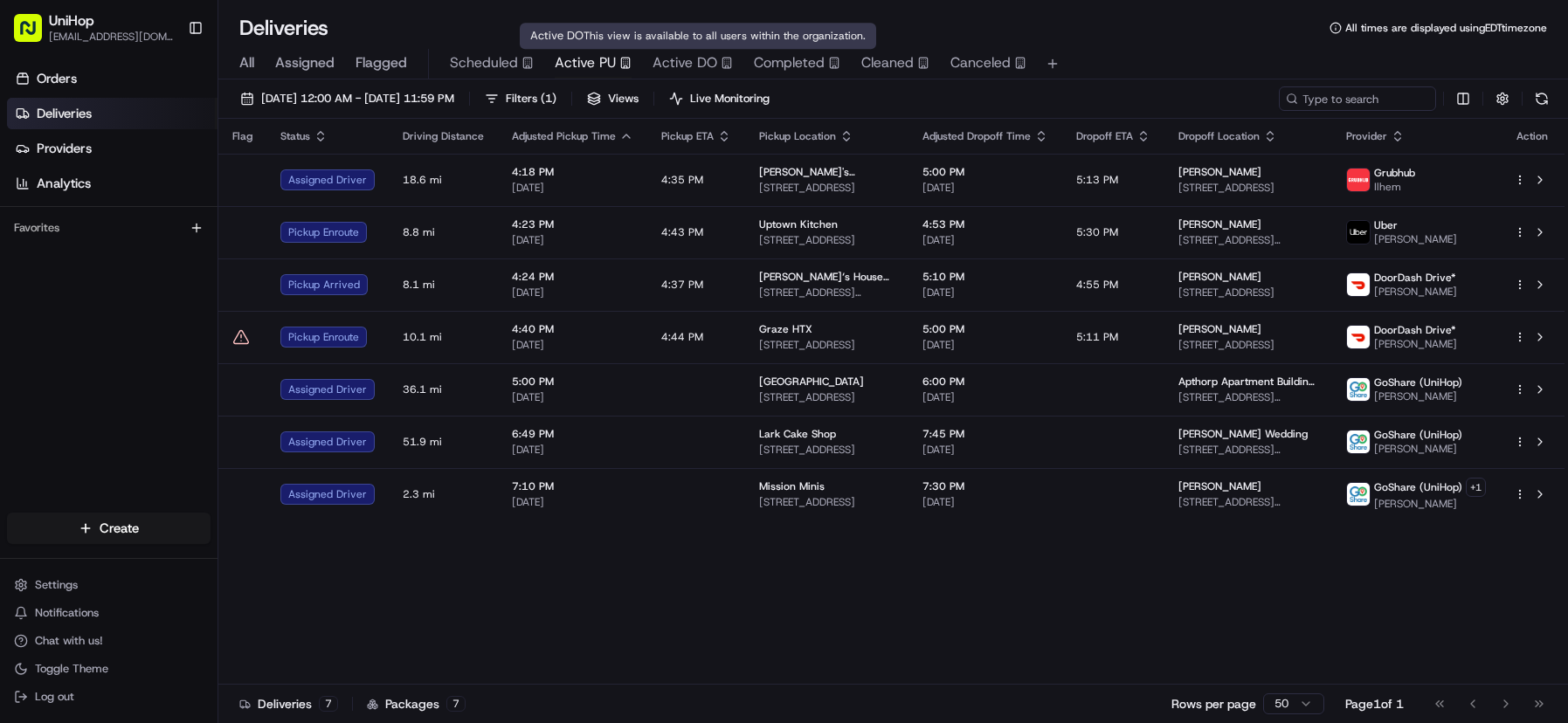 click on "Active DO" at bounding box center (685, 63) 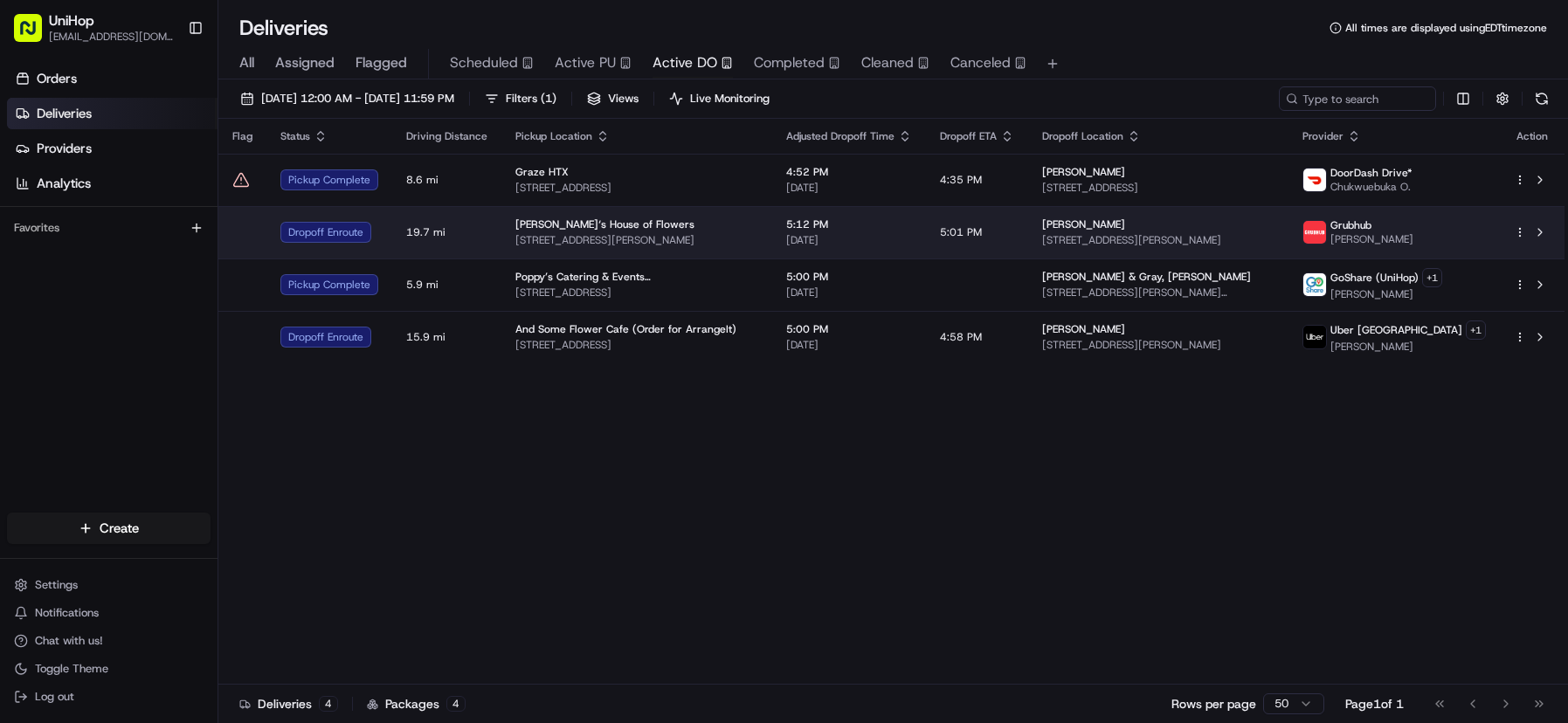 click on "5:12 PM" at bounding box center [849, 224] 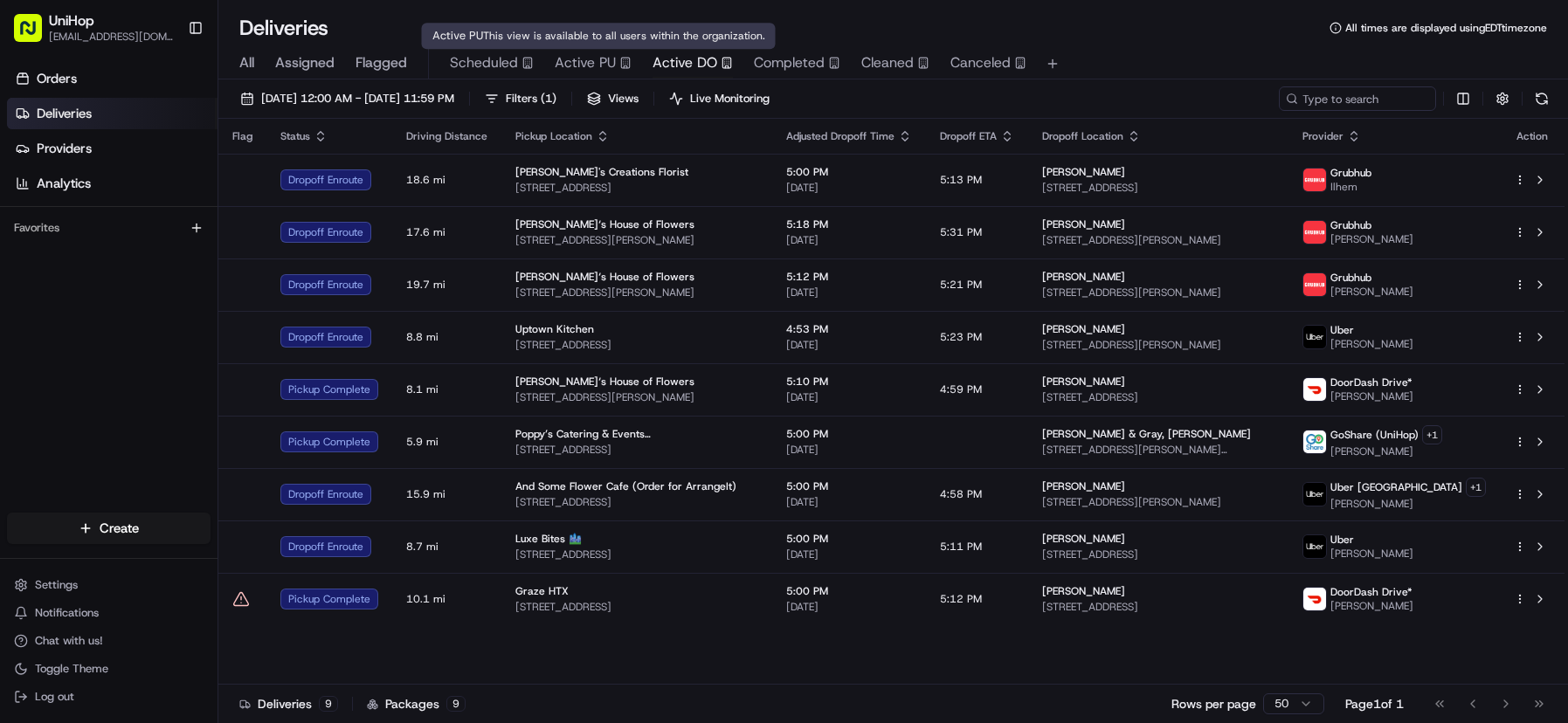 click on "Active PU" at bounding box center [593, 63] 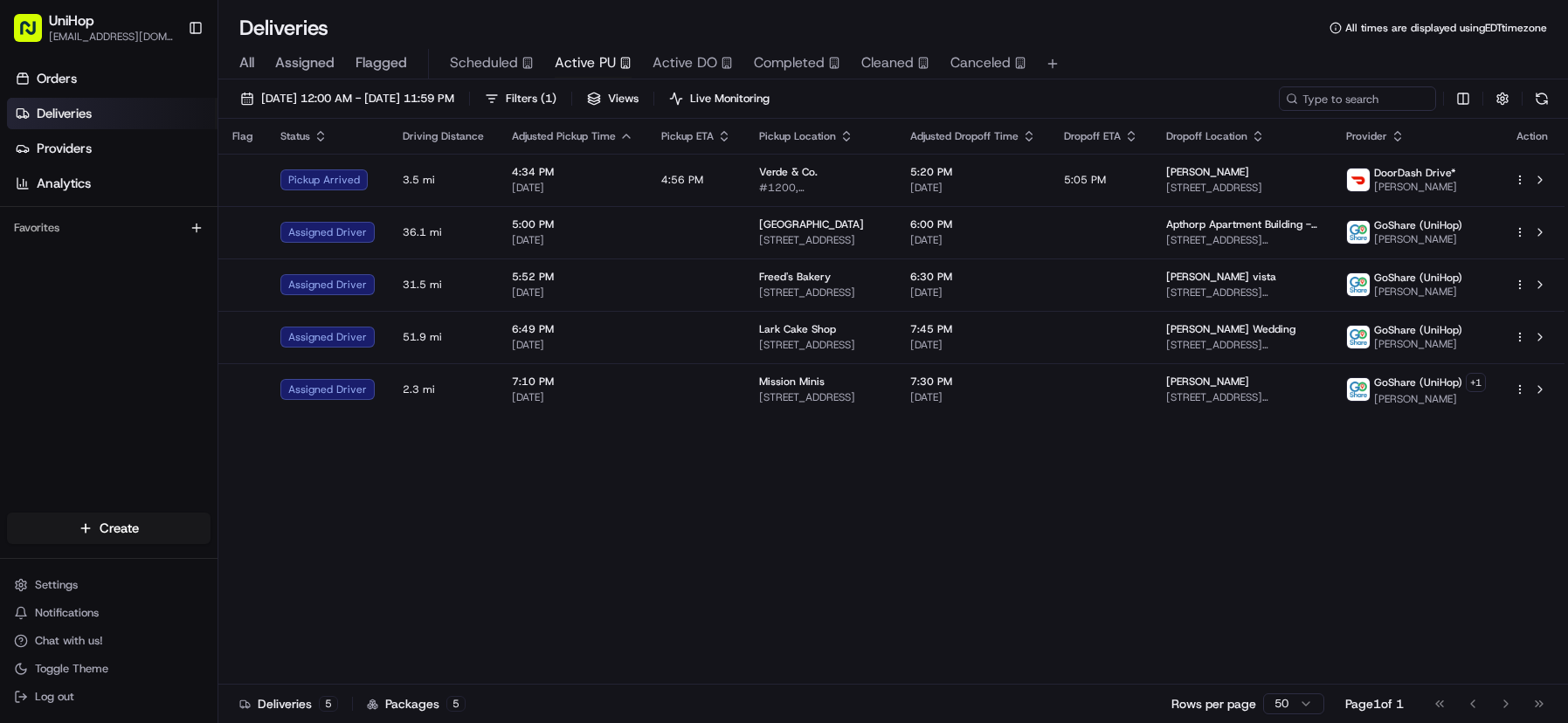 click on "Flag Status Driving Distance Adjusted Pickup Time Pickup ETA Pickup Location Adjusted Dropoff Time Dropoff ETA Dropoff Location Provider Action Pickup Arrived 3.5 mi 4:34 PM Jul 11 2025 4:56 PM Verde & Co. #1200, 400 Fairview Ave N, Seattle, WA 98109, USA 5:20 PM Jul 11 2025 5:05 PM Andy Beers 2052 E Crescent Dr, Seattle, WA 98112, USA DoorDash Drive* Robin H. Assigned Driver 36.1 mi 5:00 PM Jul 11 2025 Sloatsburg House 2 Old Cranberry Rd, Sloatsburg, NY 10974, USA 6:00 PM Jul 11 2025 Apthorp Apartment Building - UniHop 🏢 2211 Broadway APT 12G, New York, NY 10024, USA GoShare (UniHop) Marjorie S. Assigned Driver 31.5 mi 5:52 PM Jul 11 2025 Freed's Bakery 9815 S Eastern Ave, Las Vegas, NV 89183, USA 6:30 PM Jul 11 2025 Shauna Leaver - dunshee vista 5513 Dunshee Vista Ave, Las Vegas, NV 89131, USA GoShare (UniHop) Emir P. Assigned Driver 51.9 mi 6:49 PM Jul 11 2025 Lark Cake Shop 3337 W Sunset Blvd, Los Angeles, CA 90026, USA 7:45 PM Jul 11 2025 David Goertsen Wedding GoShare (UniHop) Roseller M. 2.3 mi + 1" at bounding box center (891, 402) 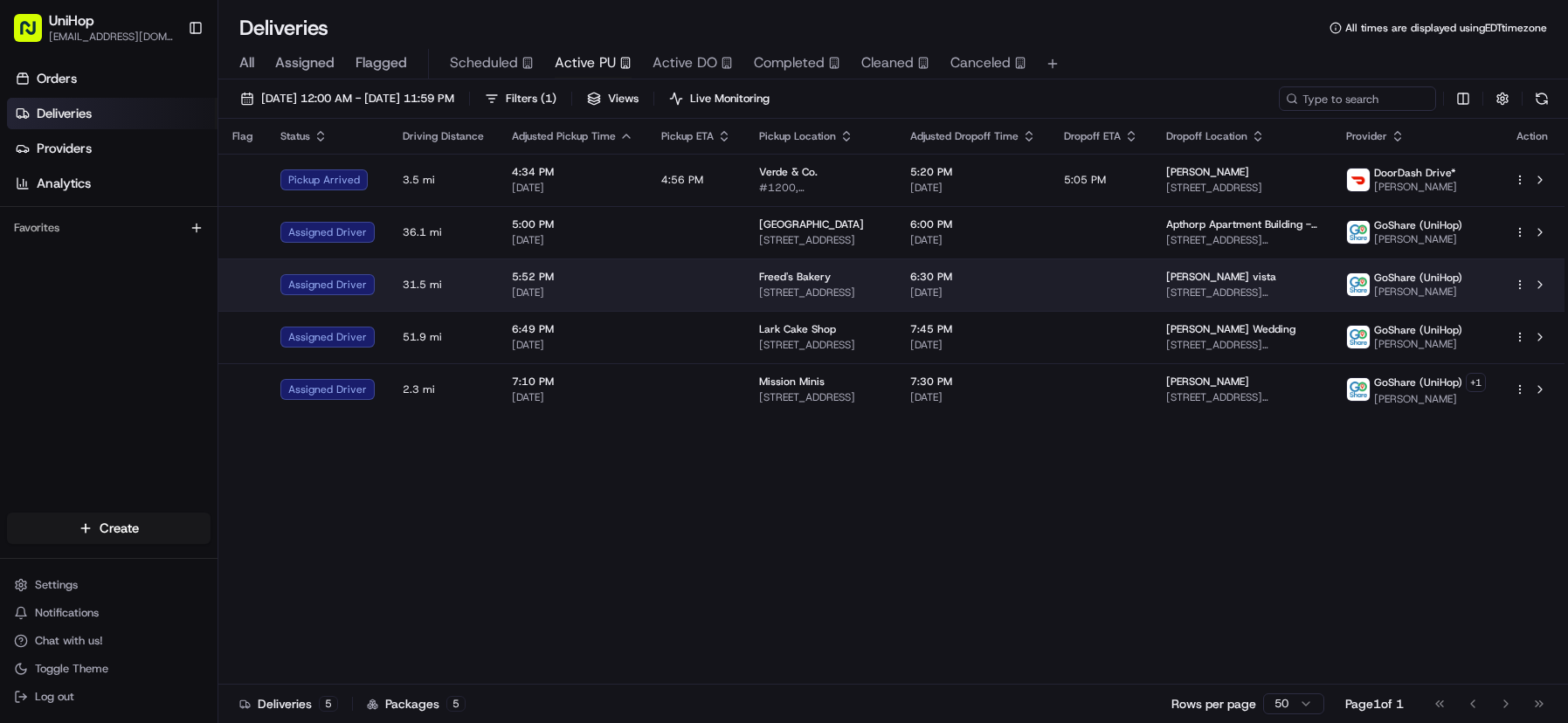 click on "[DATE]" at bounding box center [973, 293] 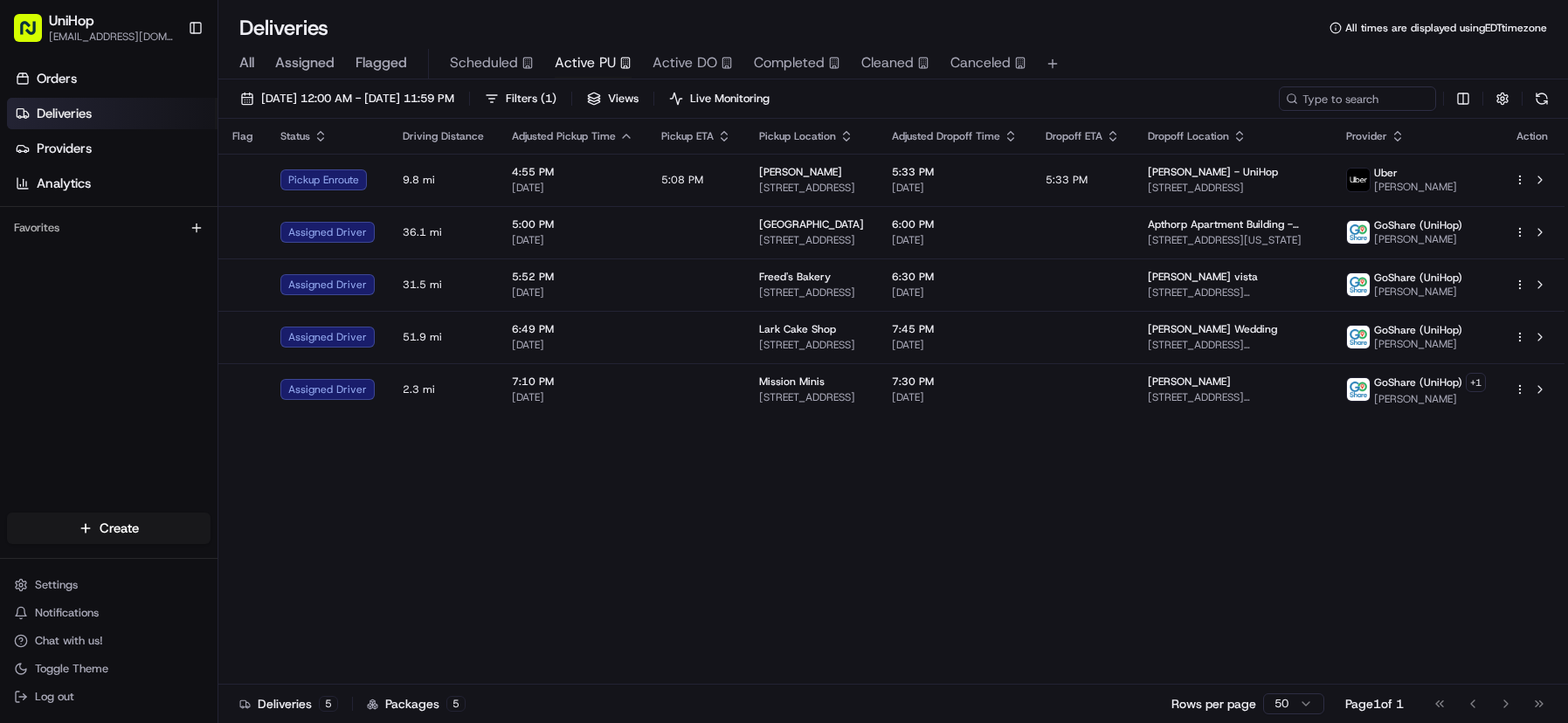 click on "Flag Status Driving Distance Adjusted Pickup Time Pickup ETA Pickup Location Adjusted Dropoff Time Dropoff ETA Dropoff Location Provider Action Pickup Enroute 9.8 mi 4:55 PM Jul 11 2025 5:08 PM Spencer's 1310 Scheels Drive Suite C-148, Sparks, NV 89434, USA 5:33 PM Jul 11 2025 5:33 PM Odessa peters  - UniHop 10396 Cavalry Cir, Reno, NV 89521, USA Uber Ervin D. Assigned Driver 36.1 mi 5:00 PM Jul 11 2025 Sloatsburg House 2 Old Cranberry Rd, Sloatsburg, NY 10974, USA 6:00 PM Jul 11 2025 Apthorp Apartment Building - UniHop 🏢 2211 Broadway APT 12G, New York, NY 10024, USA GoShare (UniHop) Marjorie S. Assigned Driver 31.5 mi 5:52 PM Jul 11 2025 Freed's Bakery 9815 S Eastern Ave, Las Vegas, NV 89183, USA 6:30 PM Jul 11 2025 Shauna Leaver - dunshee vista 5513 Dunshee Vista Ave, Las Vegas, NV 89131, USA GoShare (UniHop) Emir P. Assigned Driver 51.9 mi 6:49 PM Jul 11 2025 Lark Cake Shop 3337 W Sunset Blvd, Los Angeles, CA 90026, USA 7:45 PM Jul 11 2025 David Goertsen Wedding GoShare (UniHop) Roseller M. 2.3 mi + 1" at bounding box center (891, 402) 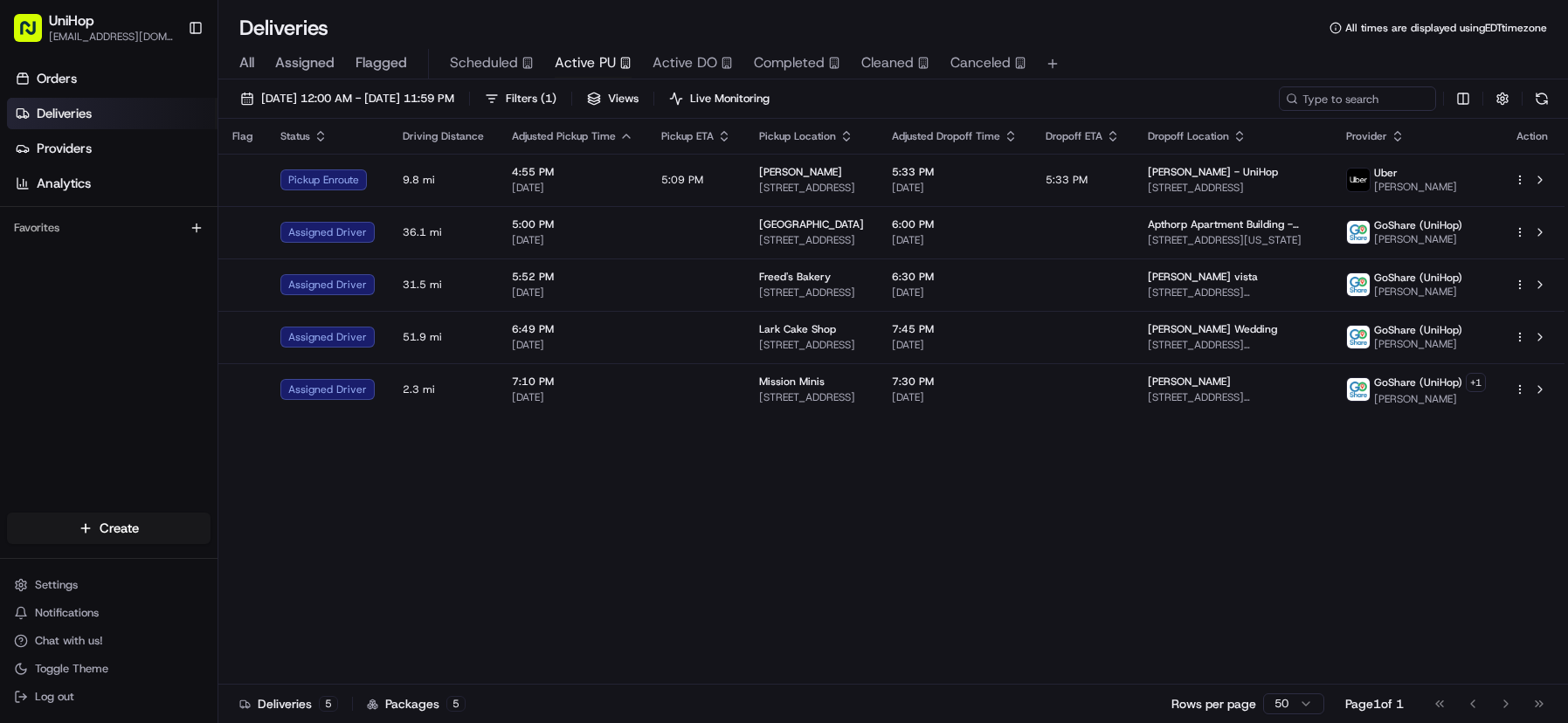click on "Flag Status Driving Distance Adjusted Pickup Time Pickup ETA Pickup Location Adjusted Dropoff Time Dropoff ETA Dropoff Location Provider Action Pickup Enroute 9.8 mi 4:55 PM Jul 11 2025 5:09 PM Spencer's 1310 Scheels Drive Suite C-148, Sparks, NV 89434, USA 5:33 PM Jul 11 2025 5:33 PM Odessa peters  - UniHop 10396 Cavalry Cir, Reno, NV 89521, USA Uber Ervin D. Assigned Driver 36.1 mi 5:00 PM Jul 11 2025 Sloatsburg House 2 Old Cranberry Rd, Sloatsburg, NY 10974, USA 6:00 PM Jul 11 2025 Apthorp Apartment Building - UniHop 🏢 2211 Broadway APT 12G, New York, NY 10024, USA GoShare (UniHop) Marjorie S. Assigned Driver 31.5 mi 5:52 PM Jul 11 2025 Freed's Bakery 9815 S Eastern Ave, Las Vegas, NV 89183, USA 6:30 PM Jul 11 2025 Shauna Leaver - dunshee vista 5513 Dunshee Vista Ave, Las Vegas, NV 89131, USA GoShare (UniHop) Emir P. Assigned Driver 51.9 mi 6:49 PM Jul 11 2025 Lark Cake Shop 3337 W Sunset Blvd, Los Angeles, CA 90026, USA 7:45 PM Jul 11 2025 David Goertsen Wedding GoShare (UniHop) Roseller M. 2.3 mi + 1" at bounding box center (891, 402) 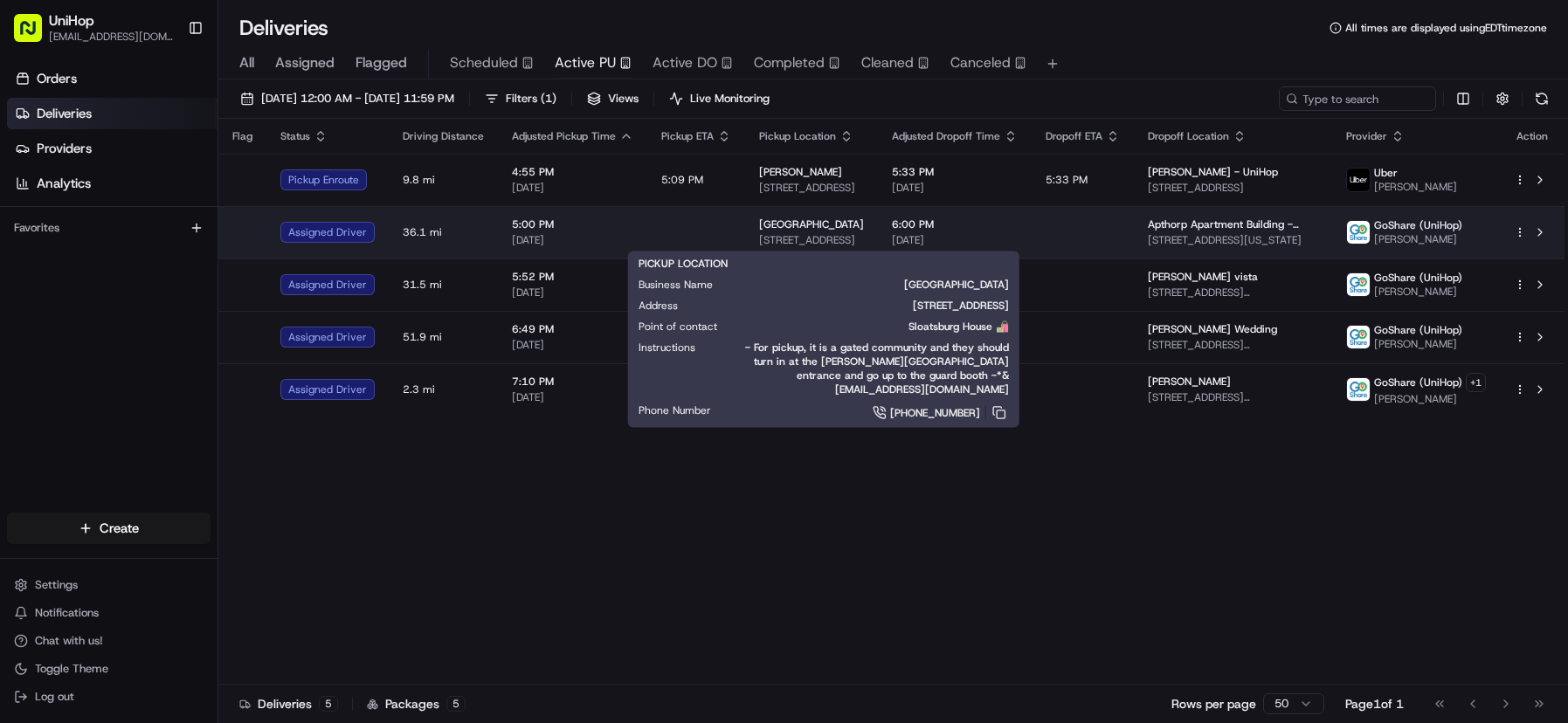 click on "2 Old Cranberry Rd, Sloatsburg, NY 10974, USA" at bounding box center [812, 240] 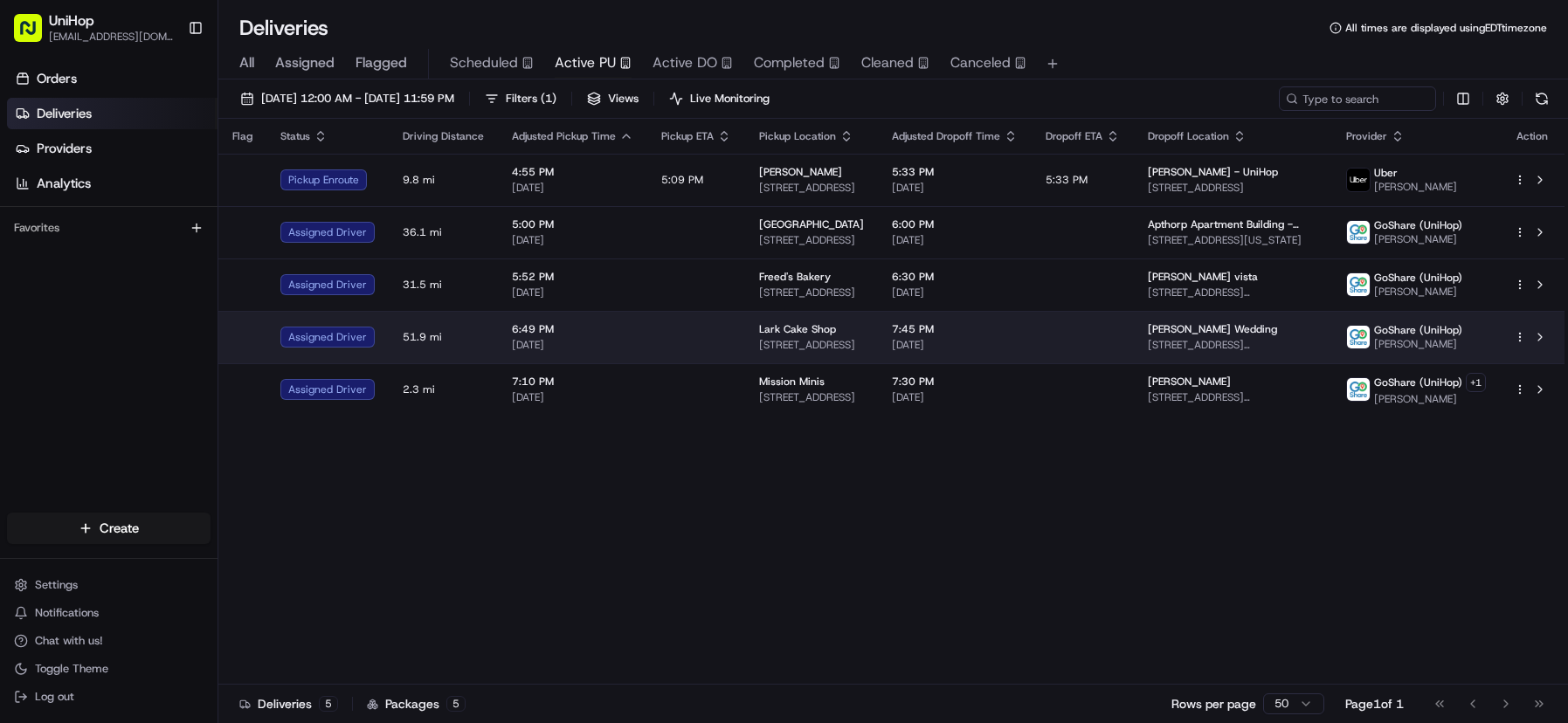 click at bounding box center (696, 337) 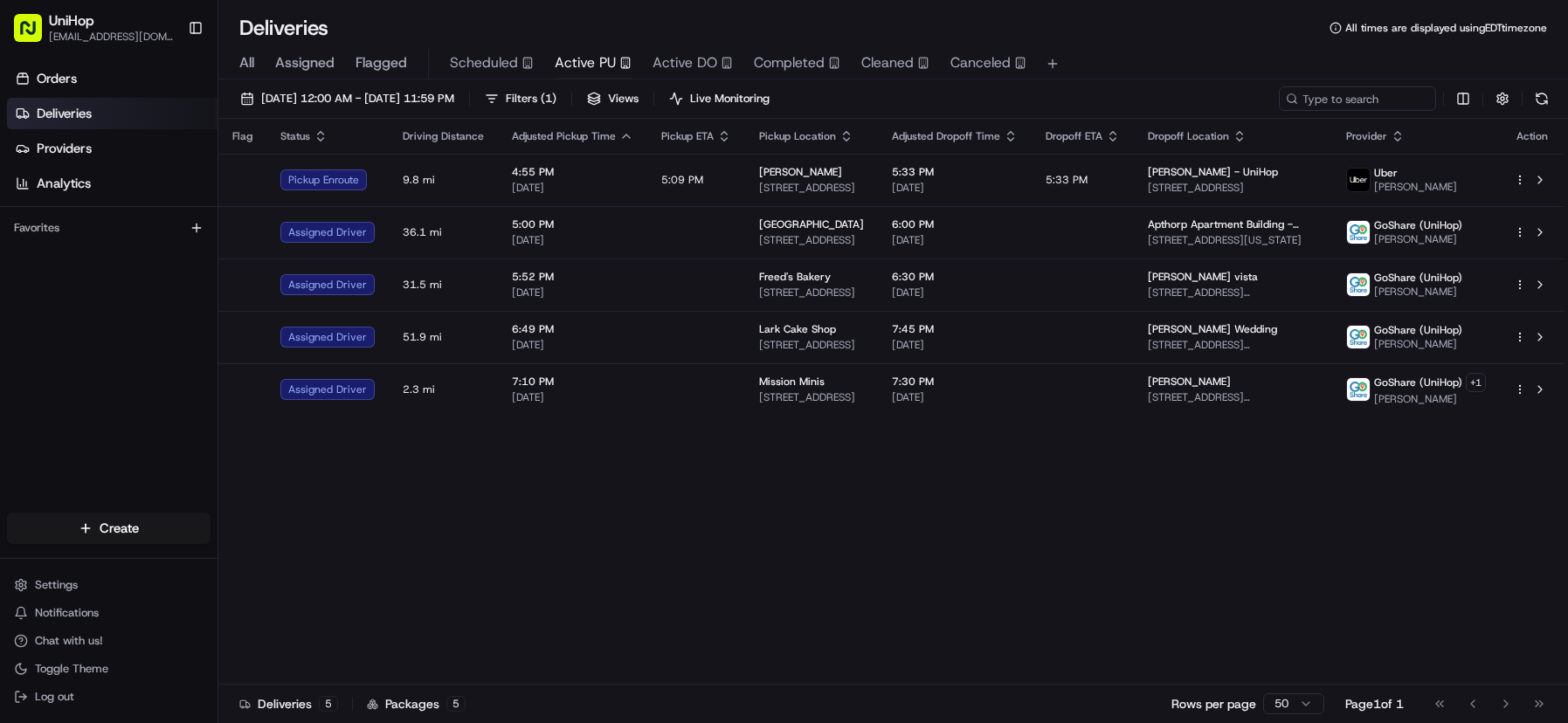 click on "Flag Status Driving Distance Adjusted Pickup Time Pickup ETA Pickup Location Adjusted Dropoff Time Dropoff ETA Dropoff Location Provider Action Pickup Enroute 9.8 mi 4:55 PM Jul 11 2025 5:09 PM Spencer's 1310 Scheels Drive Suite C-148, Sparks, NV 89434, USA 5:33 PM Jul 11 2025 5:33 PM Odessa peters  - UniHop 10396 Cavalry Cir, Reno, NV 89521, USA Uber Ervin D. Assigned Driver 36.1 mi 5:00 PM Jul 11 2025 Sloatsburg House 2 Old Cranberry Rd, Sloatsburg, NY 10974, USA 6:00 PM Jul 11 2025 Apthorp Apartment Building - UniHop 🏢 2211 Broadway APT 12G, New York, NY 10024, USA GoShare (UniHop) Marjorie S. Assigned Driver 31.5 mi 5:52 PM Jul 11 2025 Freed's Bakery 9815 S Eastern Ave, Las Vegas, NV 89183, USA 6:30 PM Jul 11 2025 Shauna Leaver - dunshee vista 5513 Dunshee Vista Ave, Las Vegas, NV 89131, USA GoShare (UniHop) Emir P. Assigned Driver 51.9 mi 6:49 PM Jul 11 2025 Lark Cake Shop 3337 W Sunset Blvd, Los Angeles, CA 90026, USA 7:45 PM Jul 11 2025 David Goertsen Wedding GoShare (UniHop) Roseller M. 2.3 mi + 1" at bounding box center (891, 402) 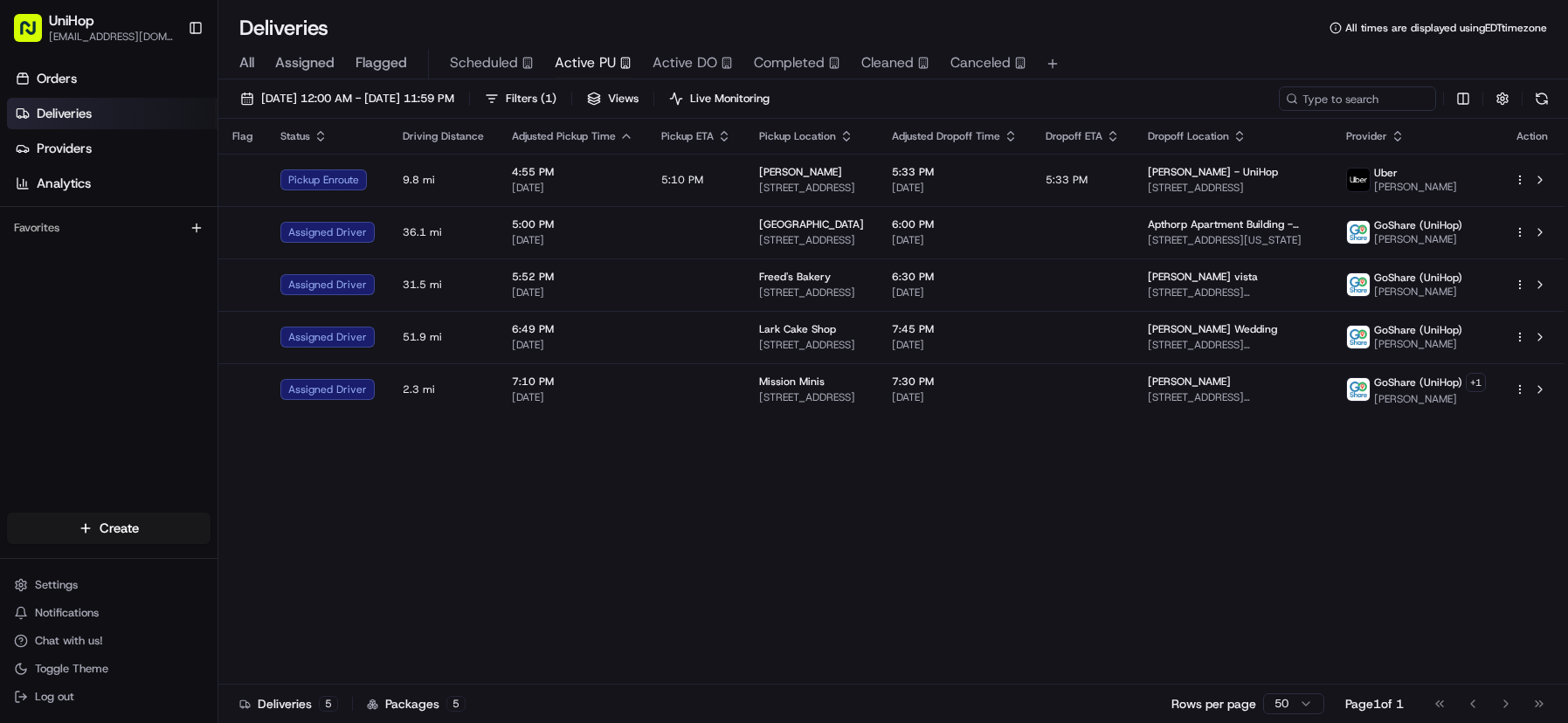 click on "Flag Status Driving Distance Adjusted Pickup Time Pickup ETA Pickup Location Adjusted Dropoff Time Dropoff ETA Dropoff Location Provider Action Pickup Enroute 9.8 mi 4:55 PM Jul 11 2025 5:10 PM Spencer's 1310 Scheels Drive Suite C-148, Sparks, NV 89434, USA 5:33 PM Jul 11 2025 5:33 PM Odessa peters  - UniHop 10396 Cavalry Cir, Reno, NV 89521, USA Uber Ervin D. Assigned Driver 36.1 mi 5:00 PM Jul 11 2025 Sloatsburg House 2 Old Cranberry Rd, Sloatsburg, NY 10974, USA 6:00 PM Jul 11 2025 Apthorp Apartment Building - UniHop 🏢 2211 Broadway APT 12G, New York, NY 10024, USA GoShare (UniHop) Marjorie S. Assigned Driver 31.5 mi 5:52 PM Jul 11 2025 Freed's Bakery 9815 S Eastern Ave, Las Vegas, NV 89183, USA 6:30 PM Jul 11 2025 Shauna Leaver - dunshee vista 5513 Dunshee Vista Ave, Las Vegas, NV 89131, USA GoShare (UniHop) Emir P. Assigned Driver 51.9 mi 6:49 PM Jul 11 2025 Lark Cake Shop 3337 W Sunset Blvd, Los Angeles, CA 90026, USA 7:45 PM Jul 11 2025 David Goertsen Wedding GoShare (UniHop) Roseller M. 2.3 mi + 1" at bounding box center (891, 402) 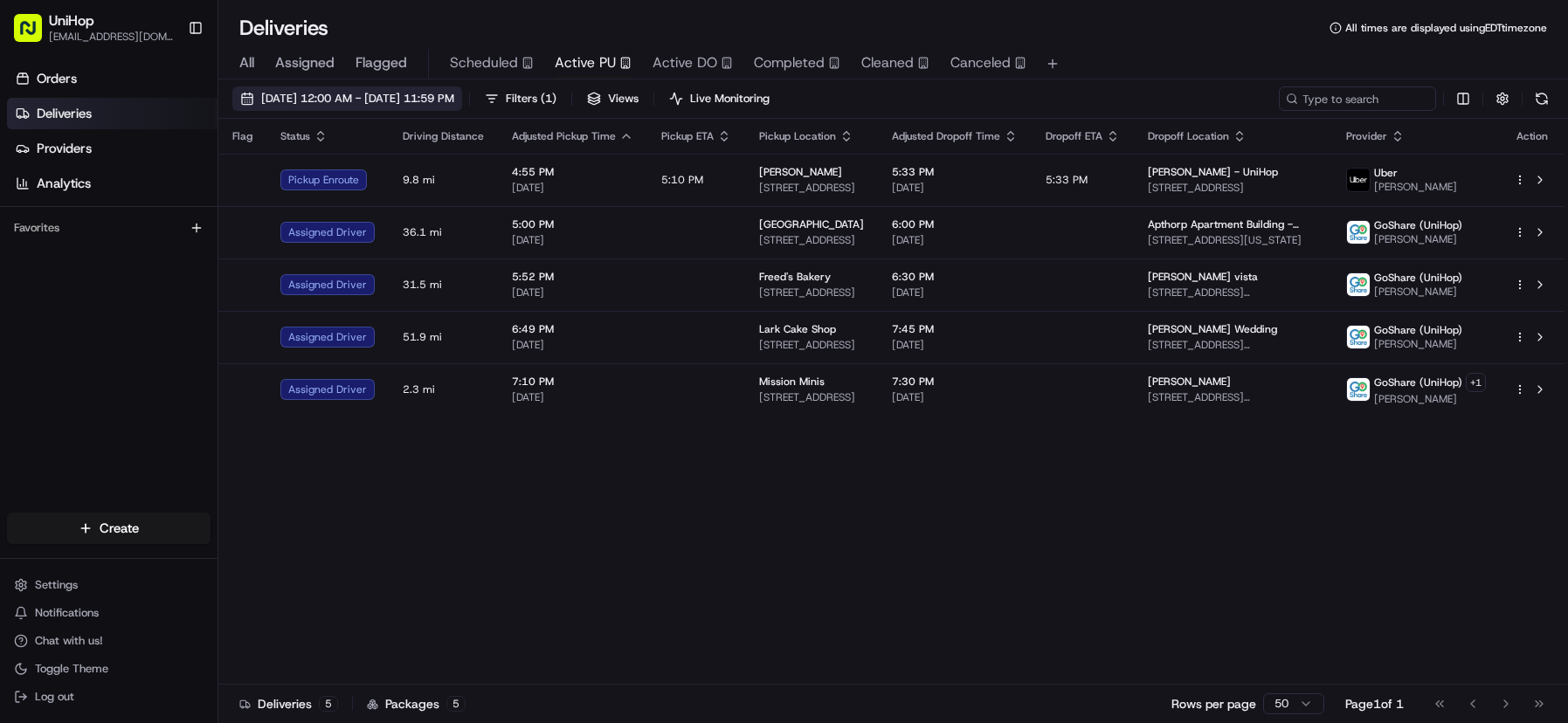 click on "Jul 11 2025 12:00 AM - Jul 11 2025 11:59 PM" at bounding box center (357, 99) 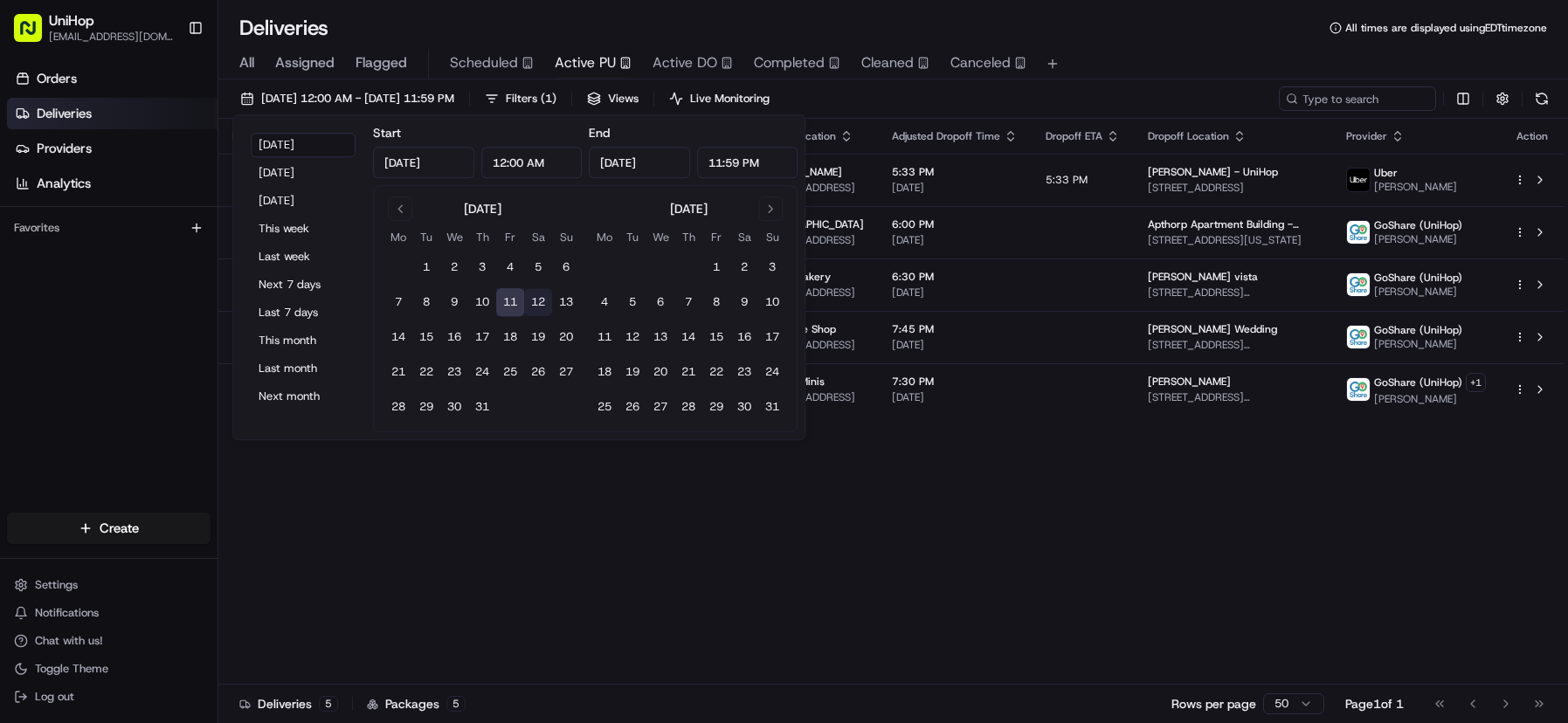 click on "12" at bounding box center [538, 302] 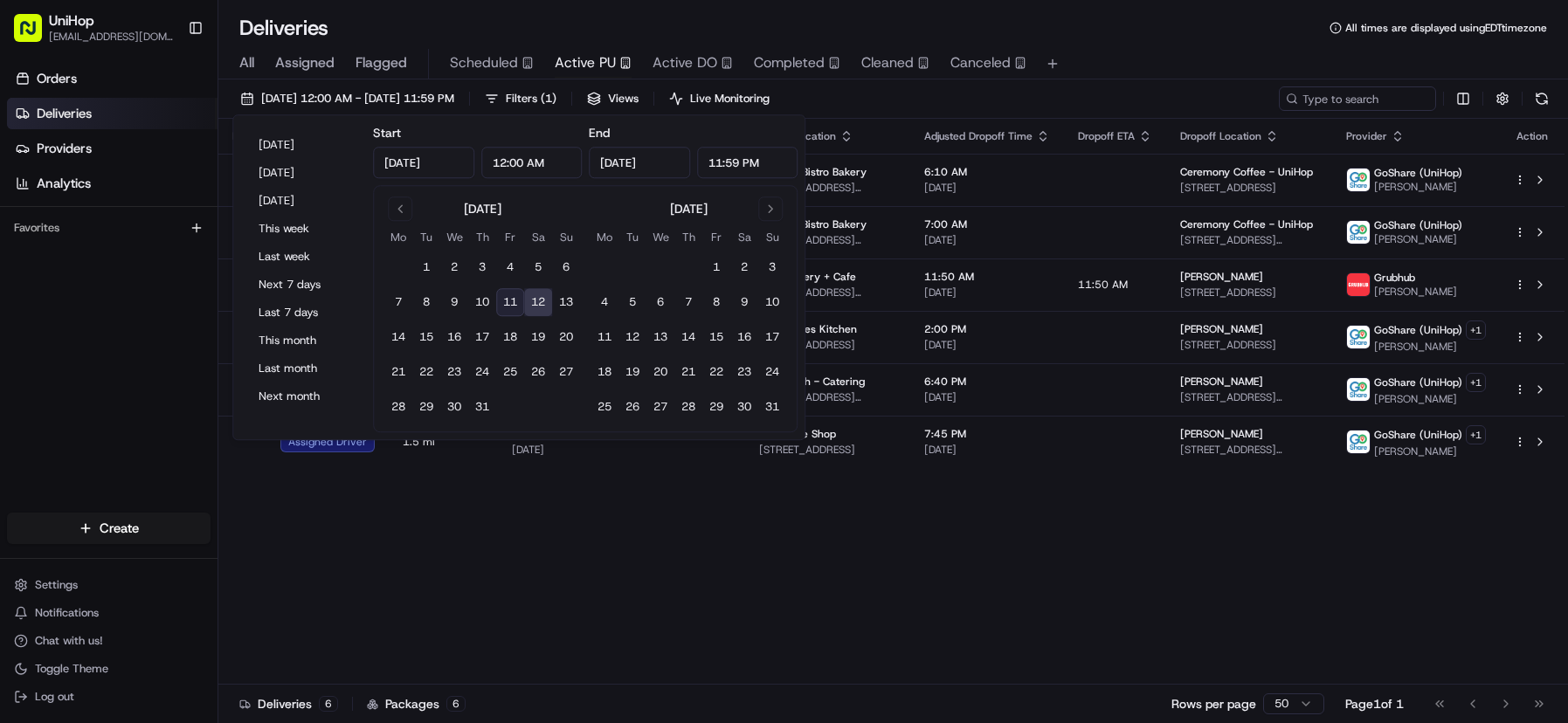 click on "All Assigned Flagged Scheduled Active PU Active DO Completed Cleaned Canceled" at bounding box center (893, 60) 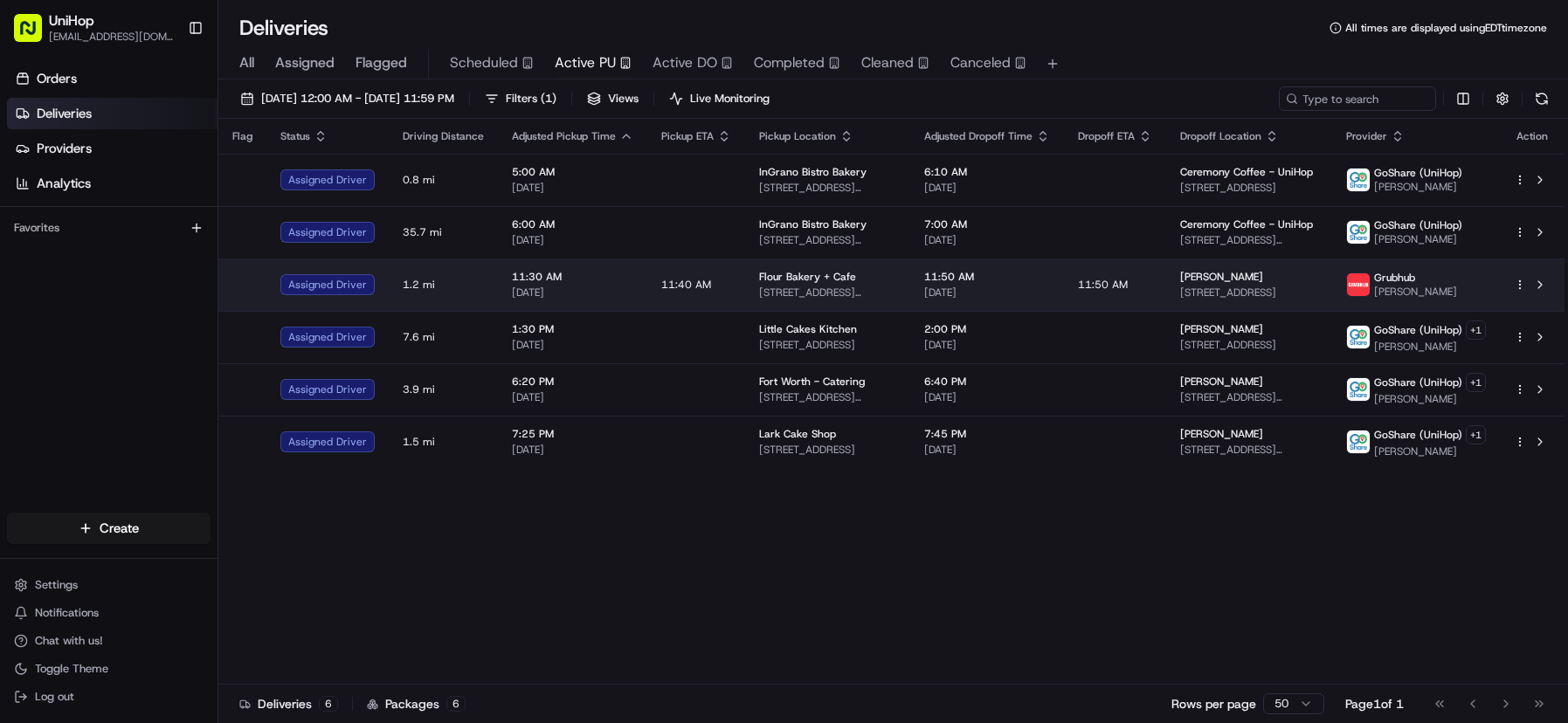 click on "Flour Bakery + Cafe 30 Dalton St, Boston, MA 02115, USA" at bounding box center [827, 285] 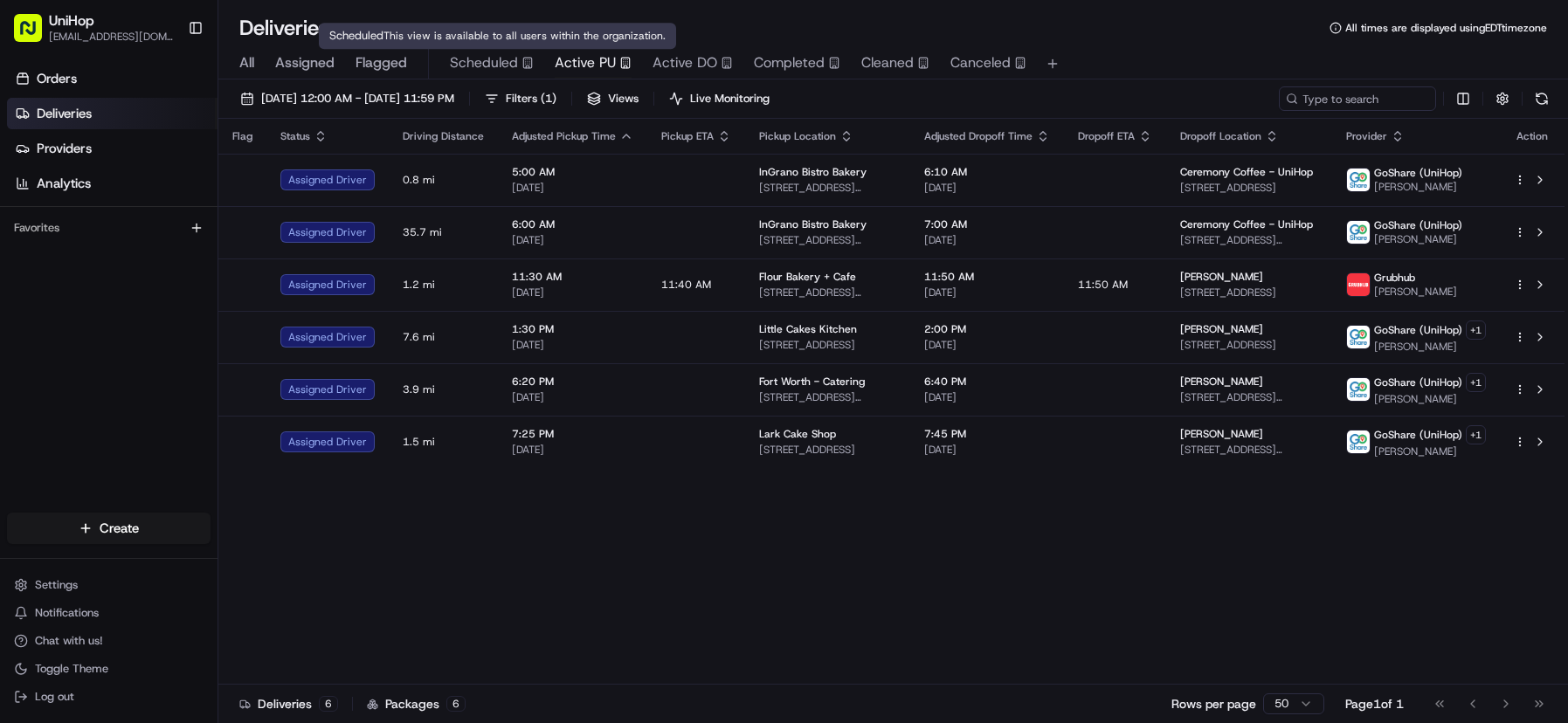 click on "Scheduled" at bounding box center [484, 63] 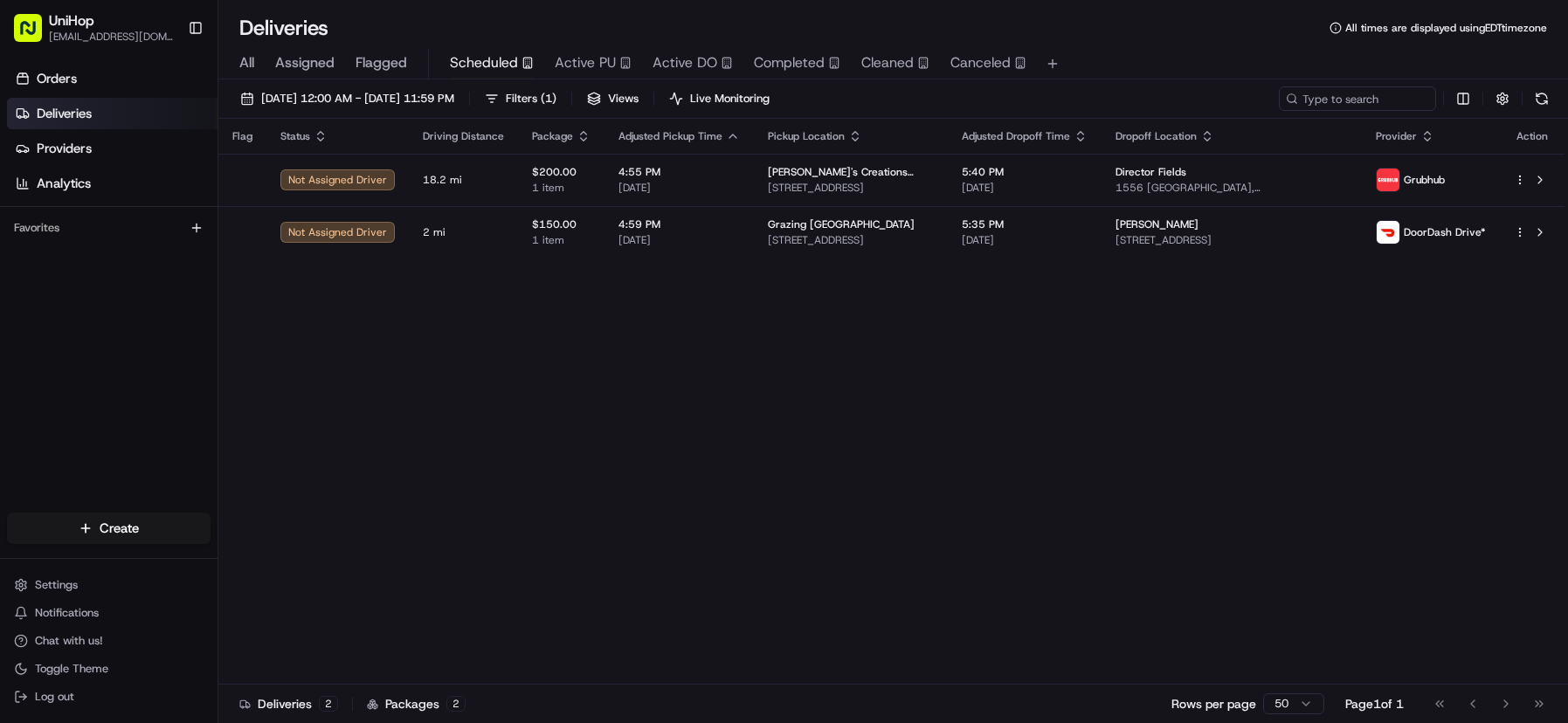 click on "Scheduled" at bounding box center [484, 63] 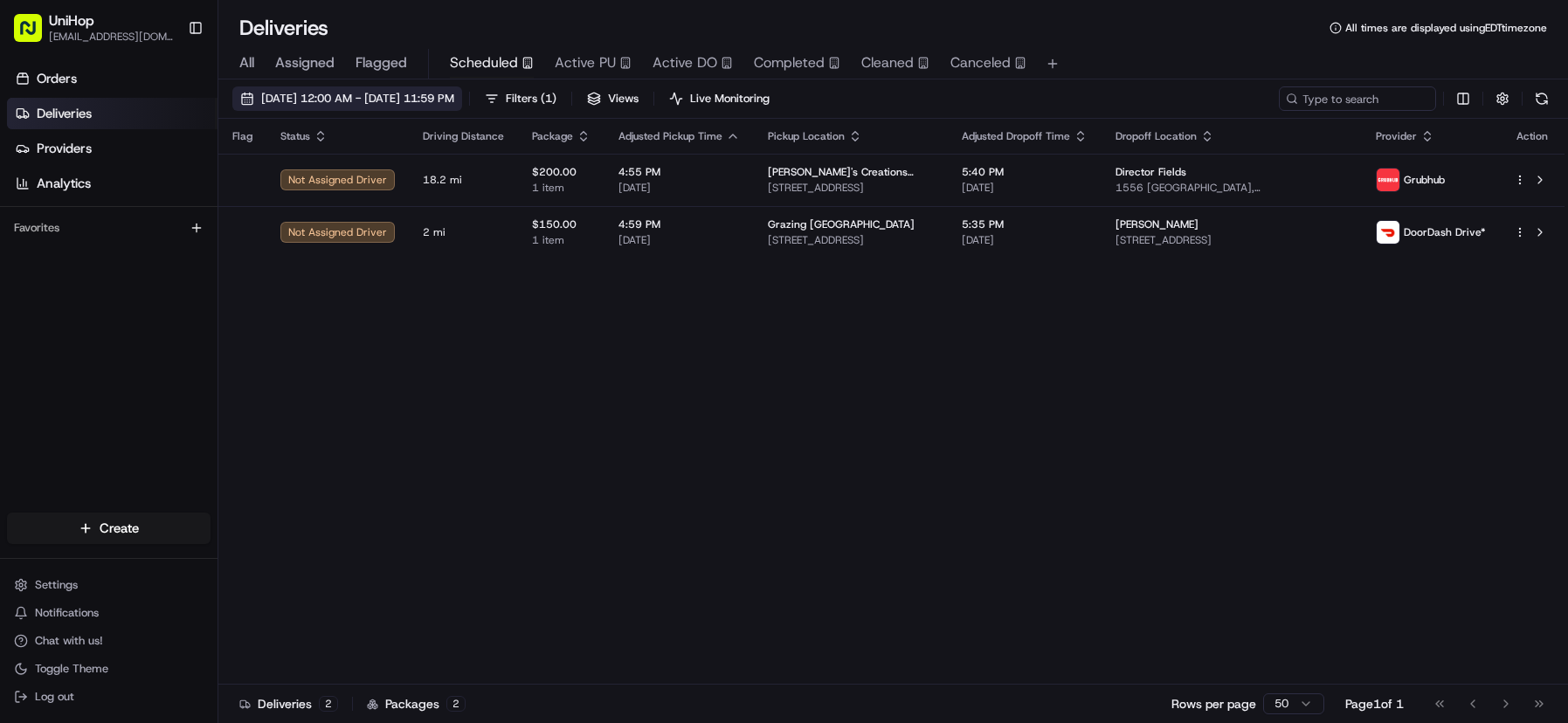 click on "Jul 11 2025 12:00 AM - Jul 11 2025 11:59 PM" at bounding box center (357, 99) 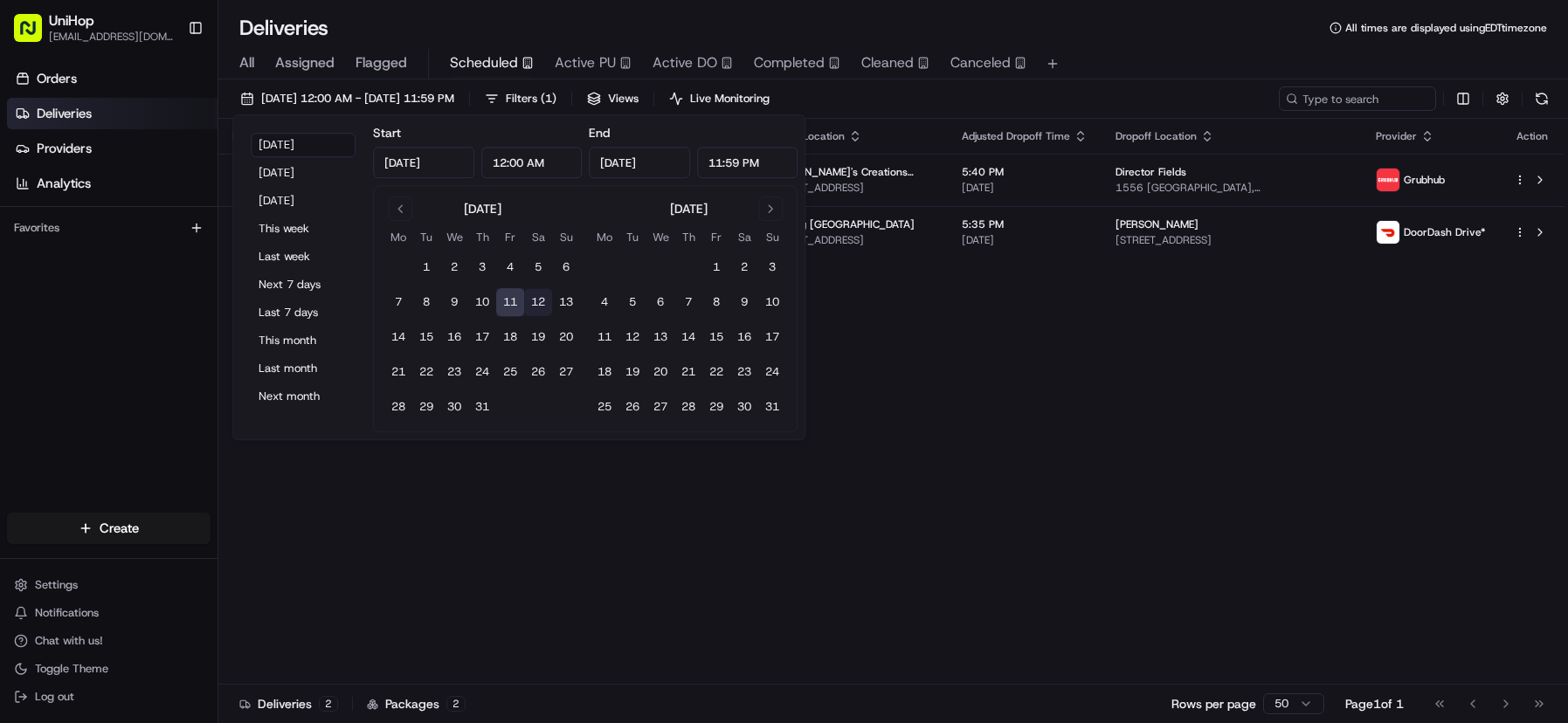click on "12" at bounding box center [538, 302] 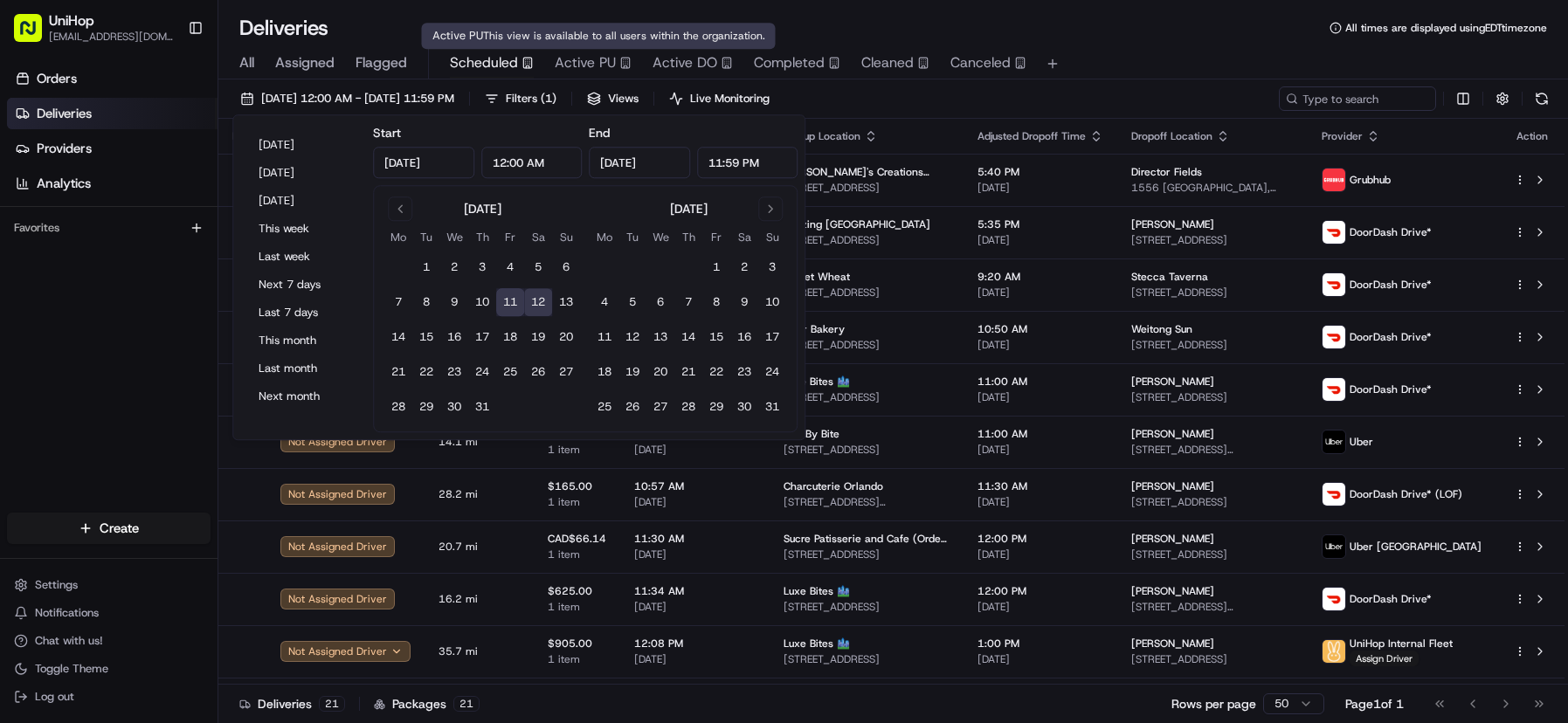 type on "Jul 11, 2025" 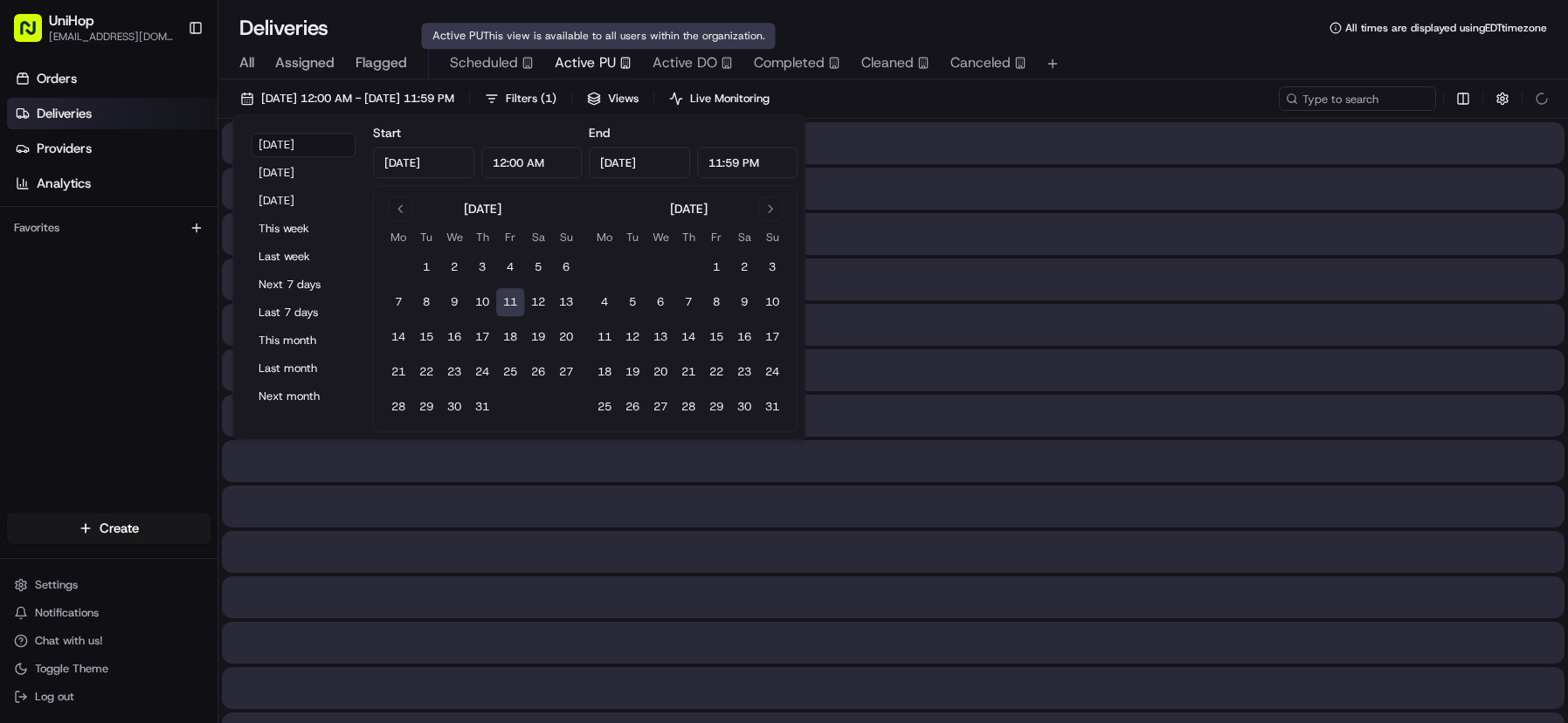 click on "Active PU" at bounding box center [585, 63] 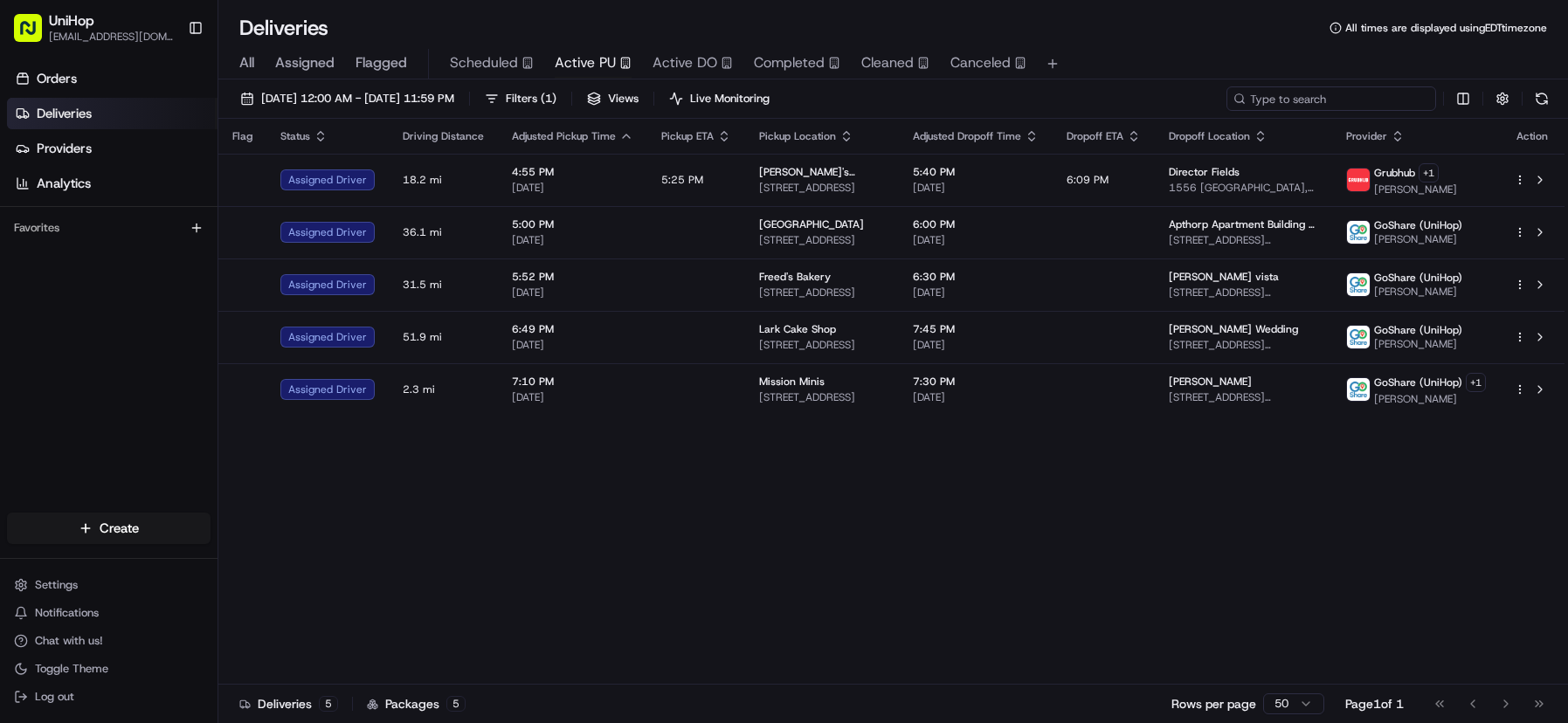 click at bounding box center [1331, 99] 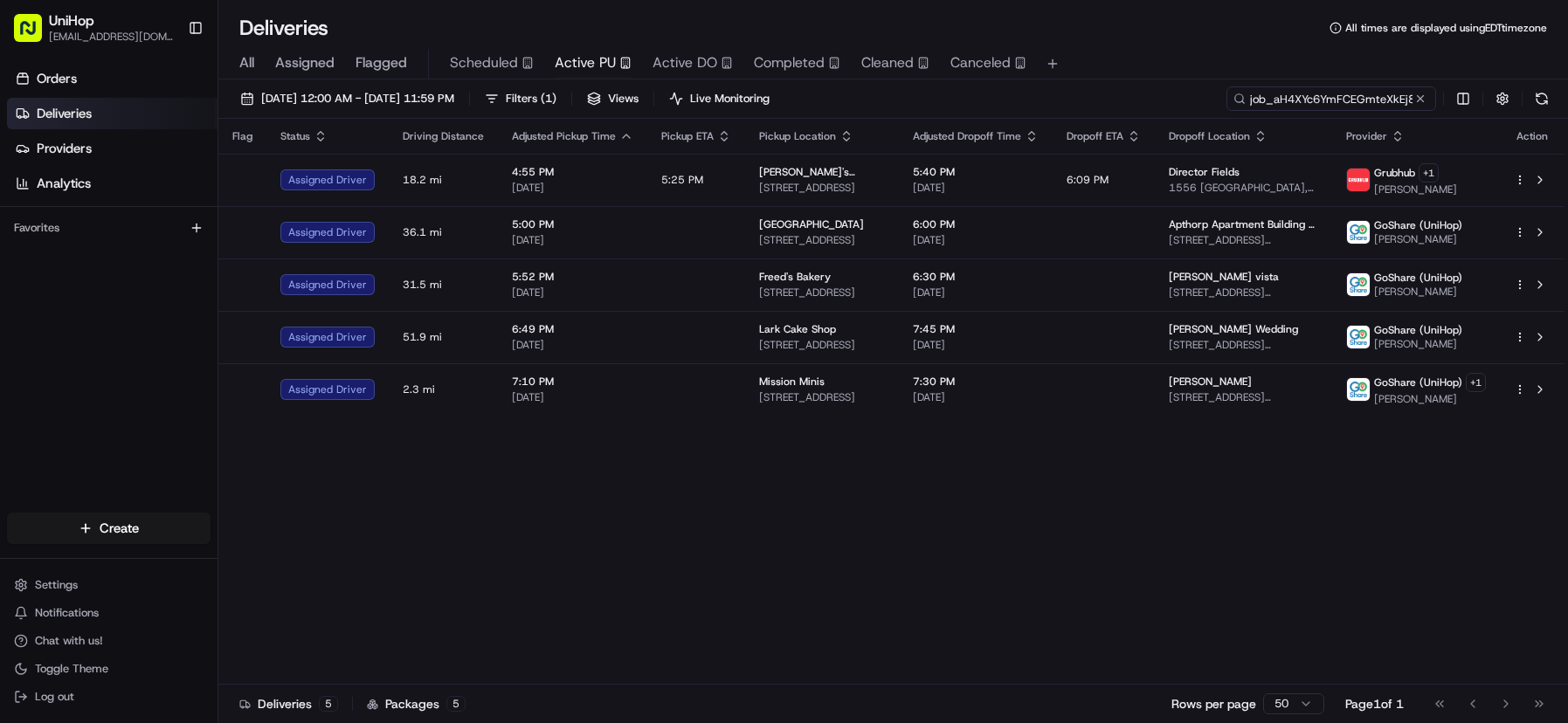 scroll, scrollTop: 0, scrollLeft: 10, axis: horizontal 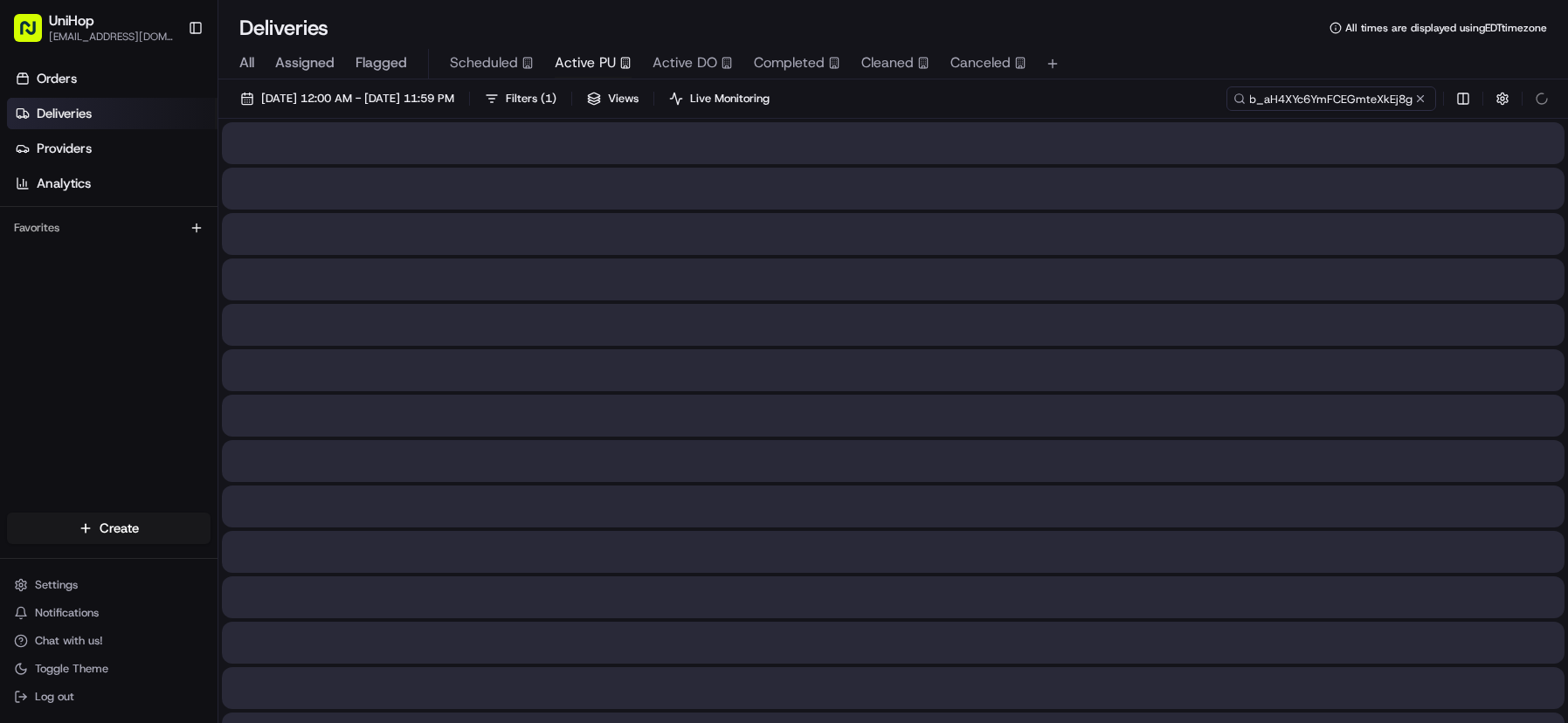 type on "job_aH4XYc6YmFCEGmteXkEj8g" 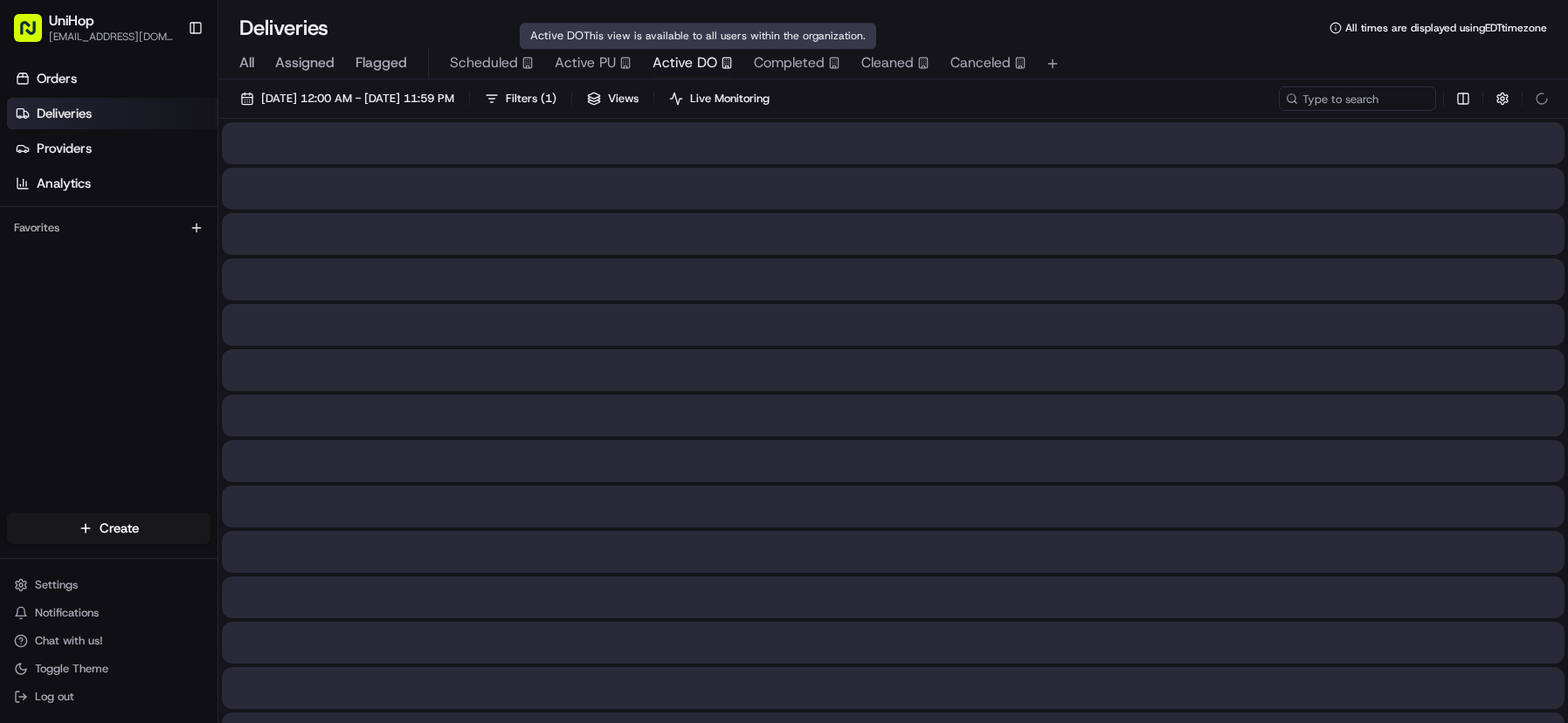 scroll, scrollTop: 0, scrollLeft: 0, axis: both 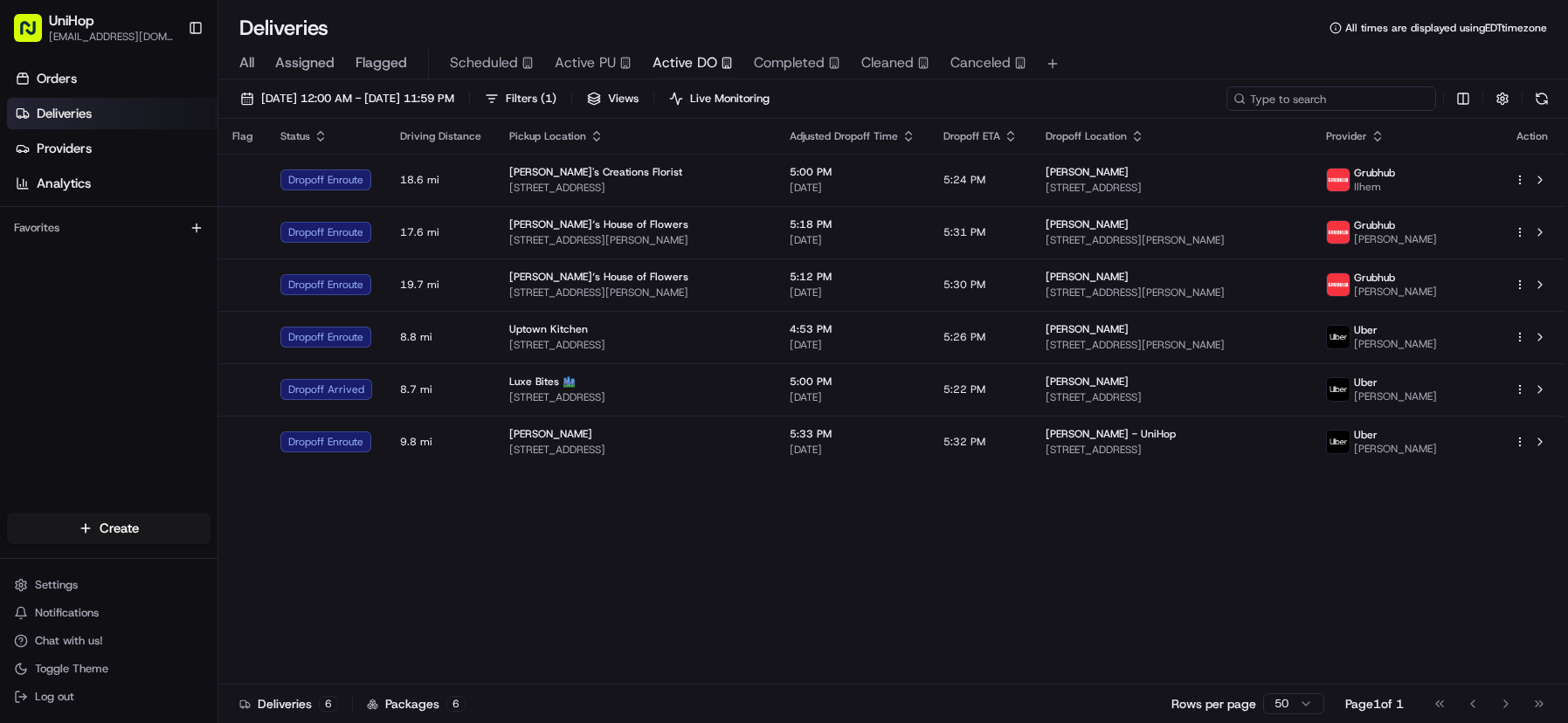 click at bounding box center (1331, 99) 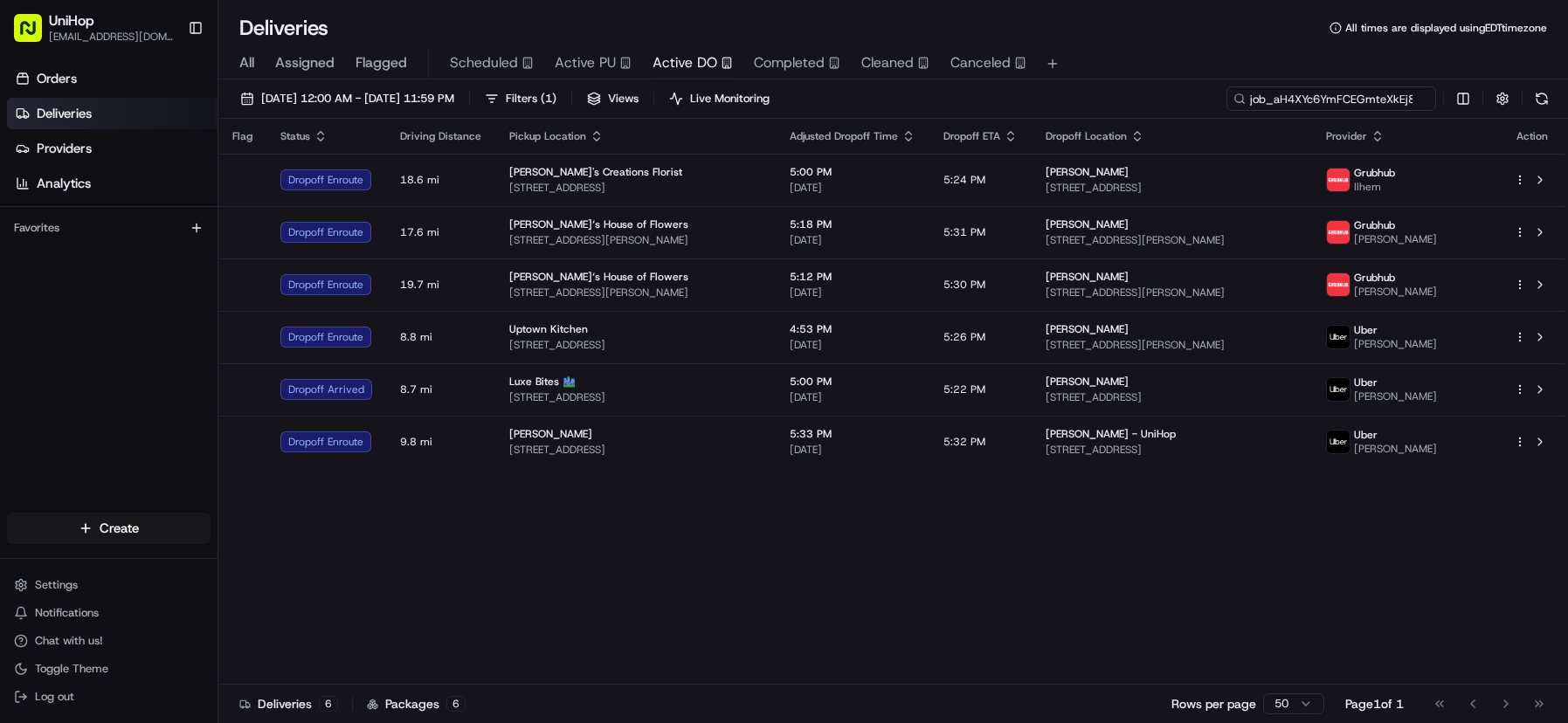 scroll, scrollTop: 0, scrollLeft: 10, axis: horizontal 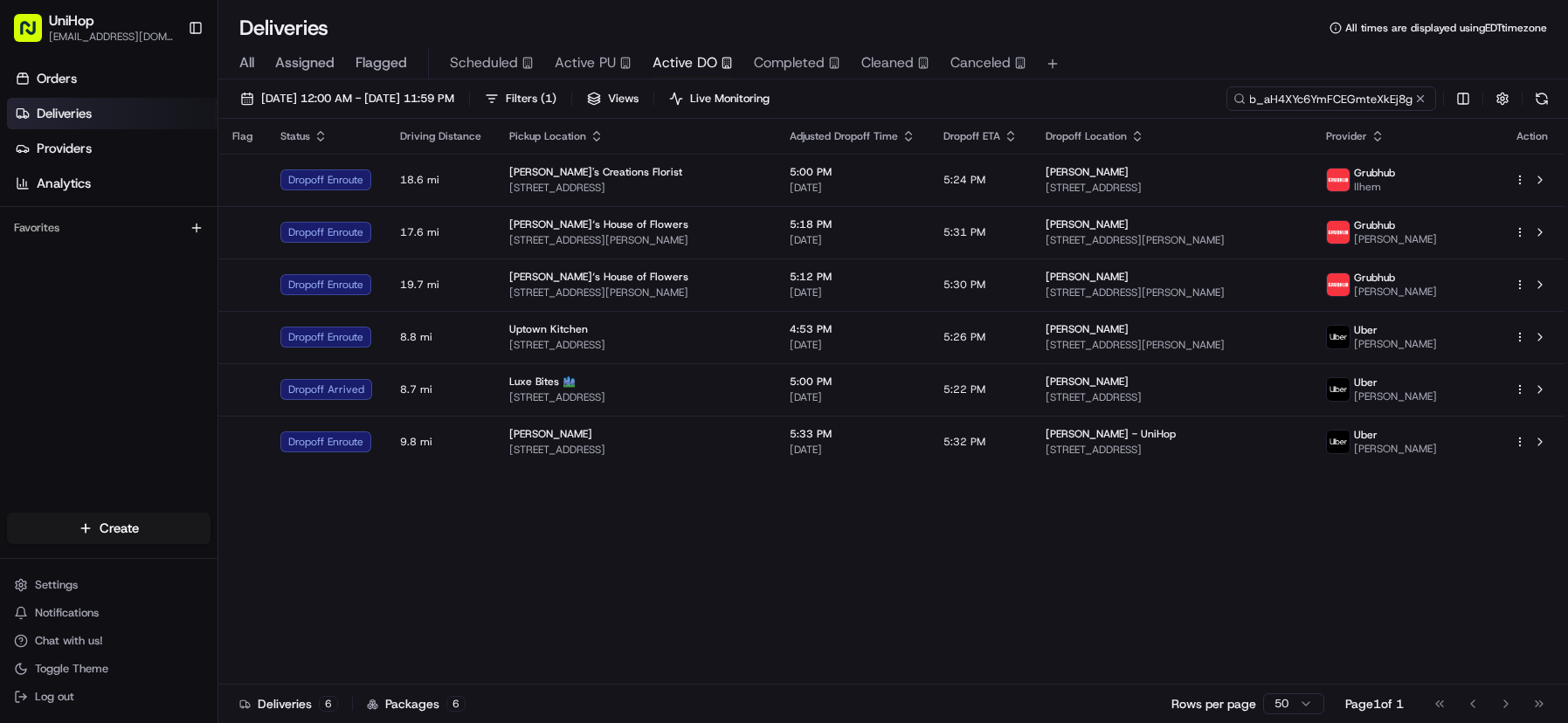 type on "job_aH4XYc6YmFCEGmteXkEj8g" 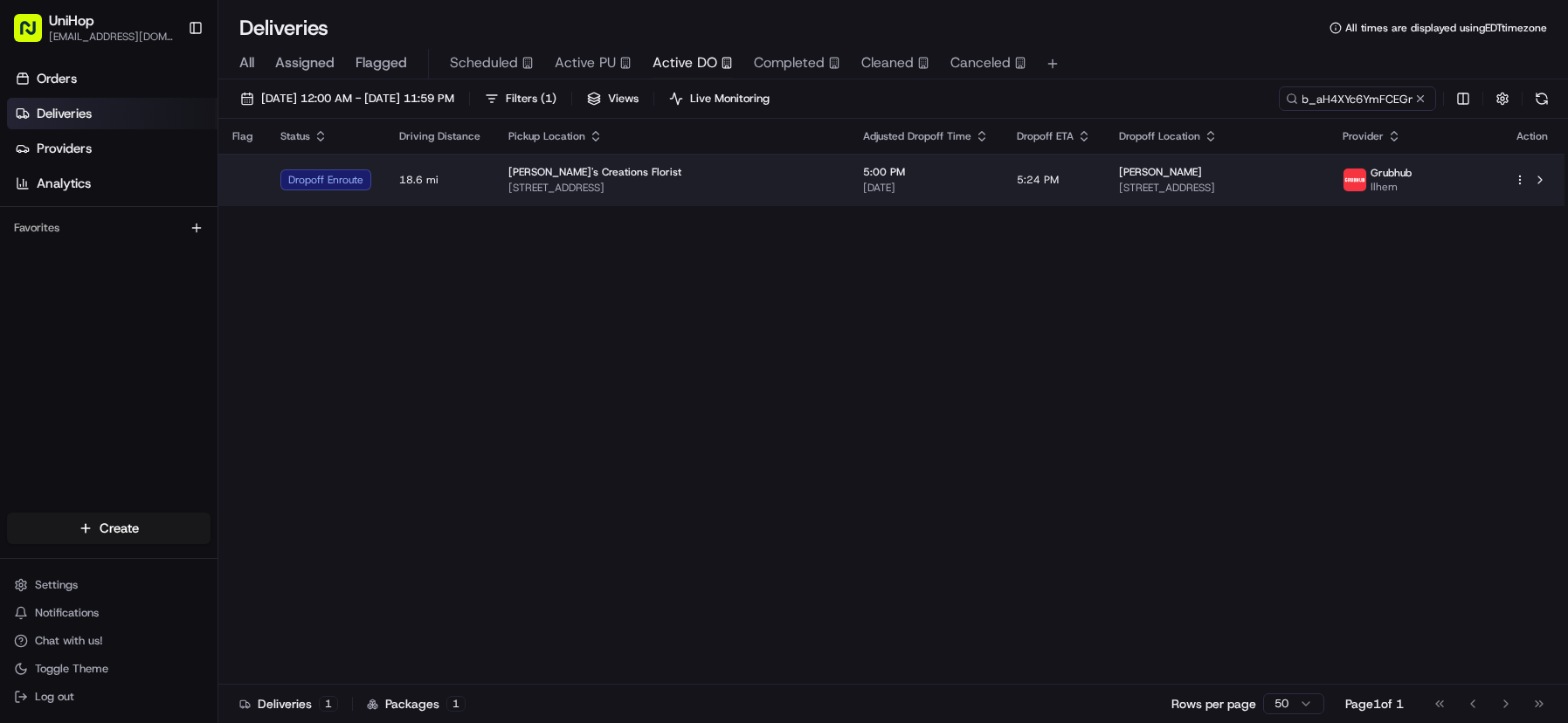 click on "Nancy Robertson 1501 Heritage Pkwy, Mansfield, TX 76063, USA" at bounding box center [1217, 180] 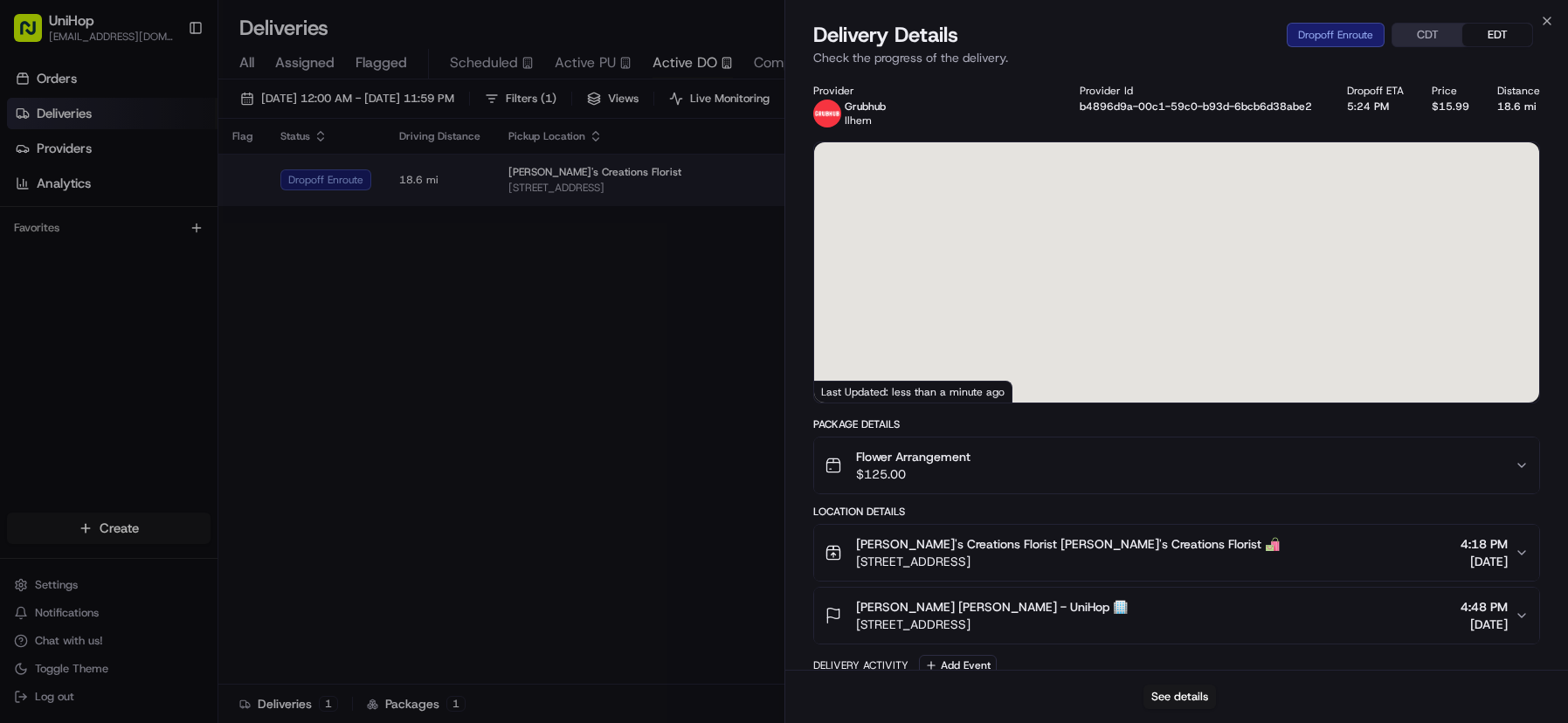 scroll, scrollTop: 0, scrollLeft: 0, axis: both 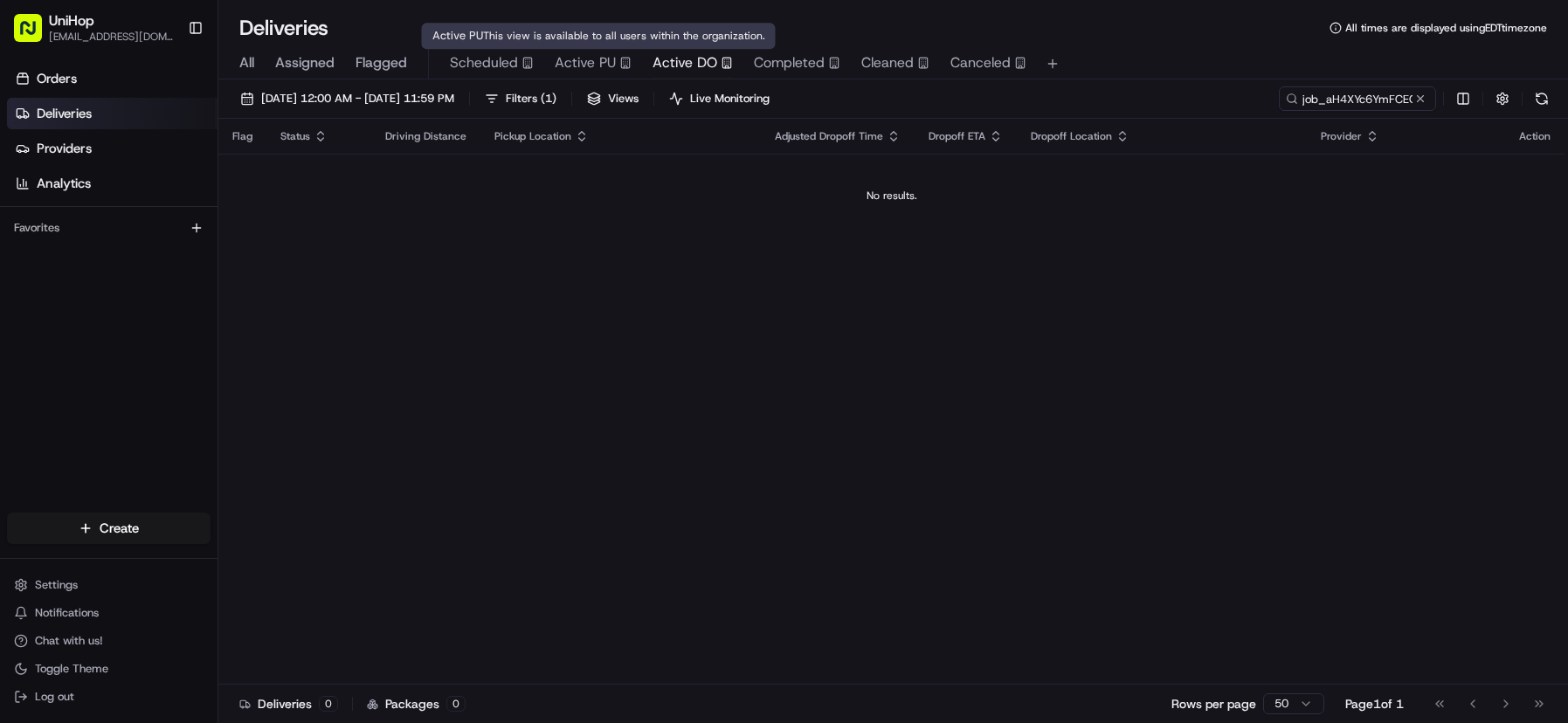 type 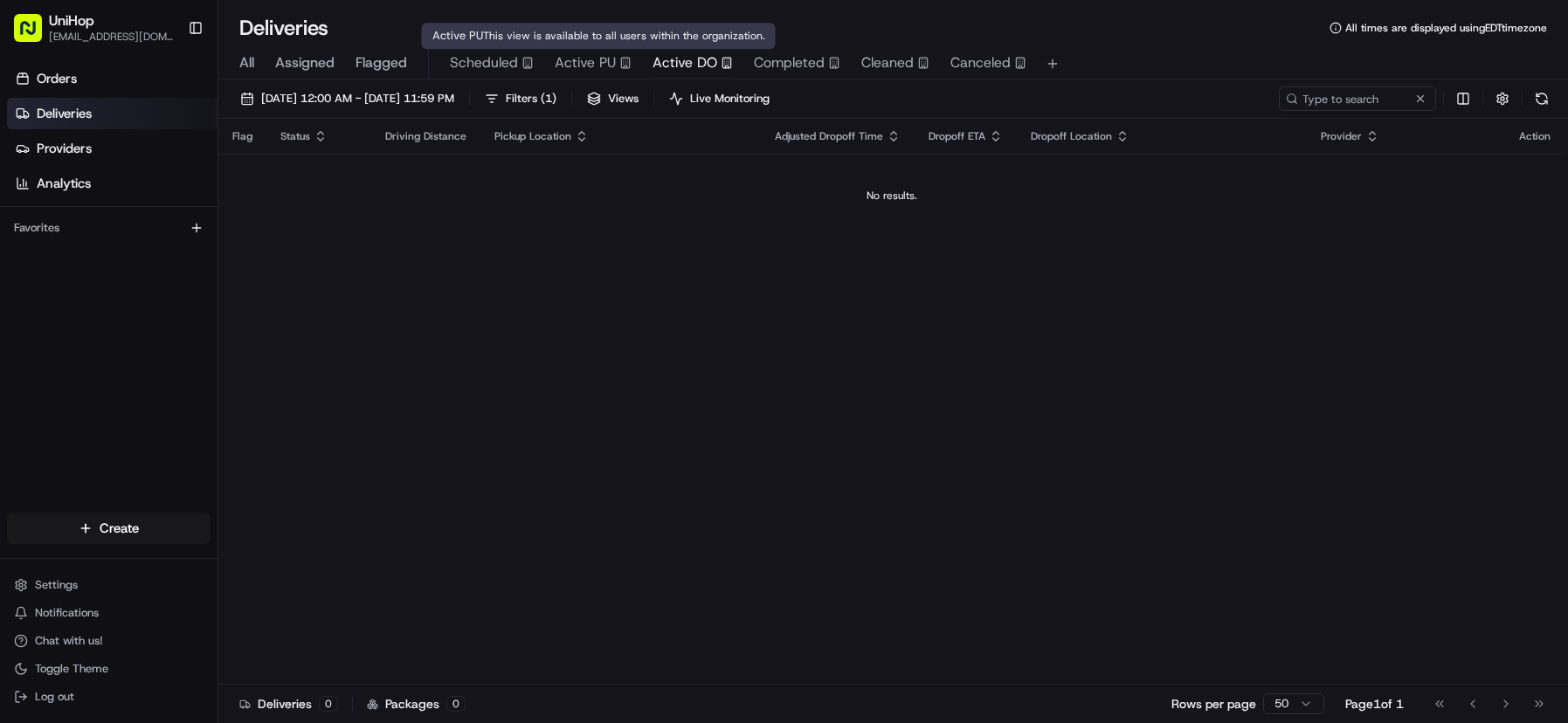 click on "Active PU" at bounding box center [585, 63] 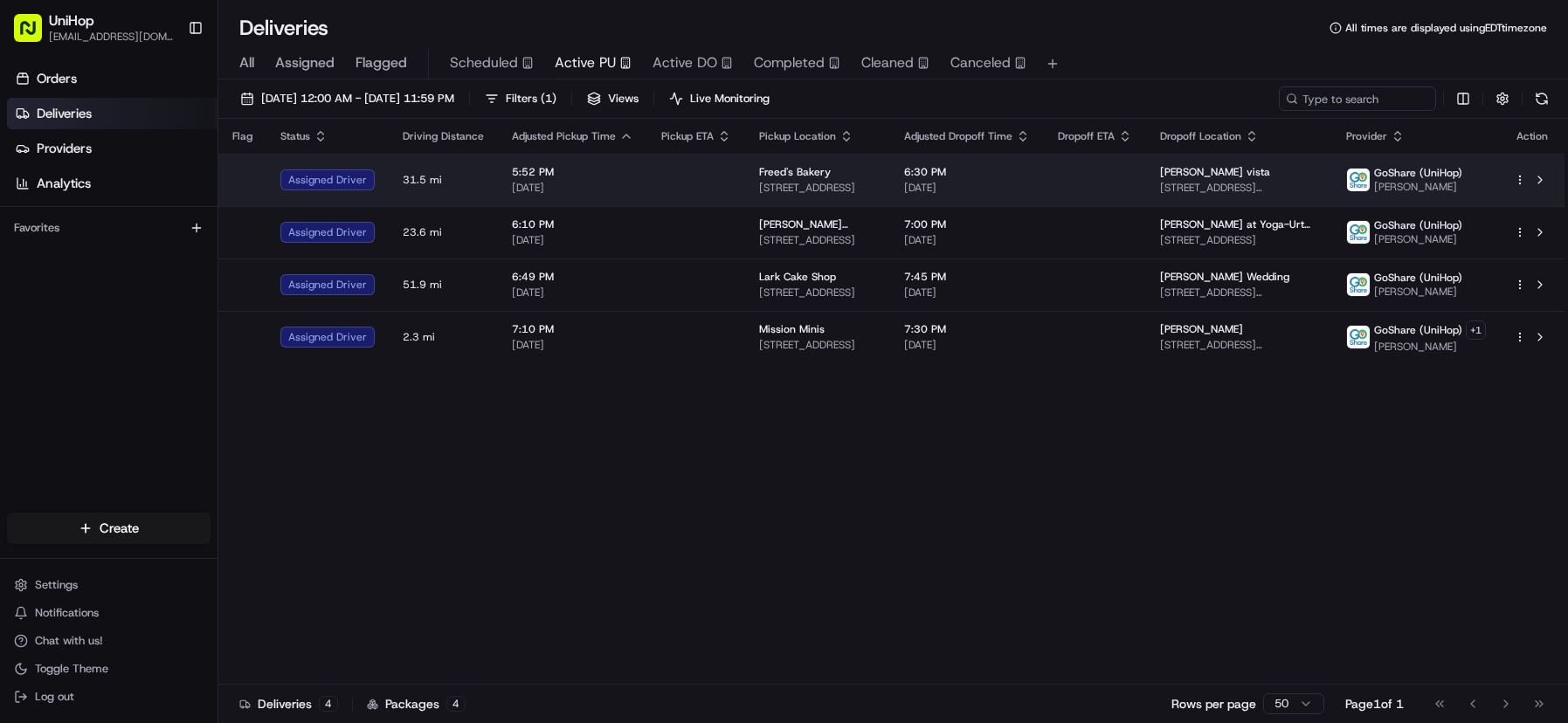 click on "6:30 PM Jul 11 2025" at bounding box center (967, 180) 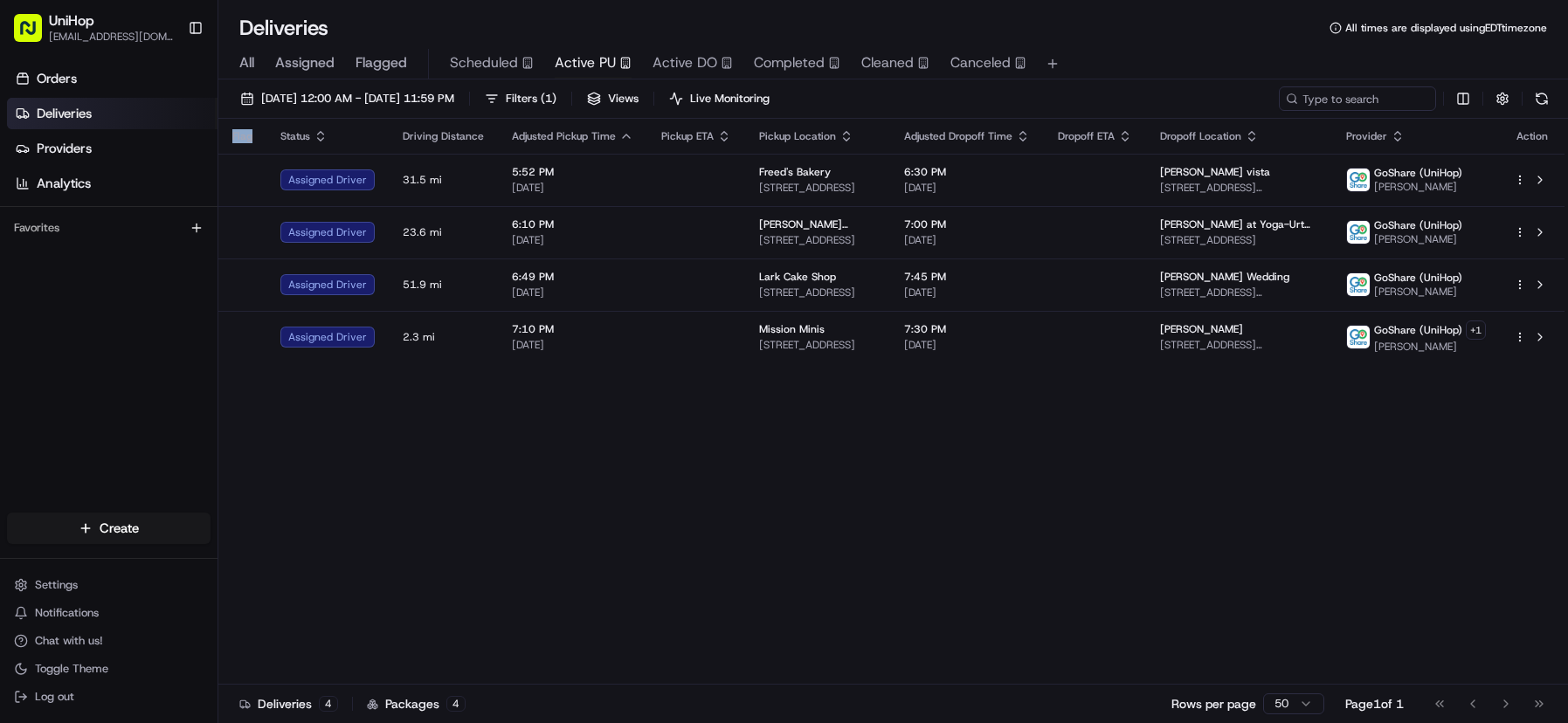 click on "Flag Status Driving Distance Adjusted Pickup Time Pickup ETA Pickup Location Adjusted Dropoff Time Dropoff ETA Dropoff Location Provider Action Assigned Driver 31.5 mi 5:52 PM Jul 11 2025 Freed's Bakery 9815 S Eastern Ave, Las Vegas, NV 89183, USA 6:30 PM Jul 11 2025 Shauna Leaver - dunshee vista 5513 Dunshee Vista Ave, Las Vegas, NV 89131, USA GoShare (UniHop) Emir P. Assigned Driver 23.6 mi 6:10 PM Jul 11 2025 Yvonnes Vegan Kitchen 11 W Dayton St, Pasadena, CA 91105, USA 7:00 PM Jul 11 2025 Melissa at Yoga-Urt shop 1700 Ocean Park Blvd, Santa Monica, CA 90405, USA GoShare (UniHop) Edwiena F. Assigned Driver 51.9 mi 6:49 PM Jul 11 2025 Lark Cake Shop 3337 W Sunset Blvd, Los Angeles, CA 90026, USA 7:45 PM Jul 11 2025 David Goertsen Wedding 8620 Santa Rosa Rd, Santa Rosa Valley, CA 93012, USA GoShare (UniHop) Roseller M. Assigned Driver 2.3 mi 7:10 PM Jul 11 2025 Mission Minis 3168 22nd St, San Francisco, CA 94110, USA 7:30 PM Jul 11 2025 Ryan K 762 Fulton St, San Francisco, CA 94115, USA GoShare (UniHop) + 1" at bounding box center [891, 402] 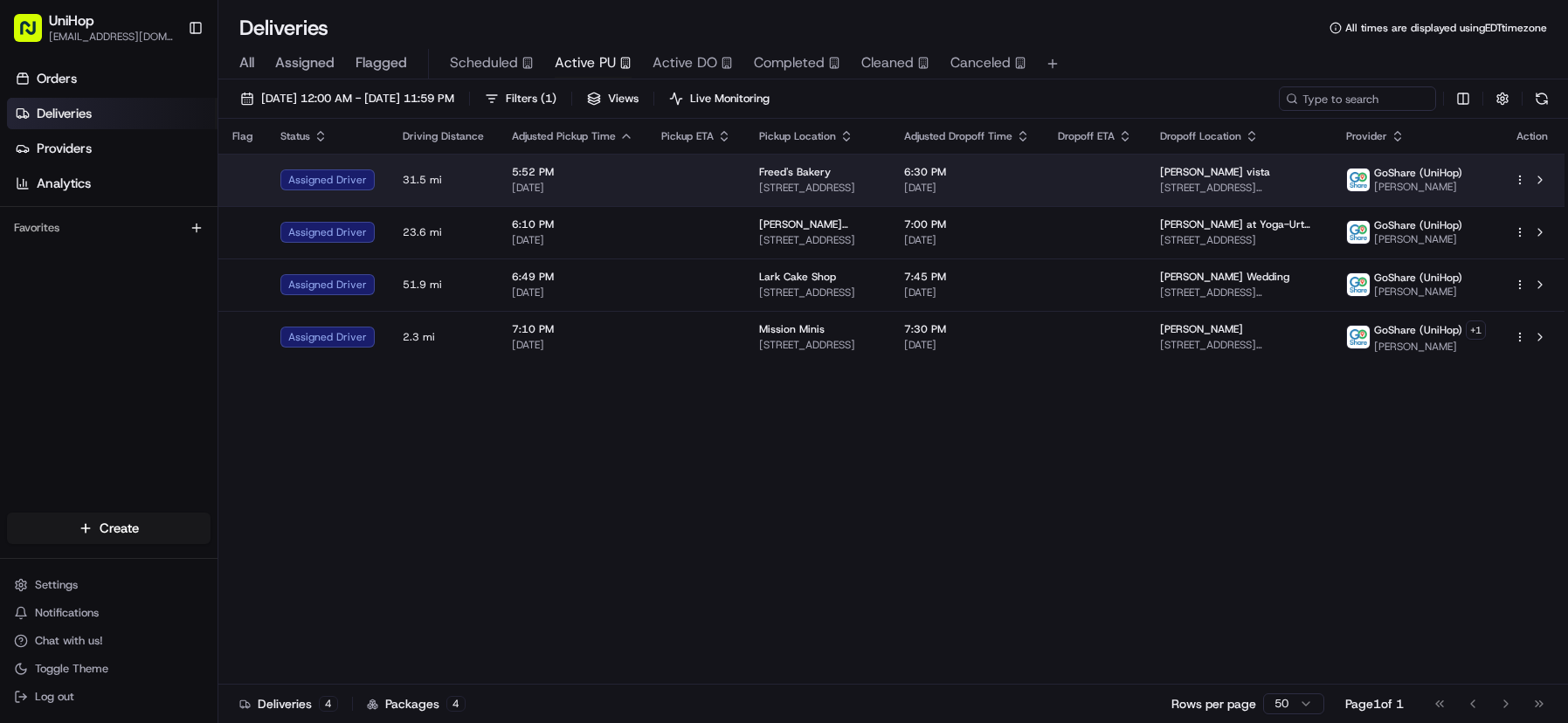 click at bounding box center (696, 180) 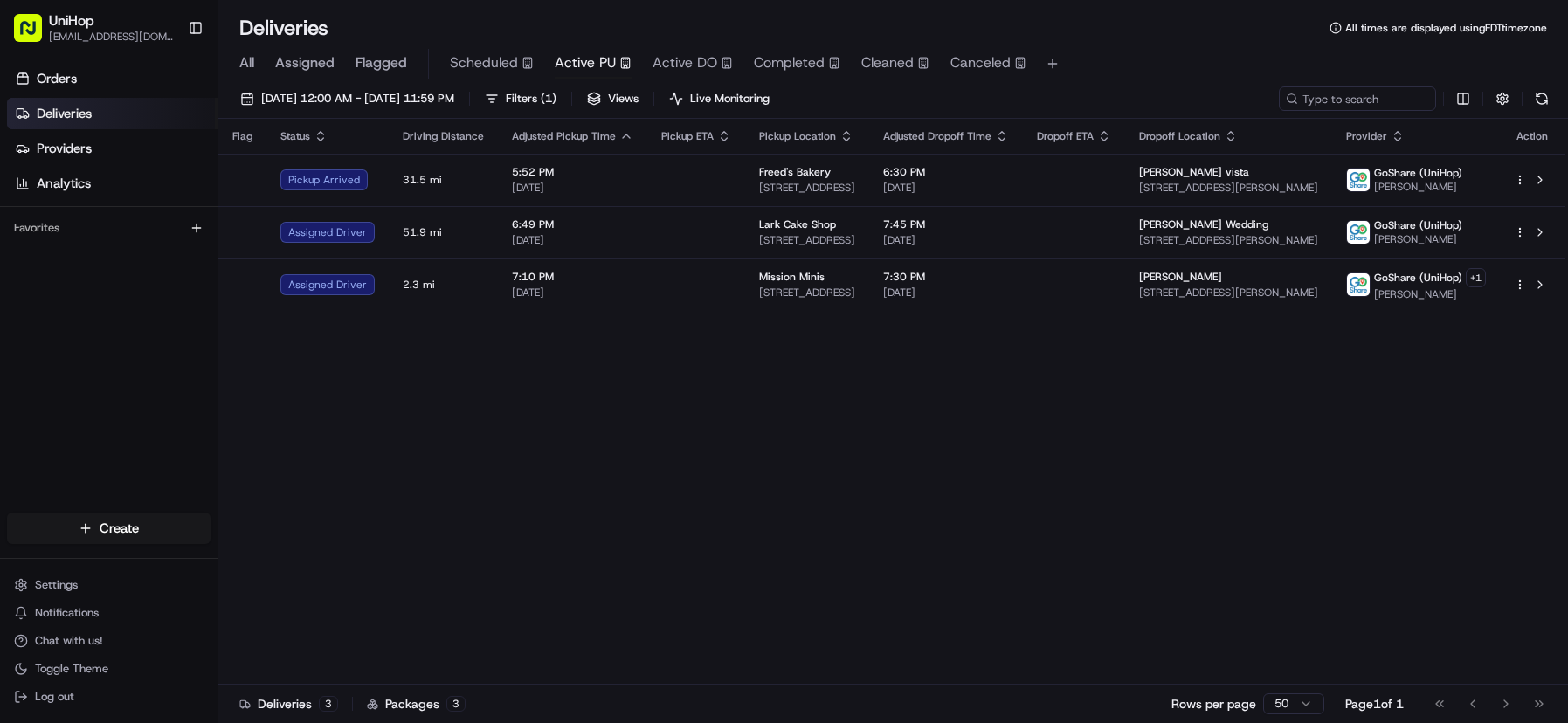 click on "Flag Status Driving Distance Adjusted Pickup Time Pickup ETA Pickup Location Adjusted Dropoff Time Dropoff ETA Dropoff Location Provider Action Pickup Arrived 31.5 mi 5:52 PM Jul 11 2025 Freed's Bakery 9815 S Eastern Ave, Las Vegas, NV 89183, USA 6:30 PM Jul 11 2025 Shauna Leaver - dunshee vista 5513 Dunshee Vista Ave, Las Vegas, NV 89131, USA GoShare (UniHop) Emir P. Assigned Driver 51.9 mi 6:49 PM Jul 11 2025 Lark Cake Shop 3337 W Sunset Blvd, Los Angeles, CA 90026, USA 7:45 PM Jul 11 2025 David Goertsen Wedding 8620 Santa Rosa Rd, Santa Rosa Valley, CA 93012, USA GoShare (UniHop) Roseller M. Assigned Driver 2.3 mi 7:10 PM Jul 11 2025 Mission Minis 3168 22nd St, San Francisco, CA 94110, USA 7:30 PM Jul 11 2025 Ryan K 762 Fulton St, San Francisco, CA 94115, USA GoShare (UniHop) + 1 Lorenzo G." at bounding box center [891, 402] 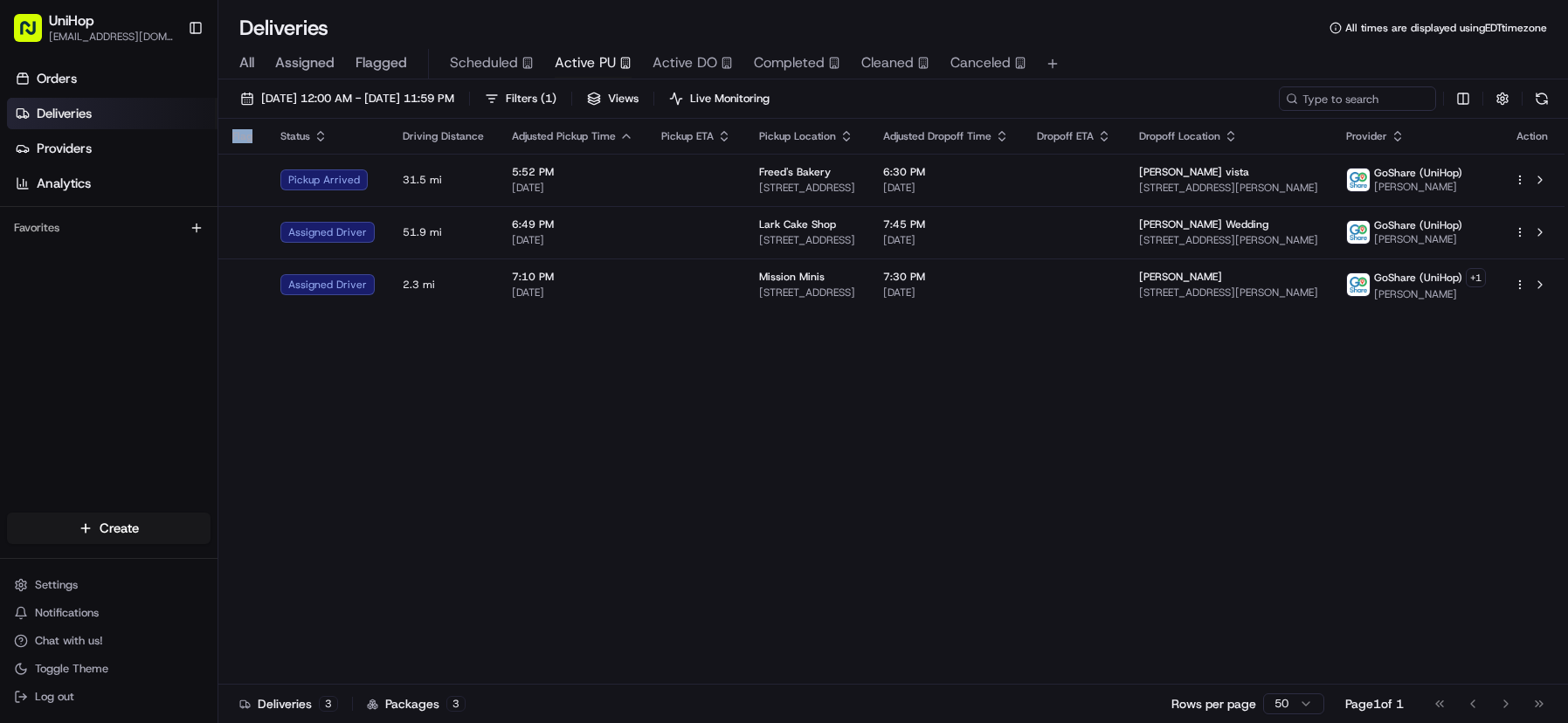 click on "Flag Status Driving Distance Adjusted Pickup Time Pickup ETA Pickup Location Adjusted Dropoff Time Dropoff ETA Dropoff Location Provider Action Pickup Arrived 31.5 mi 5:52 PM Jul 11 2025 Freed's Bakery 9815 S Eastern Ave, Las Vegas, NV 89183, USA 6:30 PM Jul 11 2025 Shauna Leaver - dunshee vista 5513 Dunshee Vista Ave, Las Vegas, NV 89131, USA GoShare (UniHop) Emir P. Assigned Driver 51.9 mi 6:49 PM Jul 11 2025 Lark Cake Shop 3337 W Sunset Blvd, Los Angeles, CA 90026, USA 7:45 PM Jul 11 2025 David Goertsen Wedding 8620 Santa Rosa Rd, Santa Rosa Valley, CA 93012, USA GoShare (UniHop) Roseller M. Assigned Driver 2.3 mi 7:10 PM Jul 11 2025 Mission Minis 3168 22nd St, San Francisco, CA 94110, USA 7:30 PM Jul 11 2025 Ryan K 762 Fulton St, San Francisco, CA 94115, USA GoShare (UniHop) + 1 Lorenzo G." at bounding box center (891, 402) 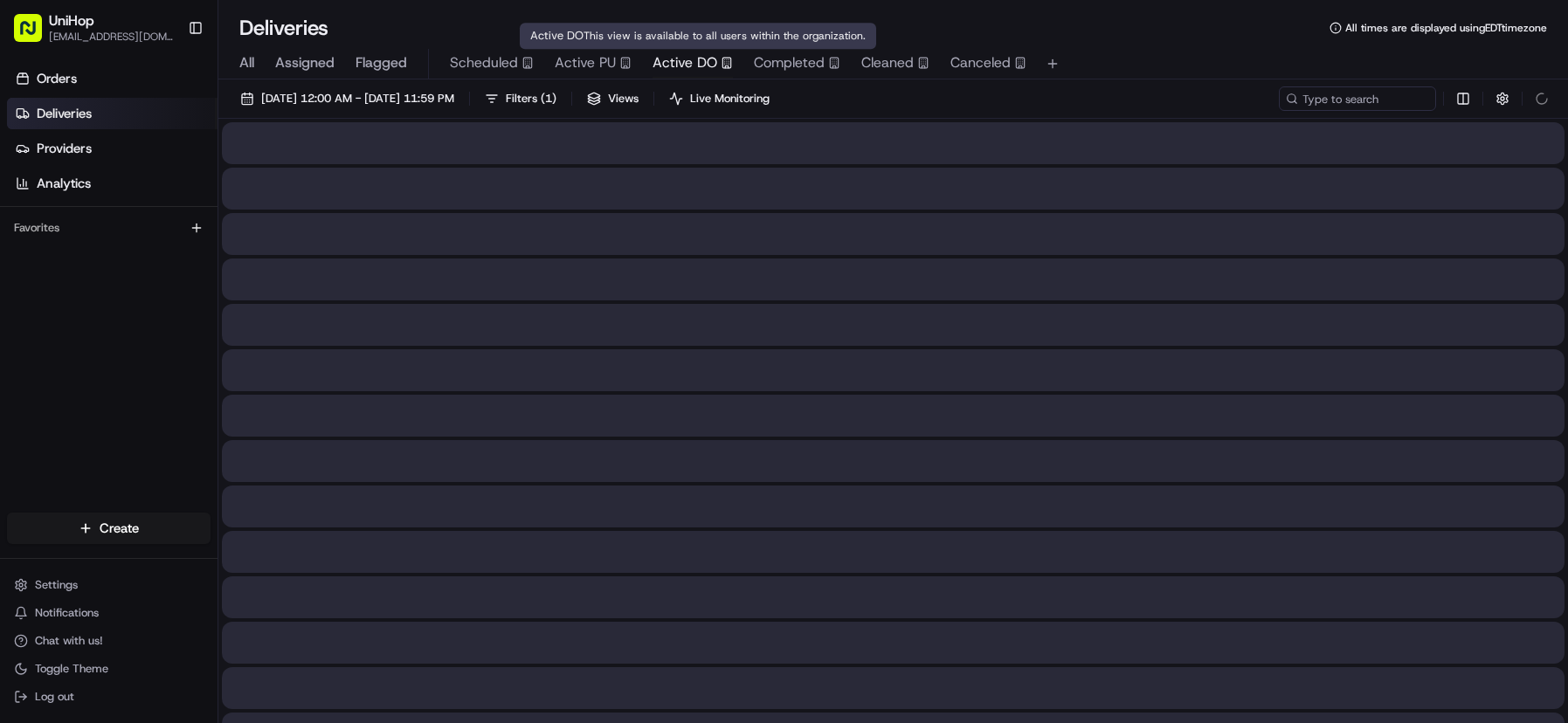 click on "Active DO" at bounding box center (685, 63) 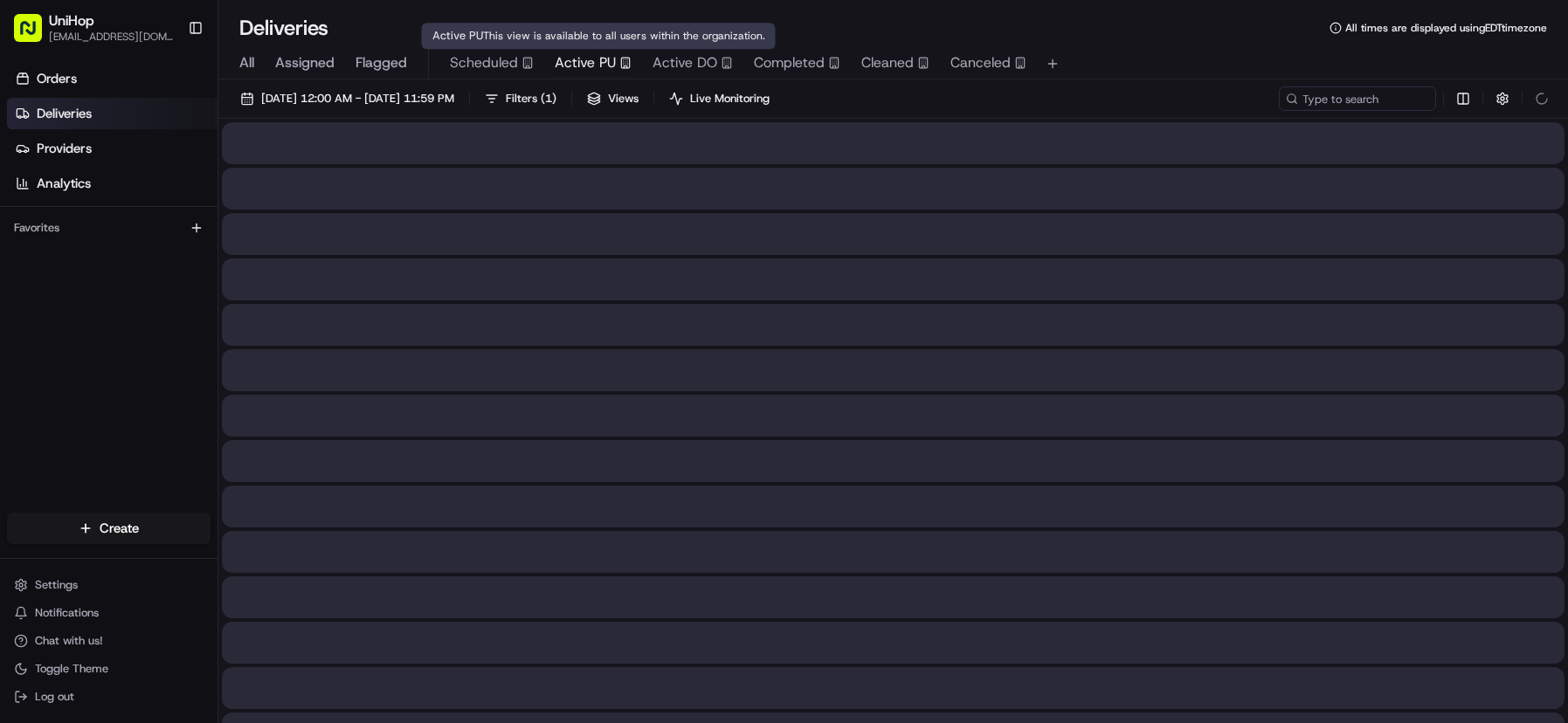 click on "Active PU" at bounding box center [585, 63] 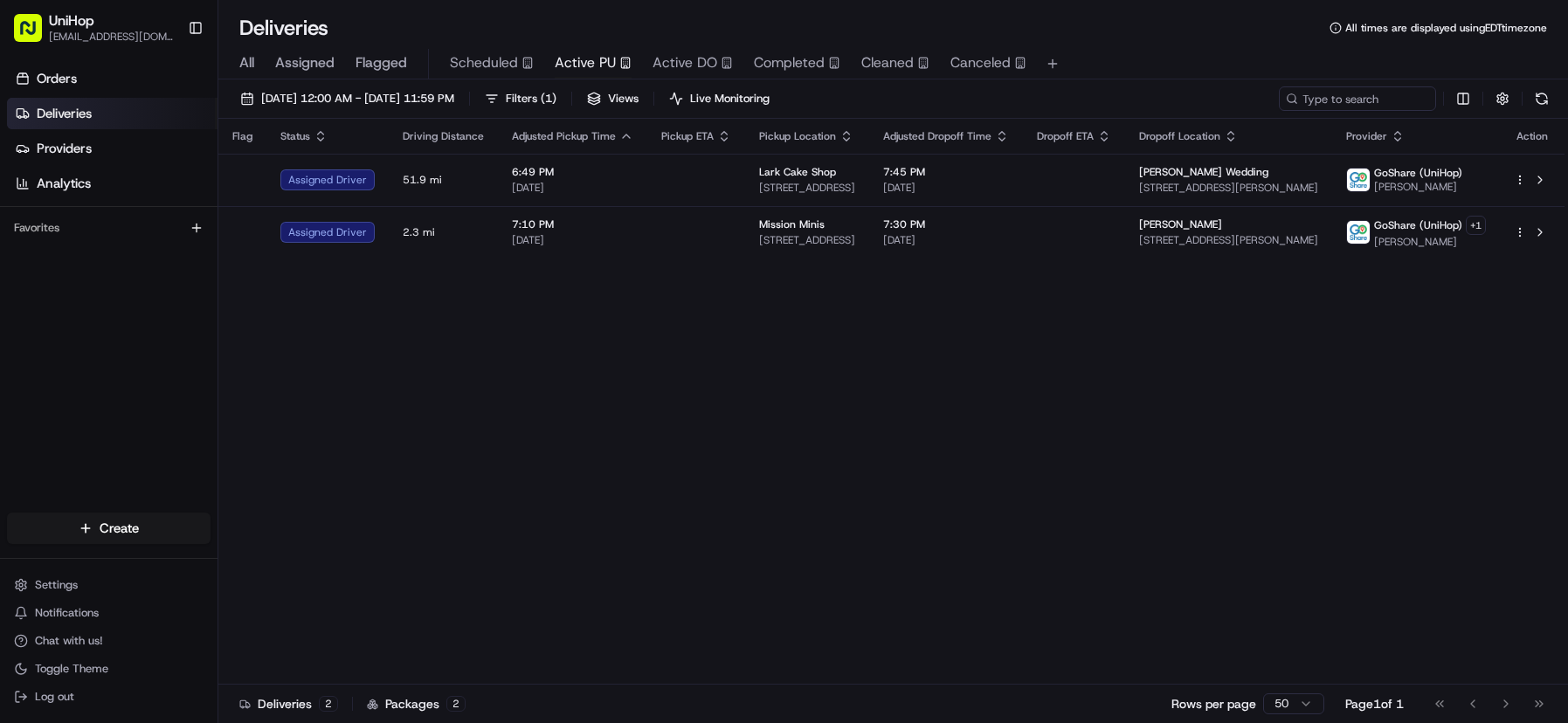 click on "Flag Status Driving Distance Adjusted Pickup Time Pickup ETA Pickup Location Adjusted Dropoff Time Dropoff ETA Dropoff Location Provider Action Assigned Driver 51.9 mi 6:49 PM Jul 11 2025 Lark Cake Shop 3337 W Sunset Blvd, Los Angeles, CA 90026, USA 7:45 PM Jul 11 2025 David Goertsen Wedding 8620 Santa Rosa Rd, Santa Rosa Valley, CA 93012, USA GoShare (UniHop) Roseller M. Assigned Driver 2.3 mi 7:10 PM Jul 11 2025 Mission Minis 3168 22nd St, San Francisco, CA 94110, USA 7:30 PM Jul 11 2025 Ryan K 762 Fulton St, San Francisco, CA 94115, USA GoShare (UniHop) + 1 Lorenzo G." at bounding box center (891, 402) 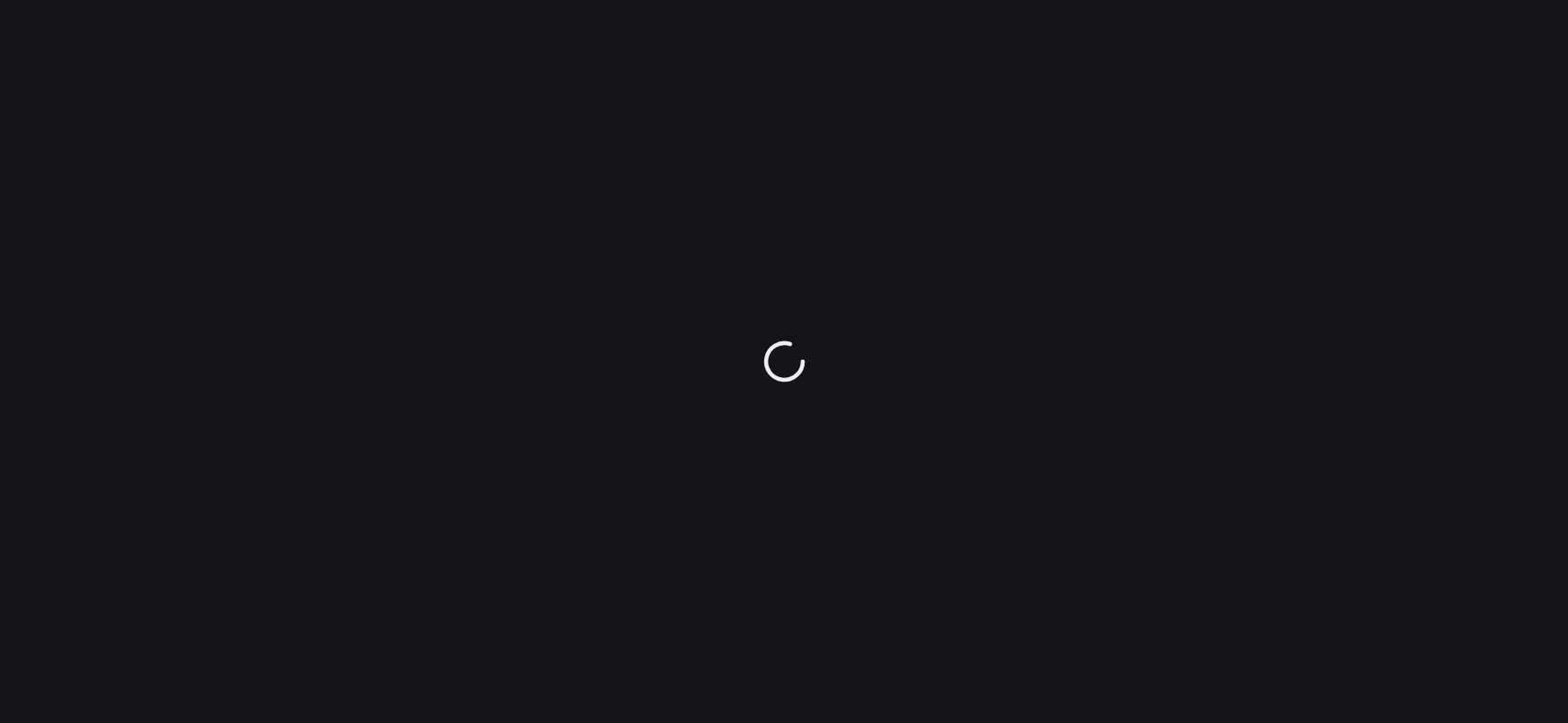 scroll, scrollTop: 0, scrollLeft: 0, axis: both 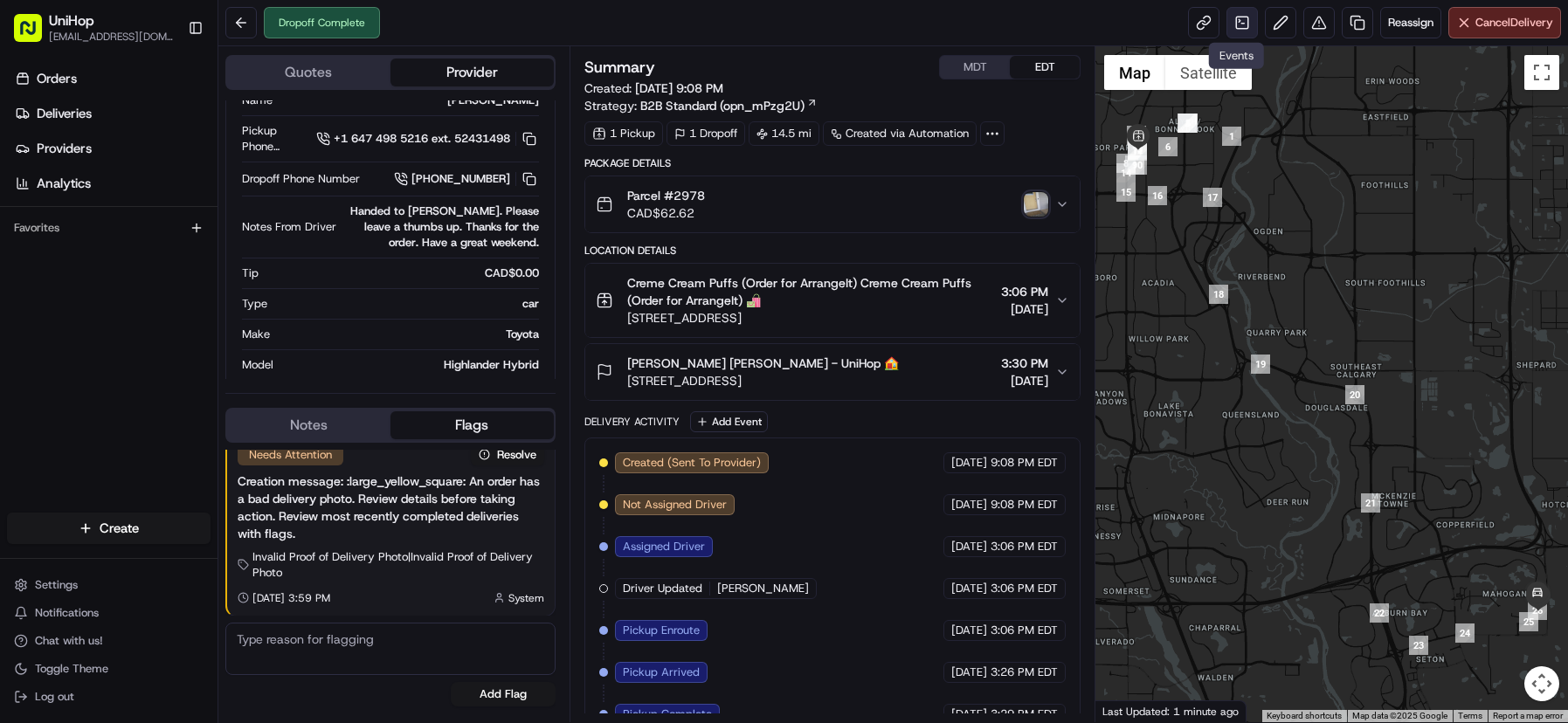 click at bounding box center (1242, 23) 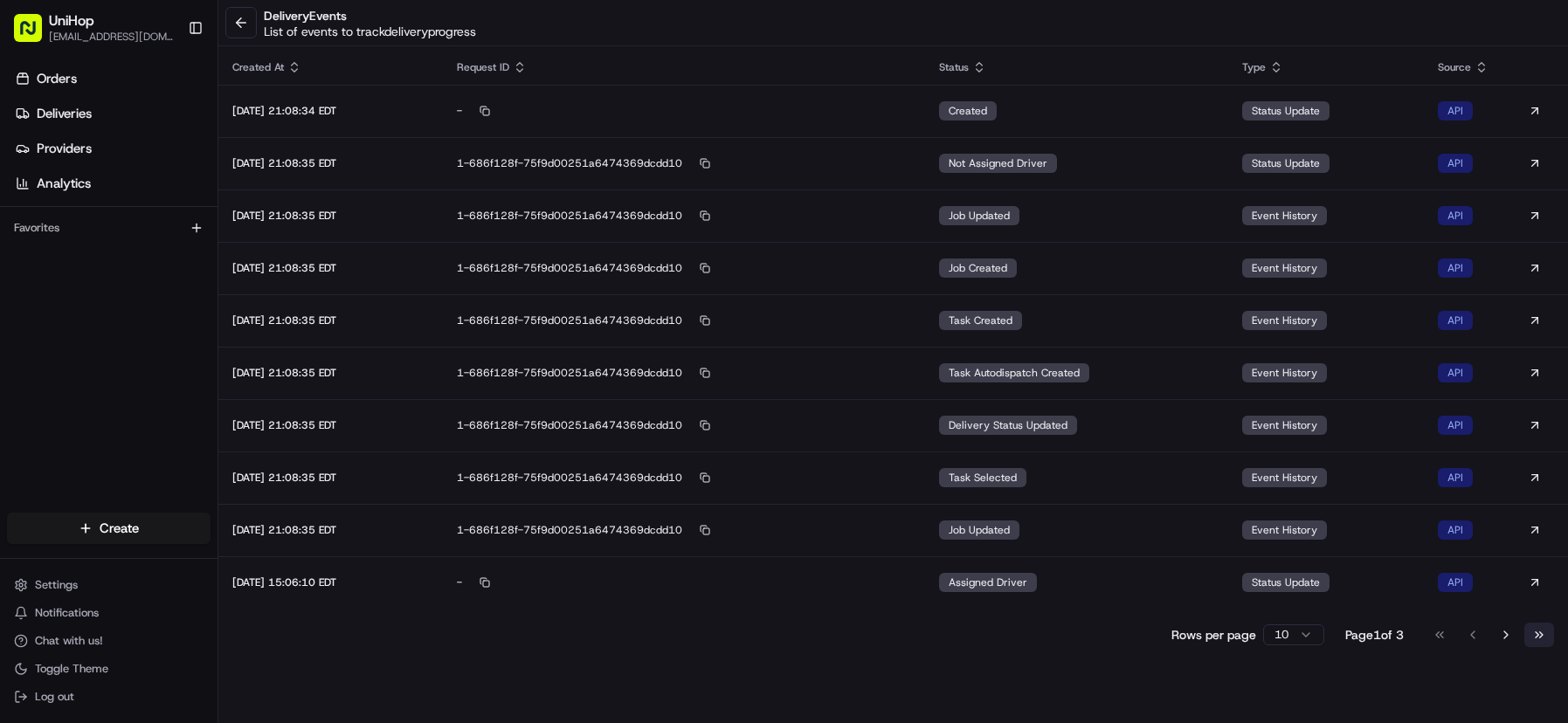 click on "Go to last page" at bounding box center [1539, 635] 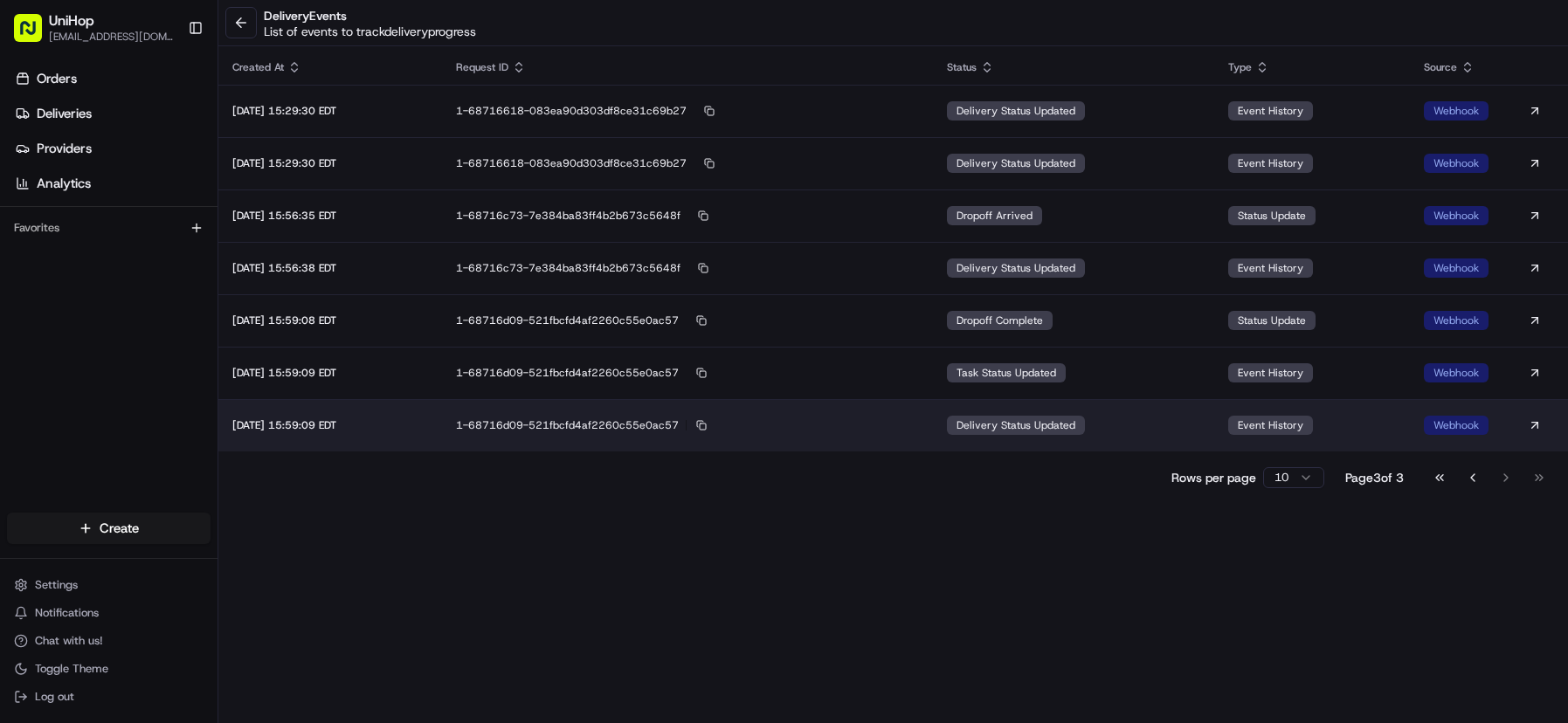 click on "delivery status updated" at bounding box center (1074, 425) 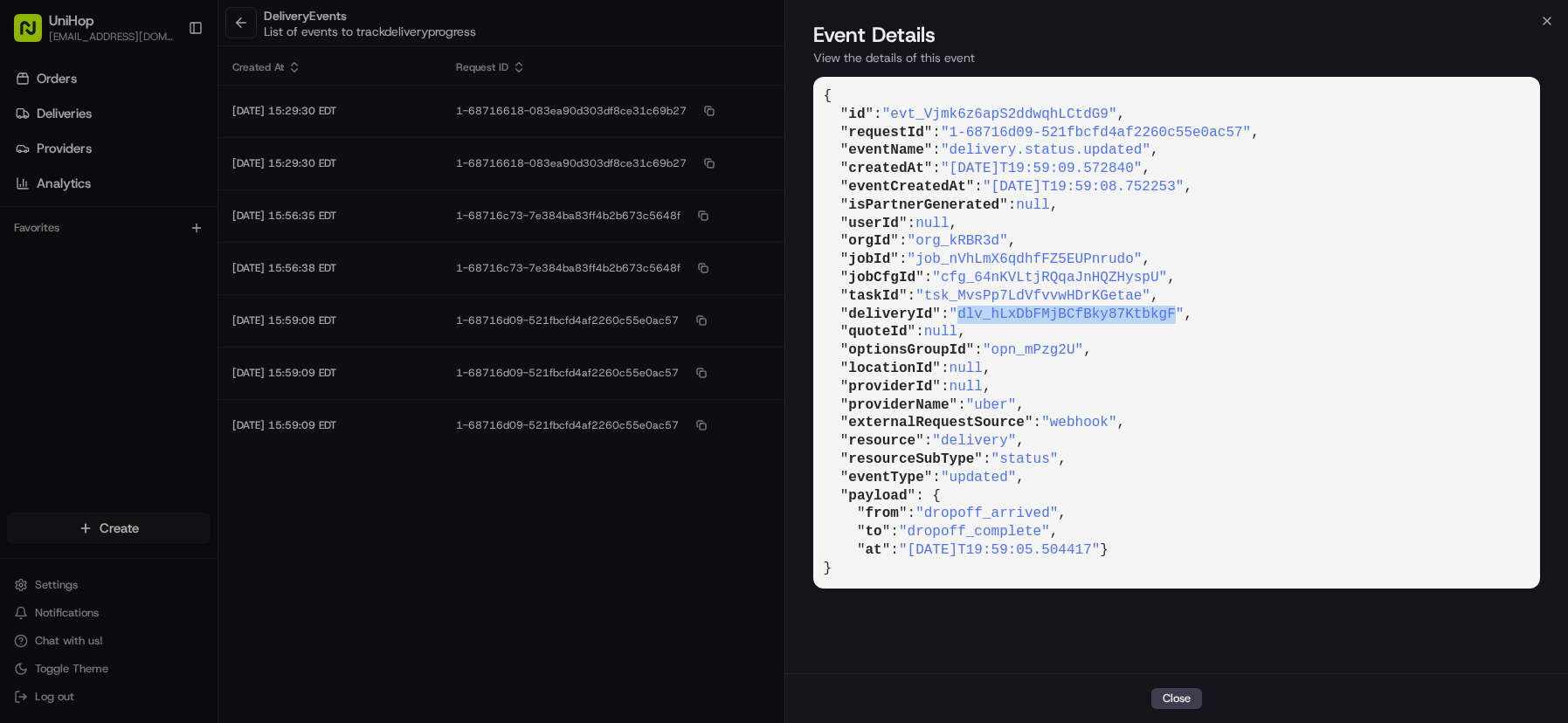 drag, startPoint x: 970, startPoint y: 310, endPoint x: 1186, endPoint y: 311, distance: 216.00231 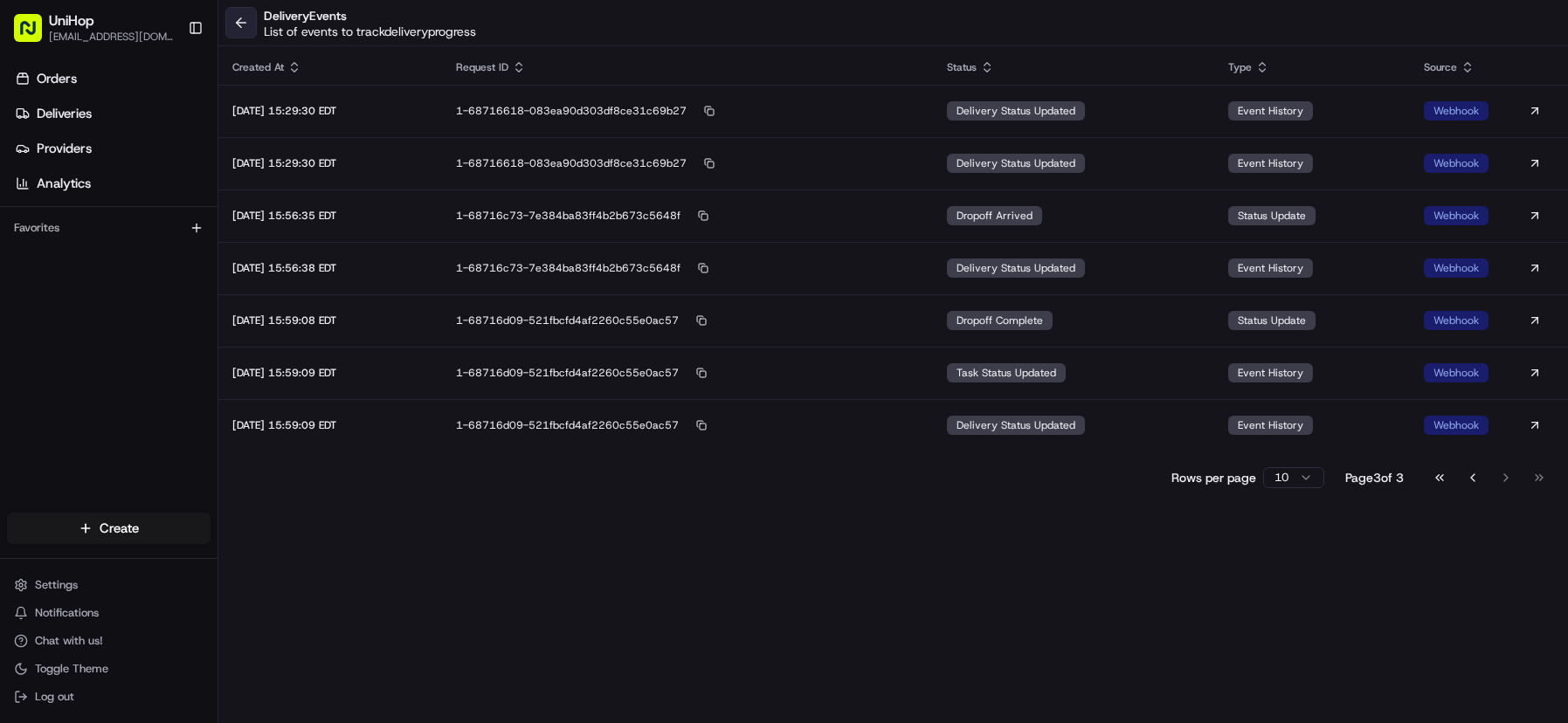 click at bounding box center [241, 23] 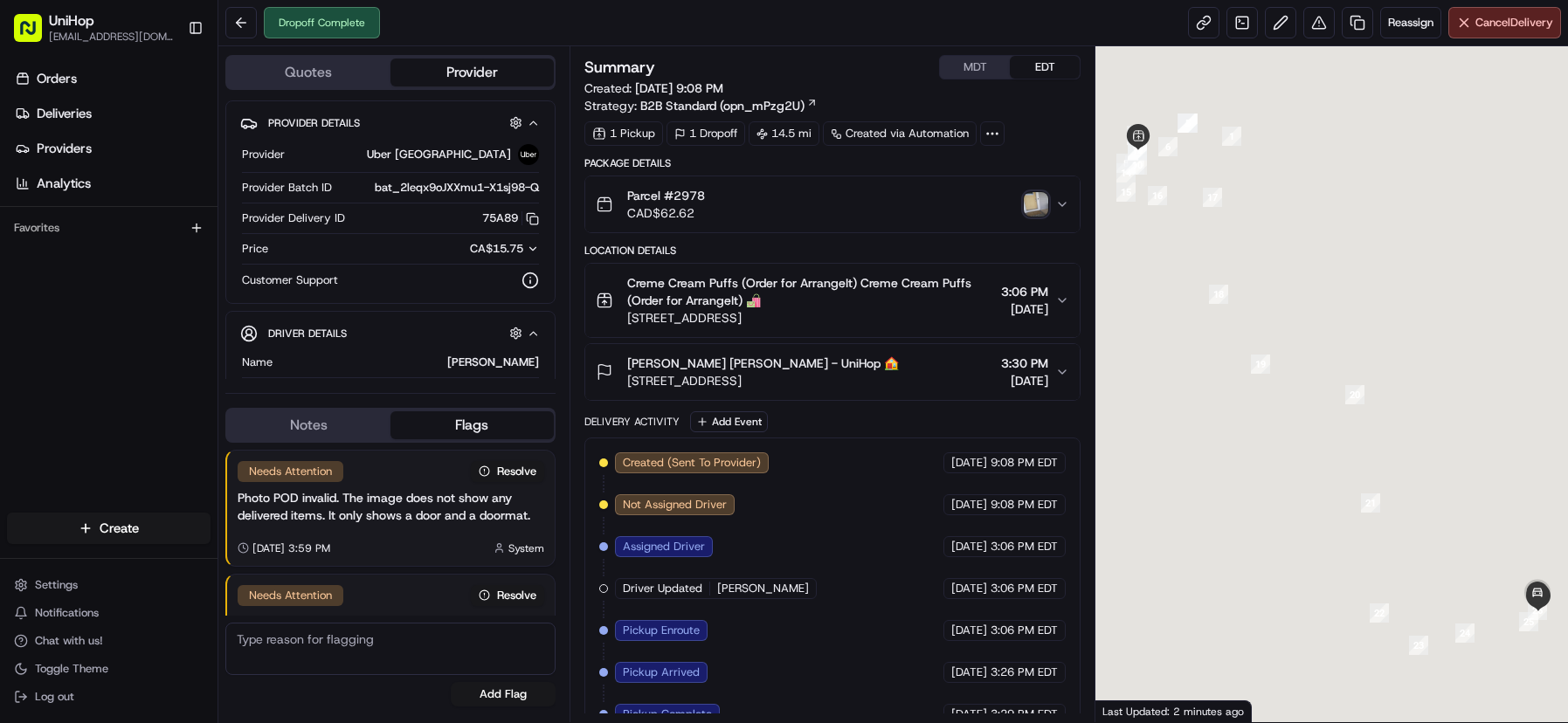 scroll, scrollTop: 141, scrollLeft: 0, axis: vertical 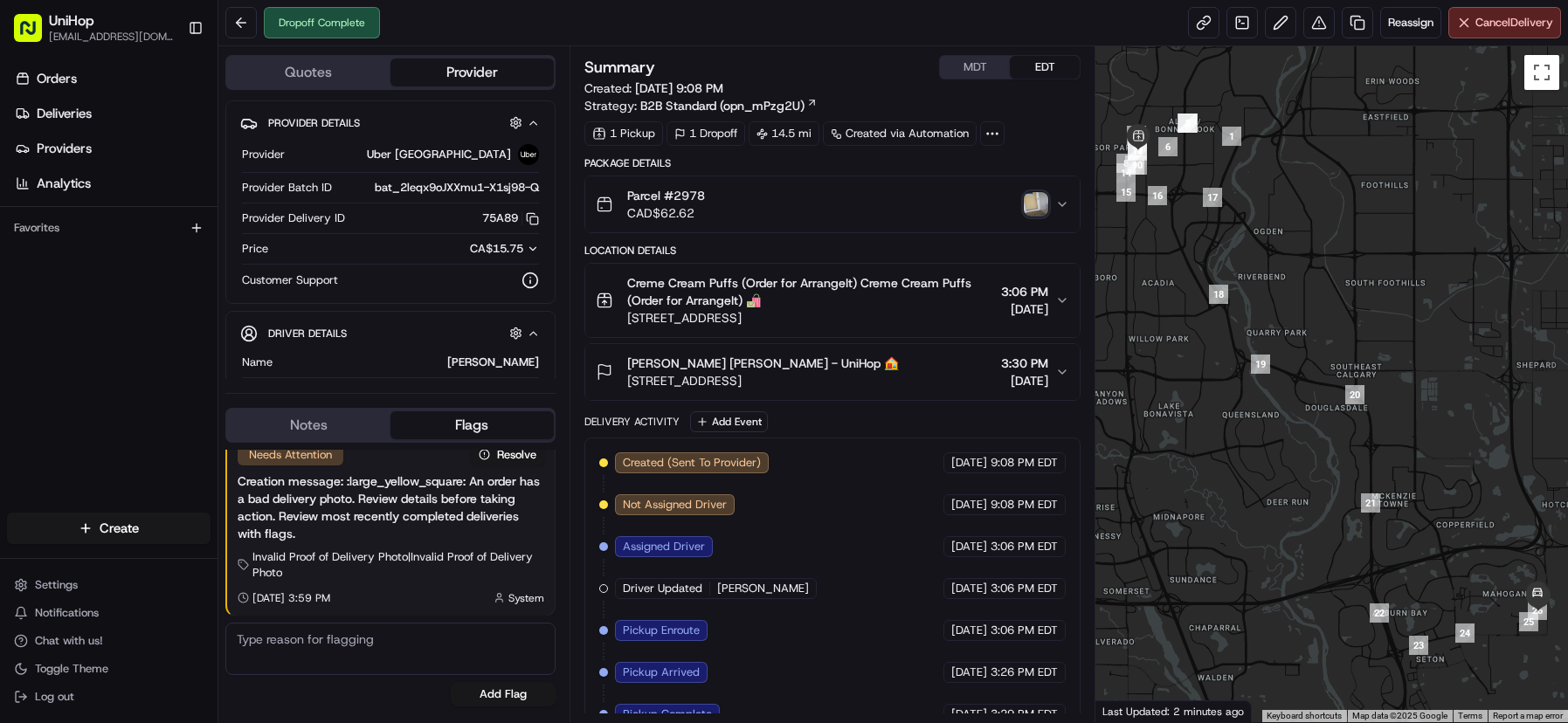 click on "Parcel #2978 CAD$ 62.62" at bounding box center [825, 204] 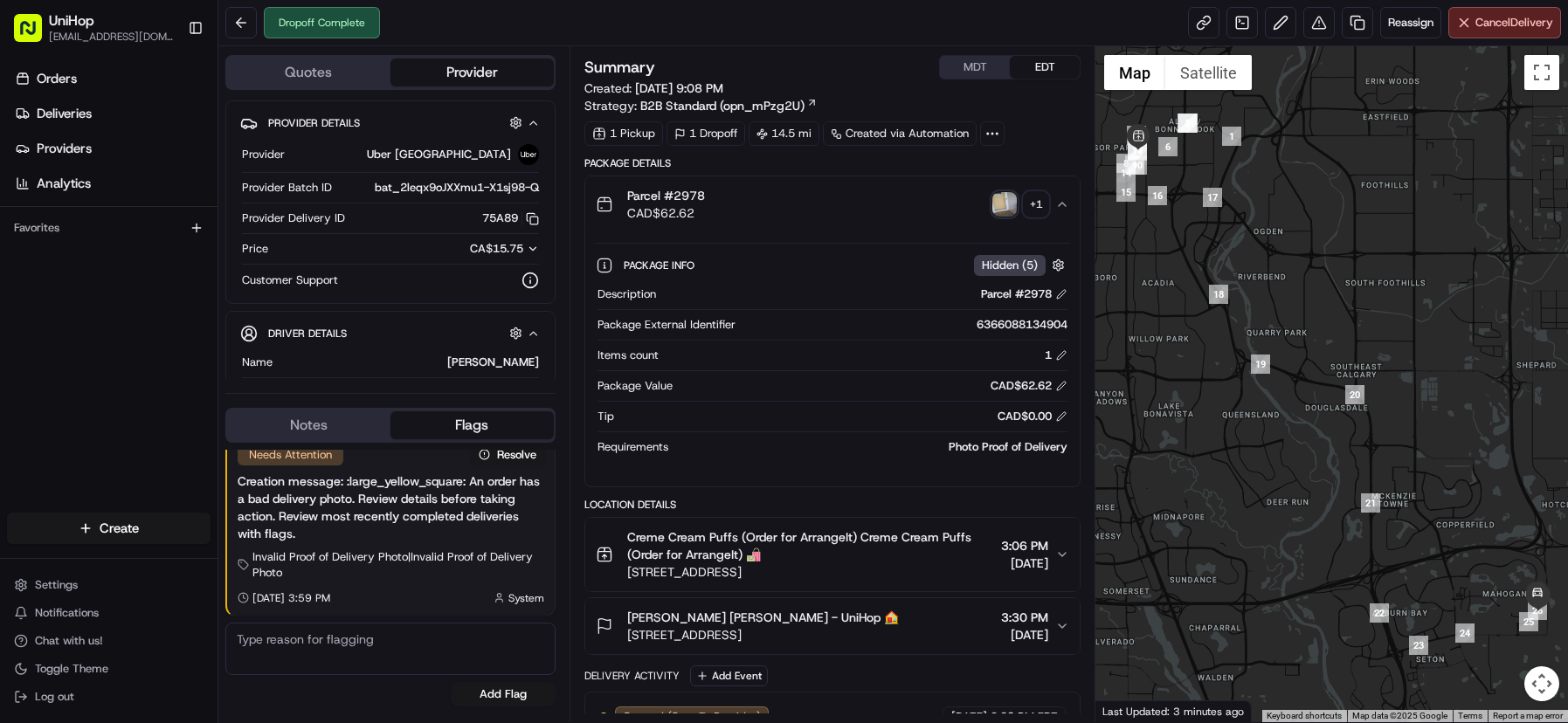 click on "+ 1" at bounding box center (1036, 204) 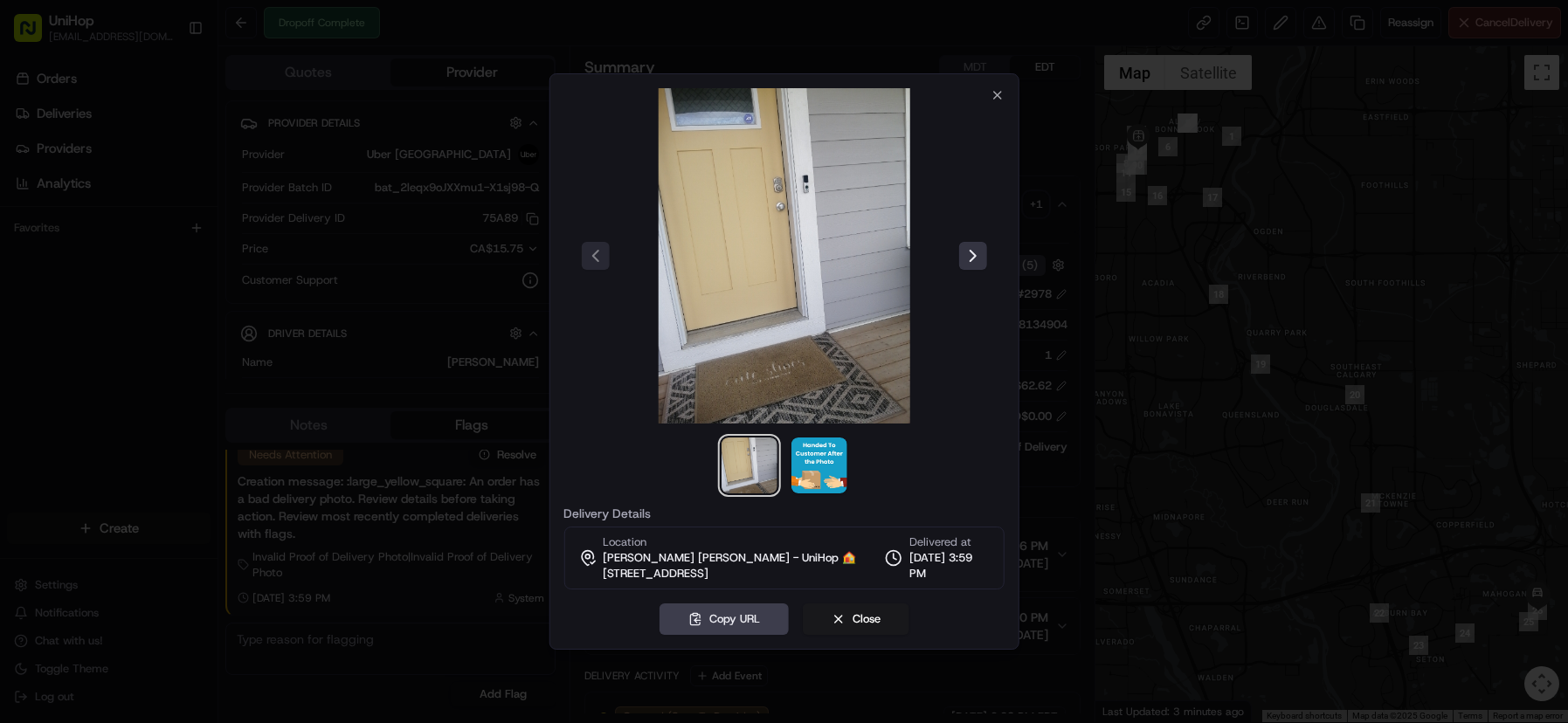 click at bounding box center (973, 256) 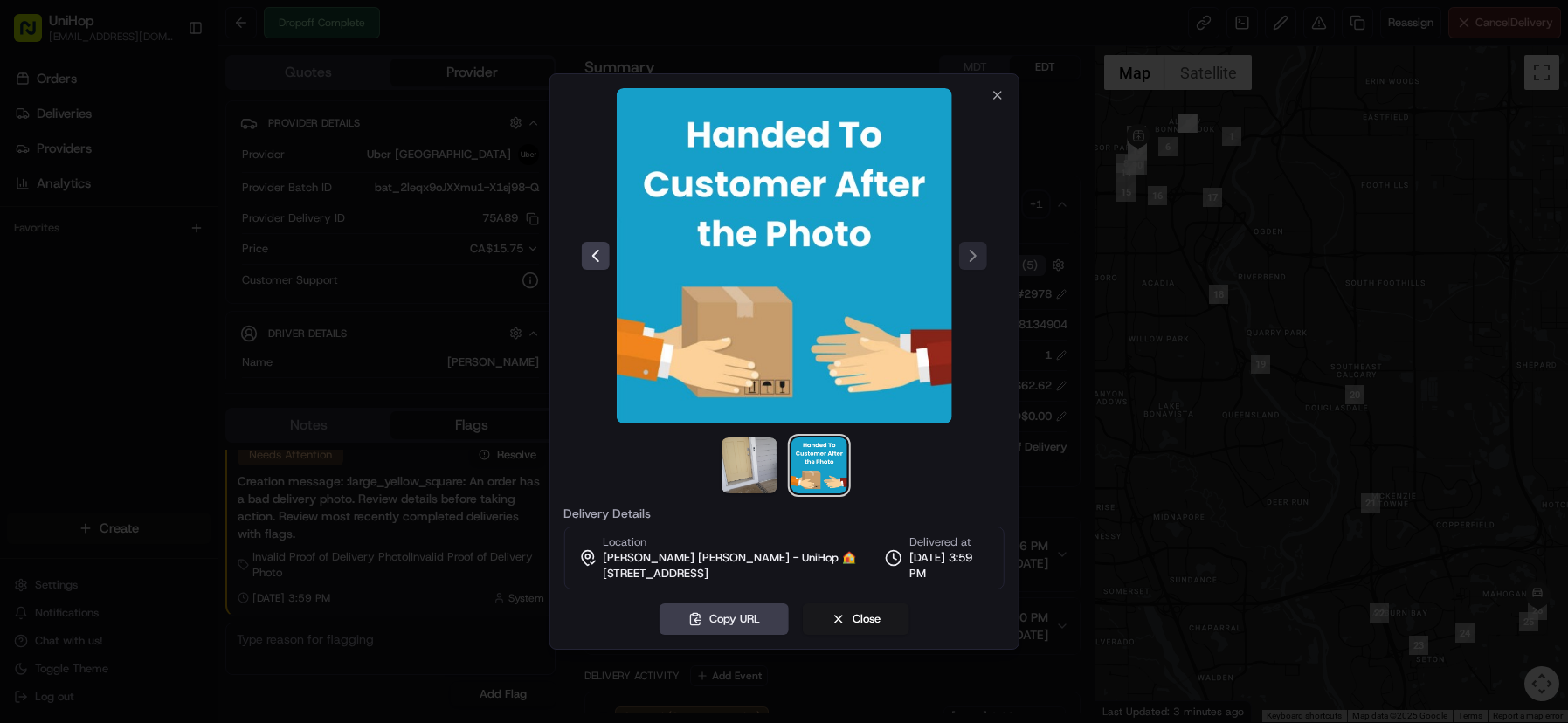 click at bounding box center (784, 362) 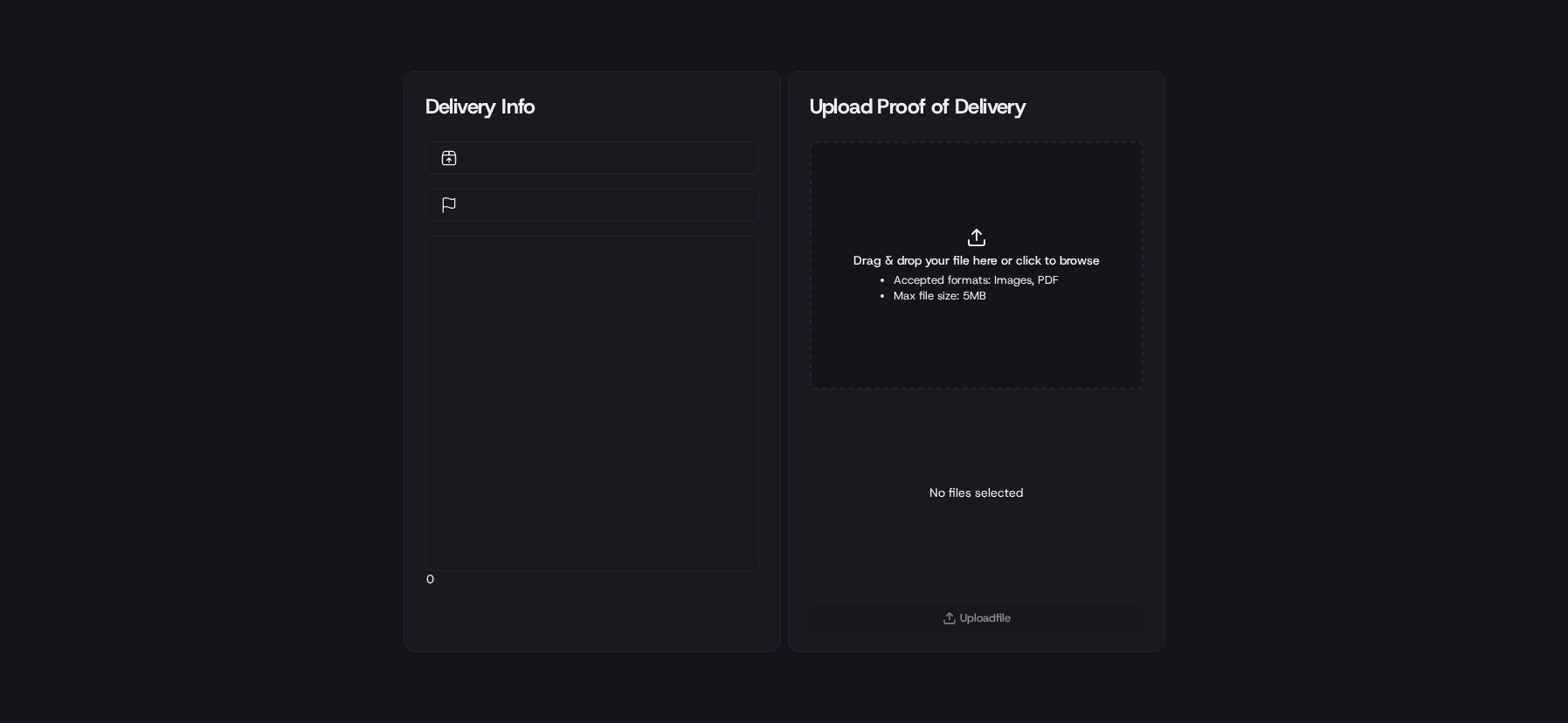 scroll, scrollTop: 0, scrollLeft: 0, axis: both 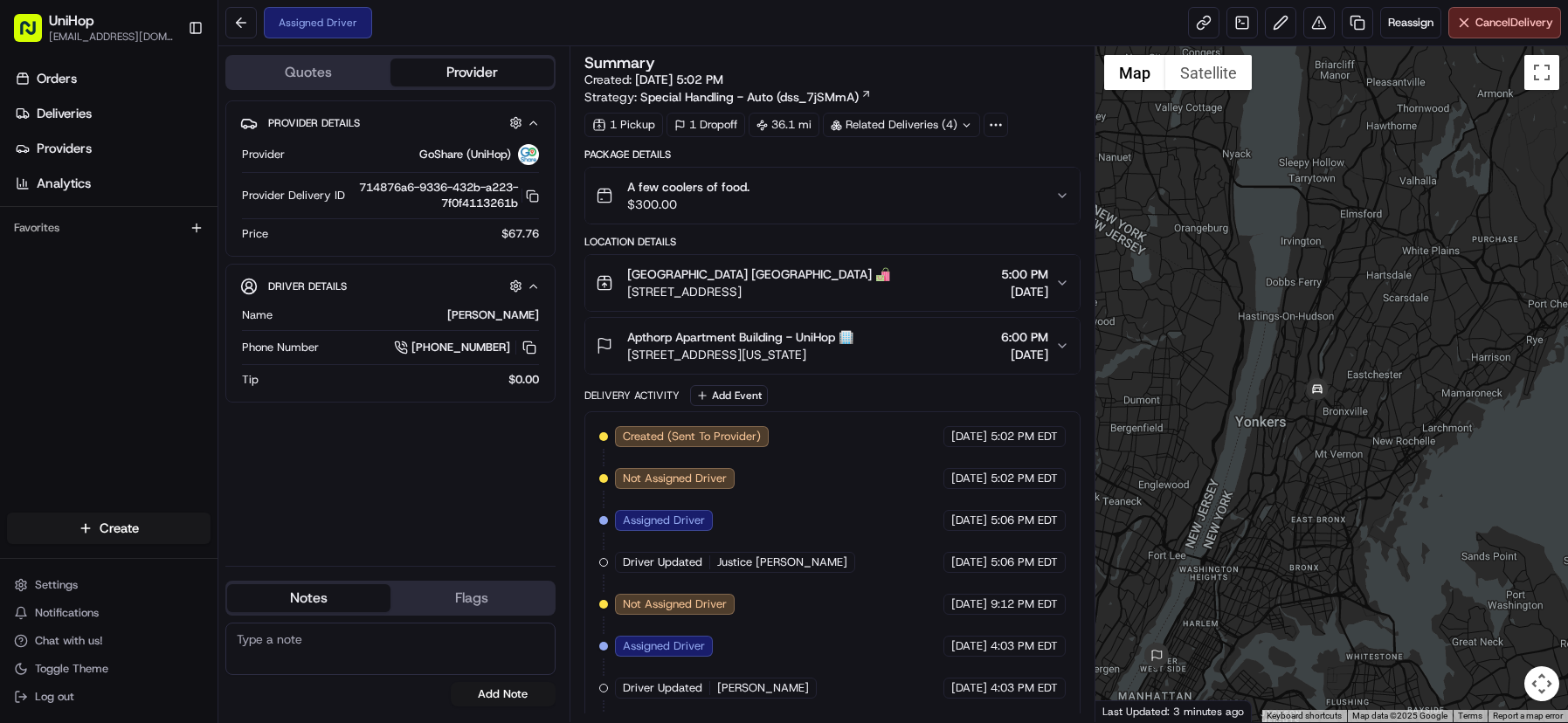 drag, startPoint x: 1509, startPoint y: 343, endPoint x: 1307, endPoint y: 313, distance: 204.21557 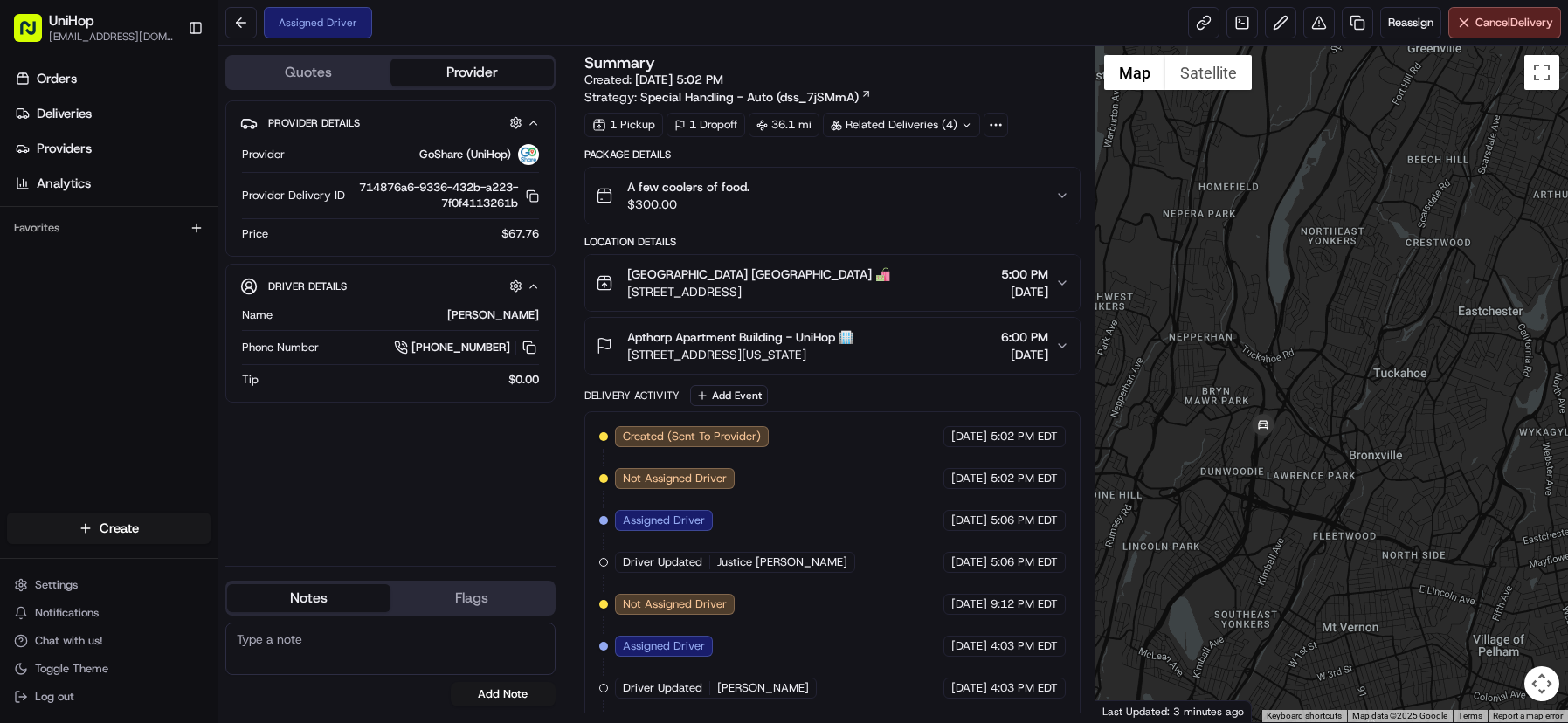drag, startPoint x: 1333, startPoint y: 432, endPoint x: 1318, endPoint y: 343, distance: 90.25519 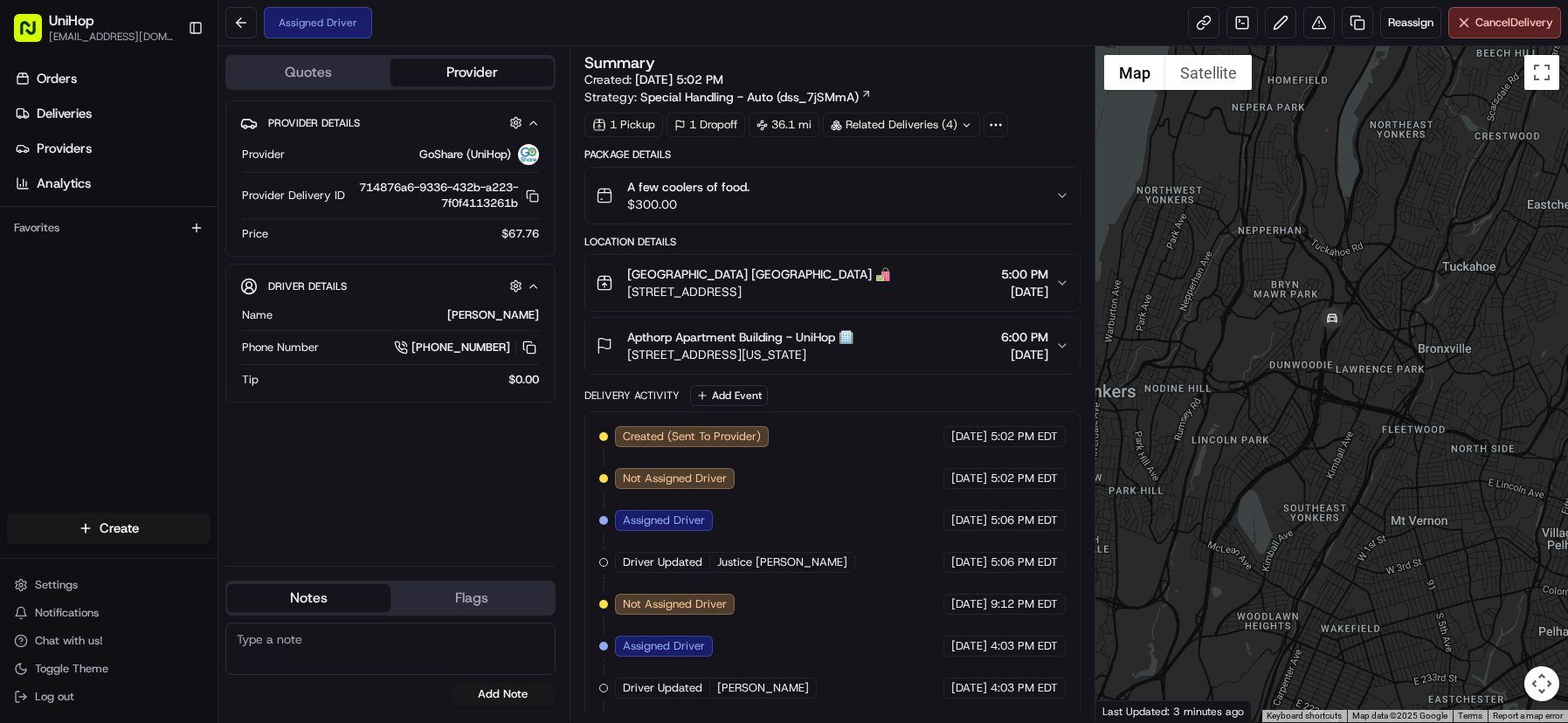 drag, startPoint x: 1284, startPoint y: 391, endPoint x: 1327, endPoint y: 331, distance: 73.8173 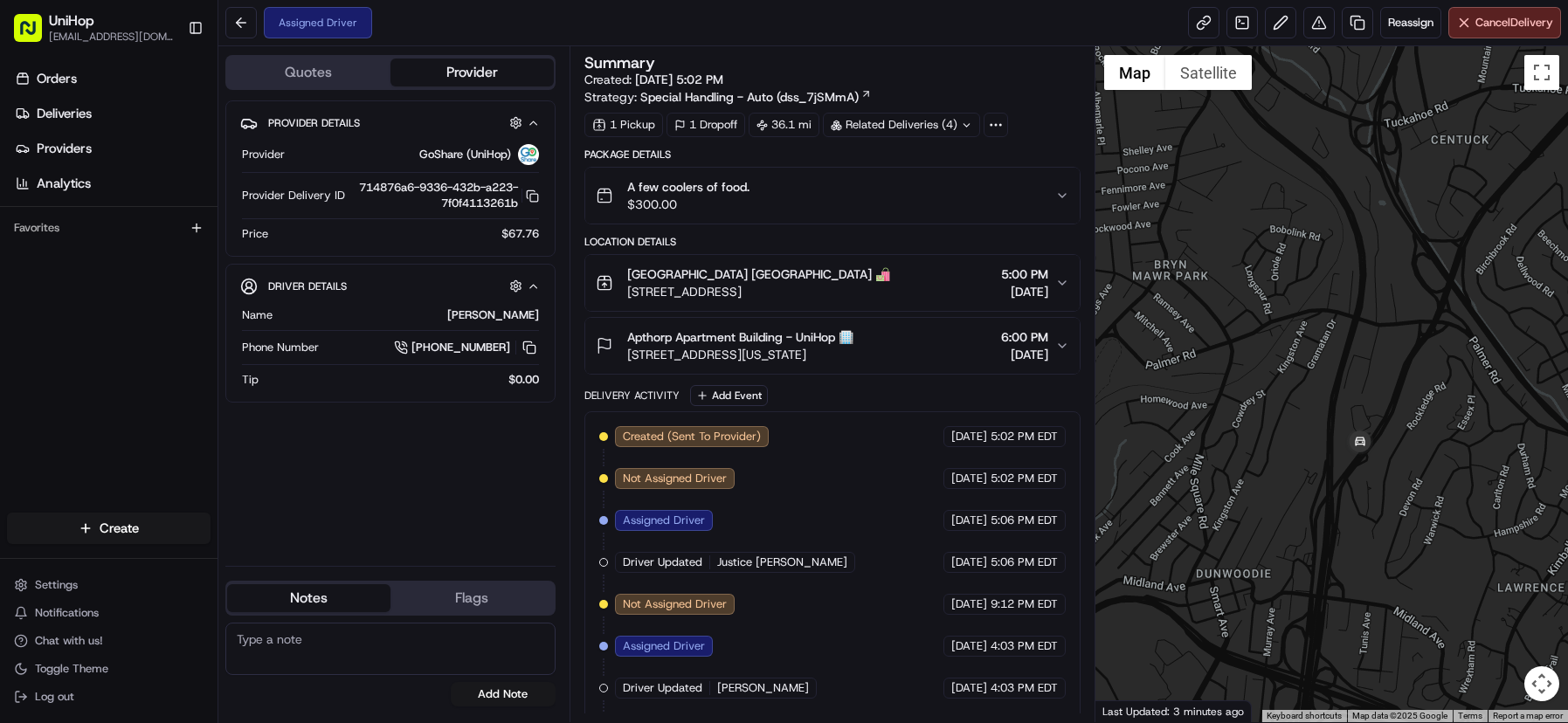 drag, startPoint x: 1314, startPoint y: 214, endPoint x: 1372, endPoint y: 263, distance: 75.9276 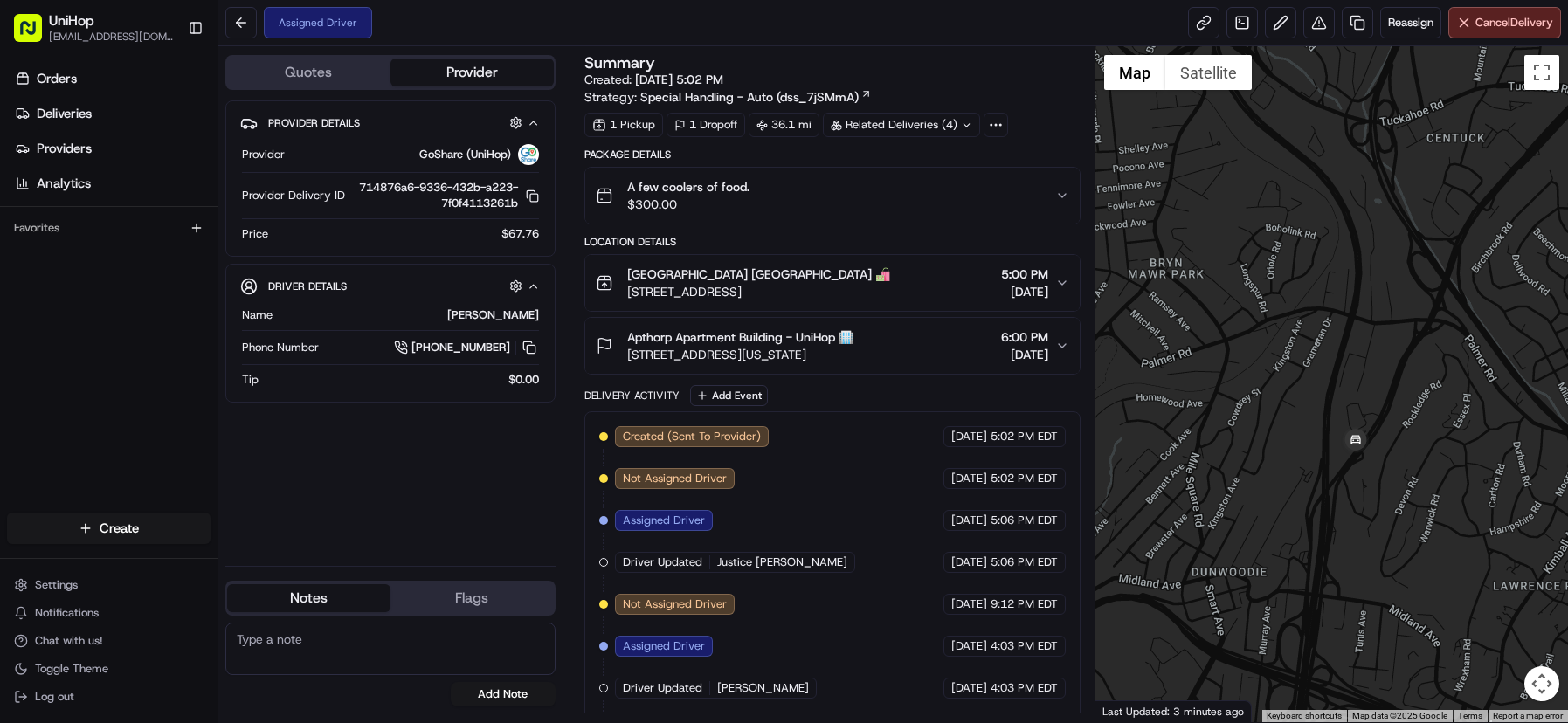 drag, startPoint x: 1410, startPoint y: 313, endPoint x: 1381, endPoint y: 246, distance: 73.00685 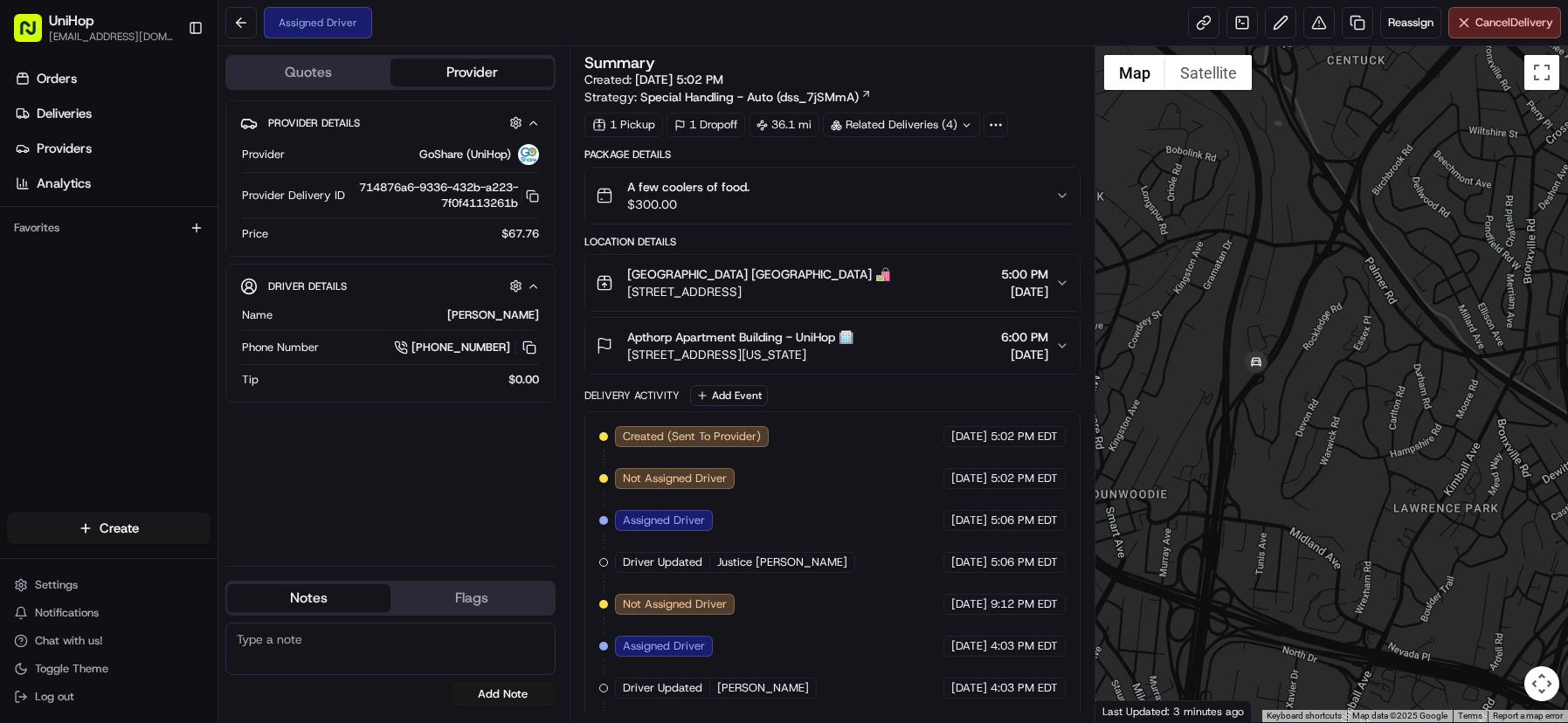 drag, startPoint x: 1388, startPoint y: 279, endPoint x: 1316, endPoint y: 266, distance: 73.1642 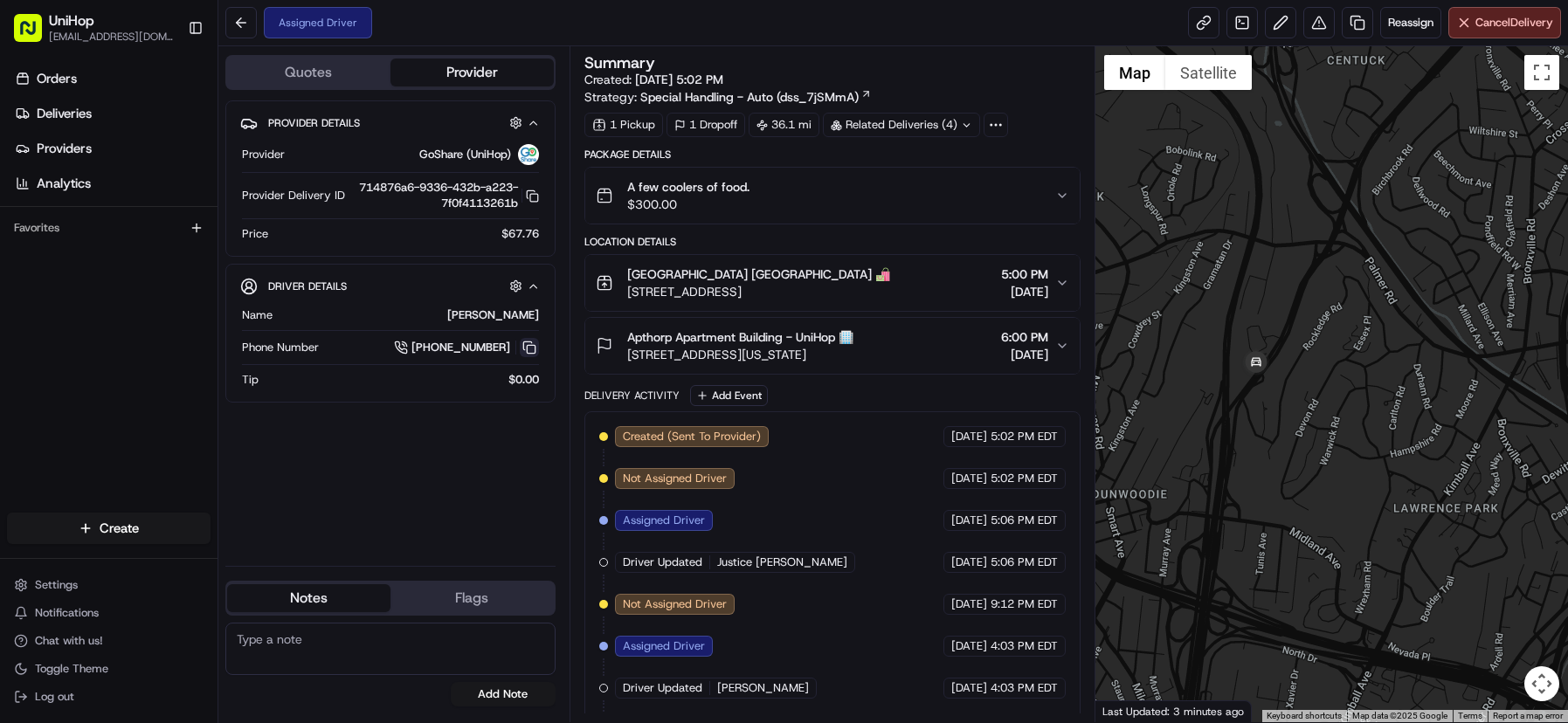 click at bounding box center [529, 348] 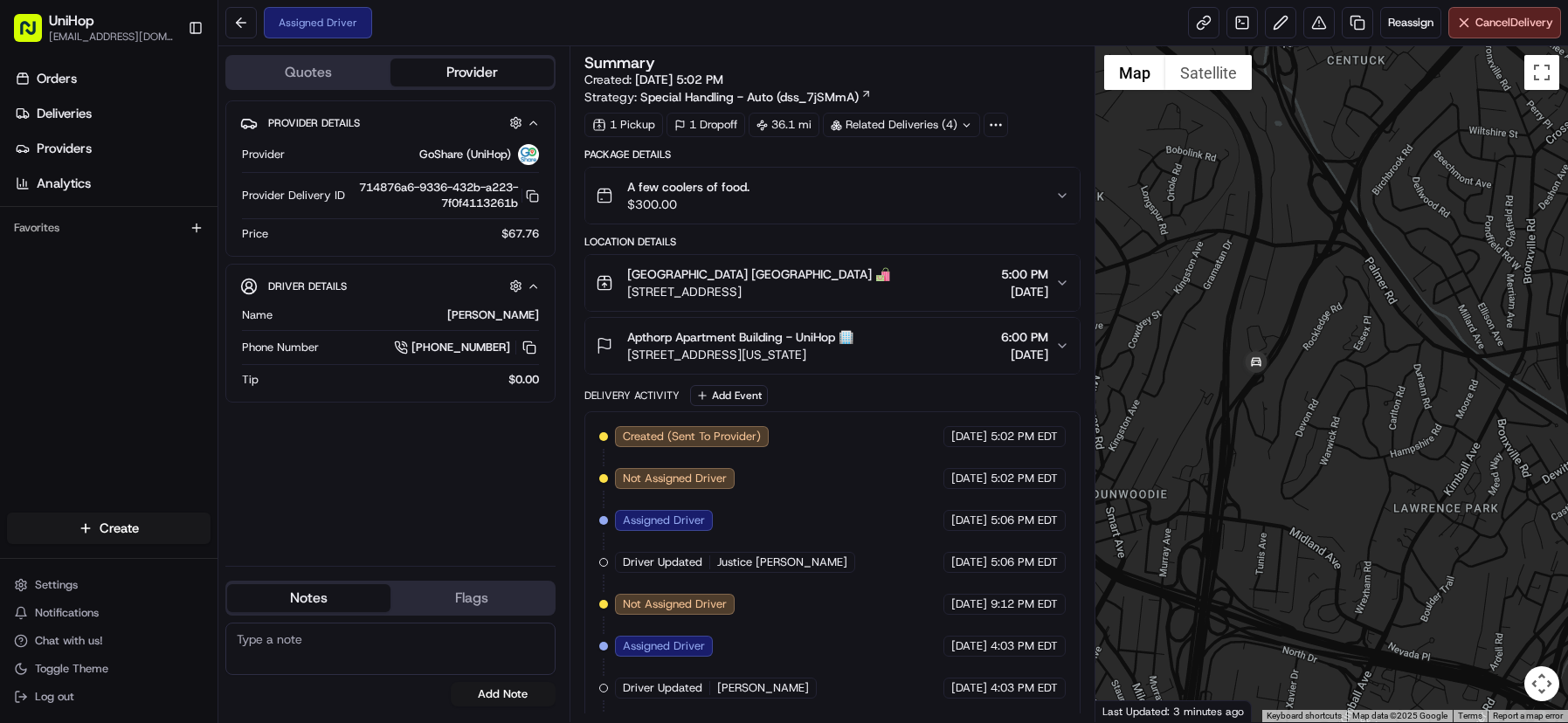 drag, startPoint x: 529, startPoint y: 348, endPoint x: 567, endPoint y: 294, distance: 66.0303 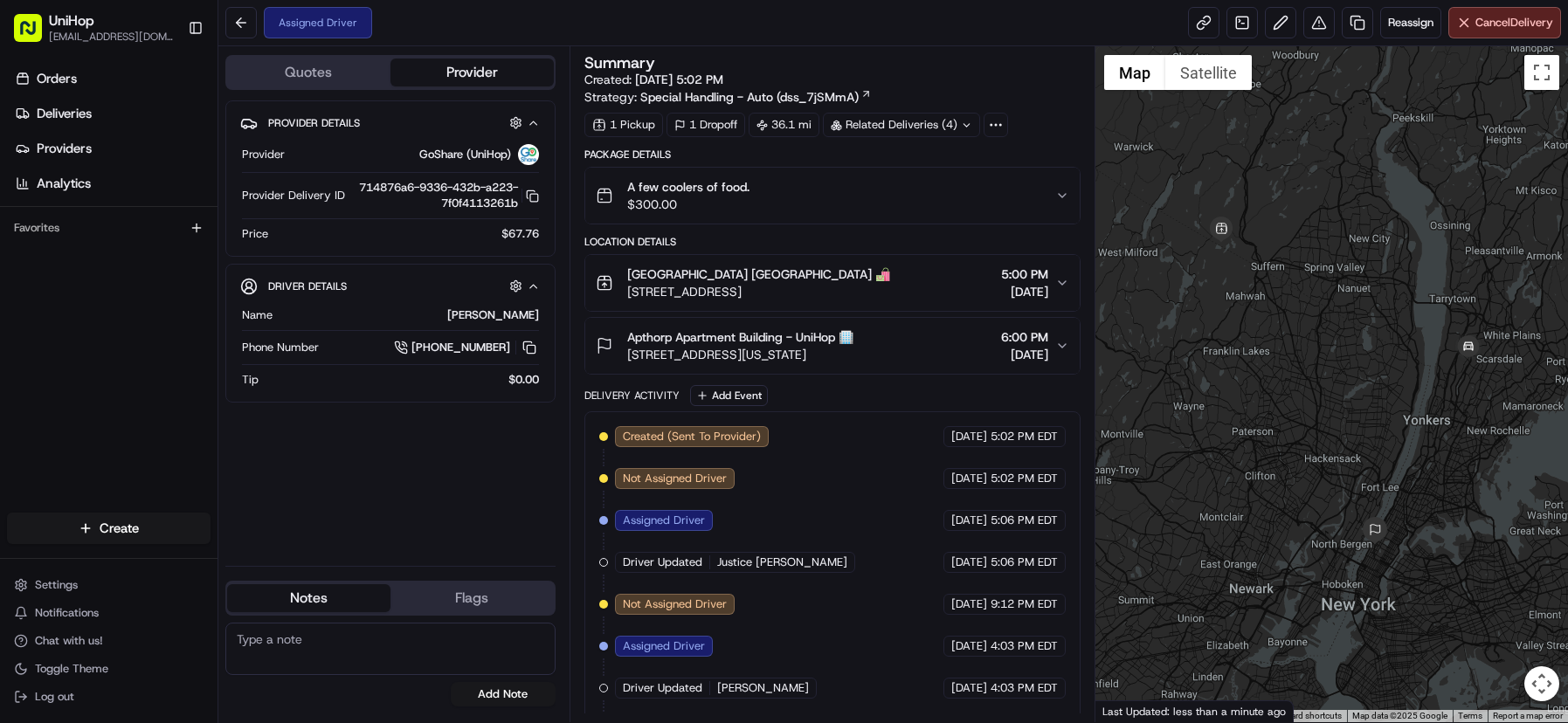 drag, startPoint x: 1145, startPoint y: 303, endPoint x: 1406, endPoint y: 371, distance: 269.71281 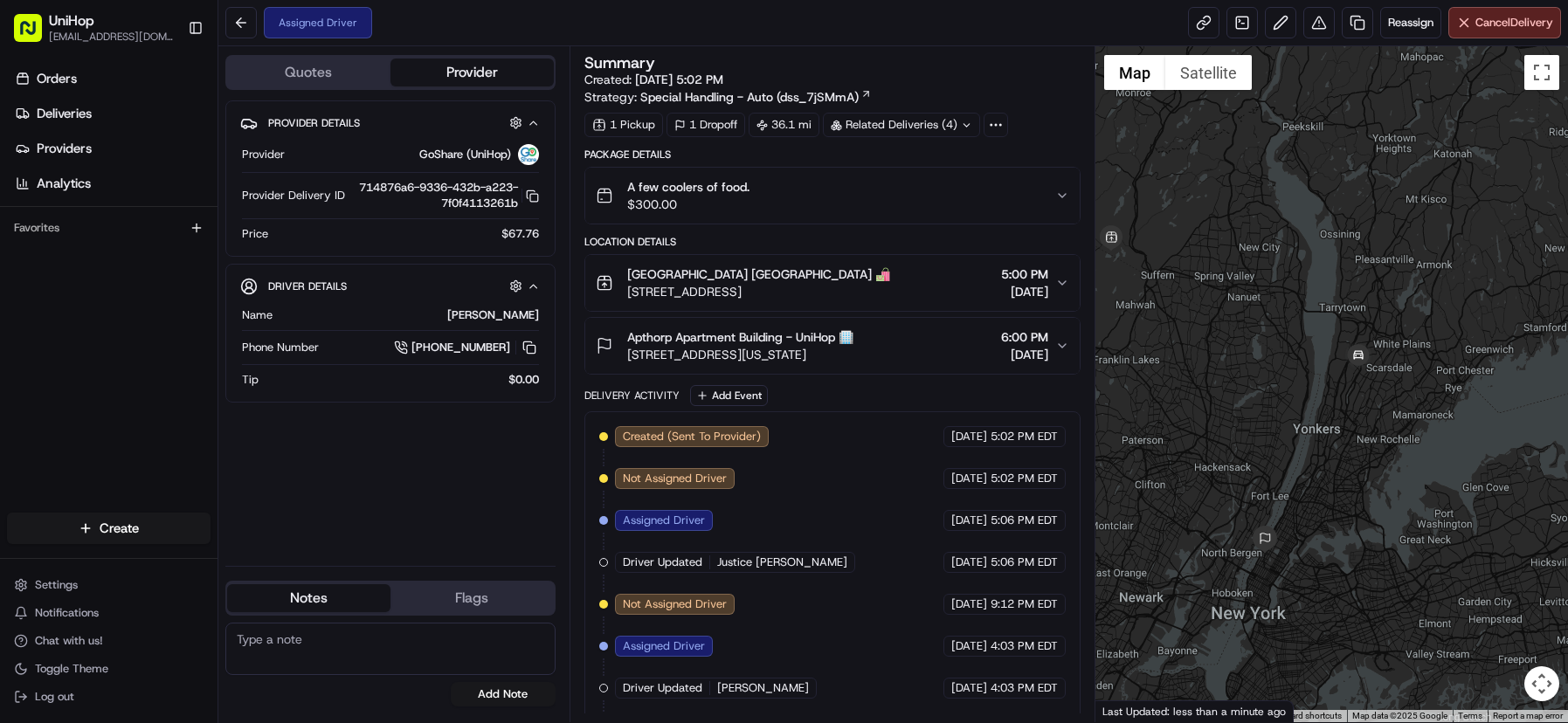 drag, startPoint x: 1440, startPoint y: 306, endPoint x: 1344, endPoint y: 314, distance: 96.33276 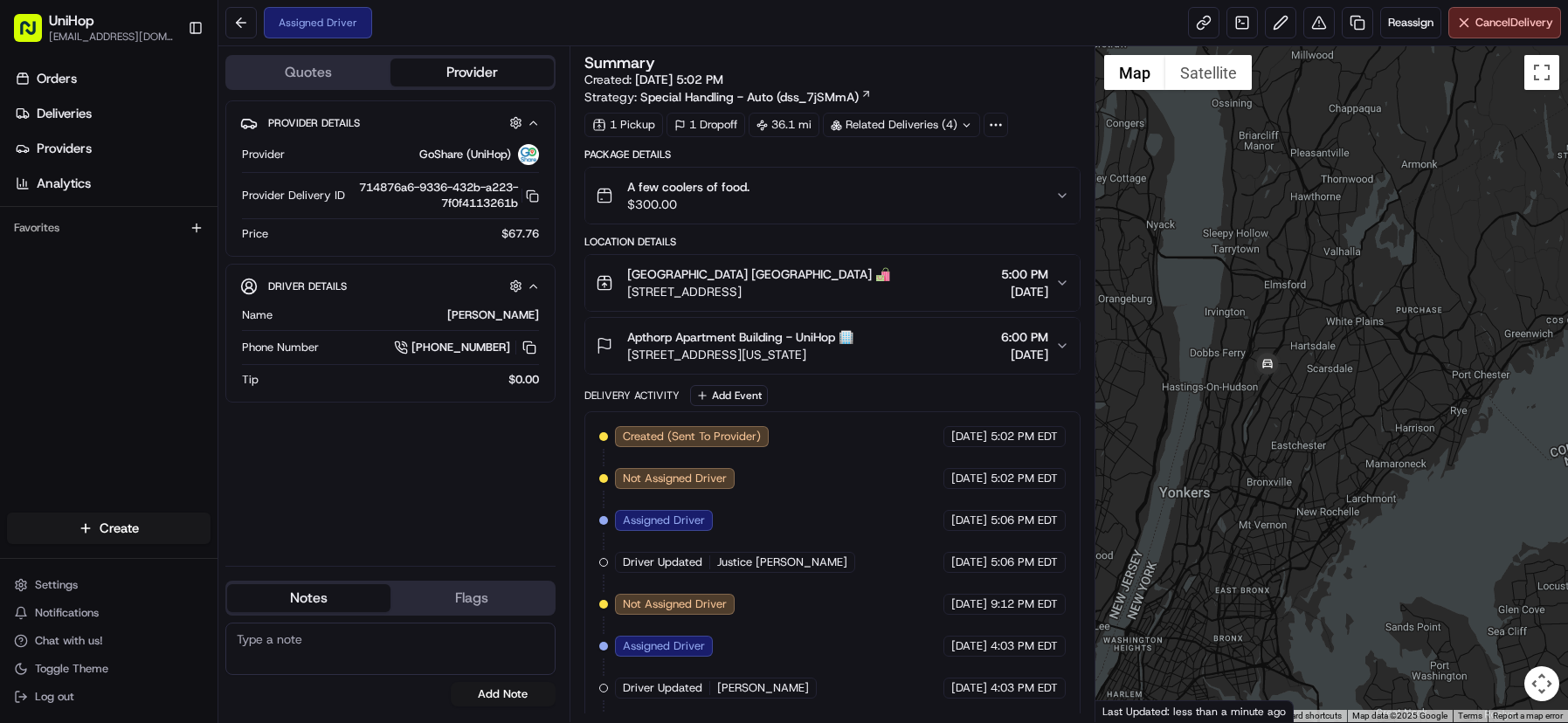 drag, startPoint x: 1349, startPoint y: 460, endPoint x: 1337, endPoint y: 428, distance: 34.17601 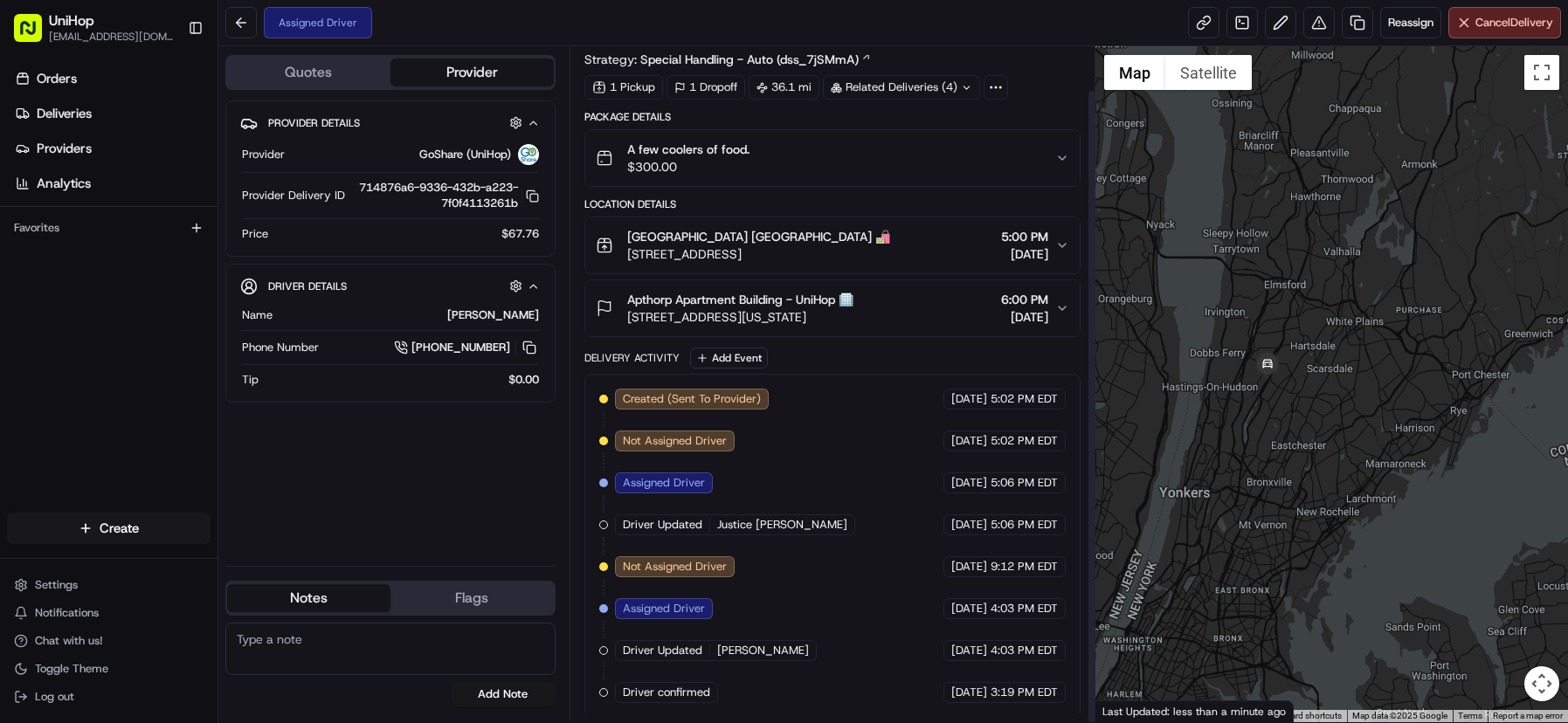 scroll, scrollTop: 46, scrollLeft: 0, axis: vertical 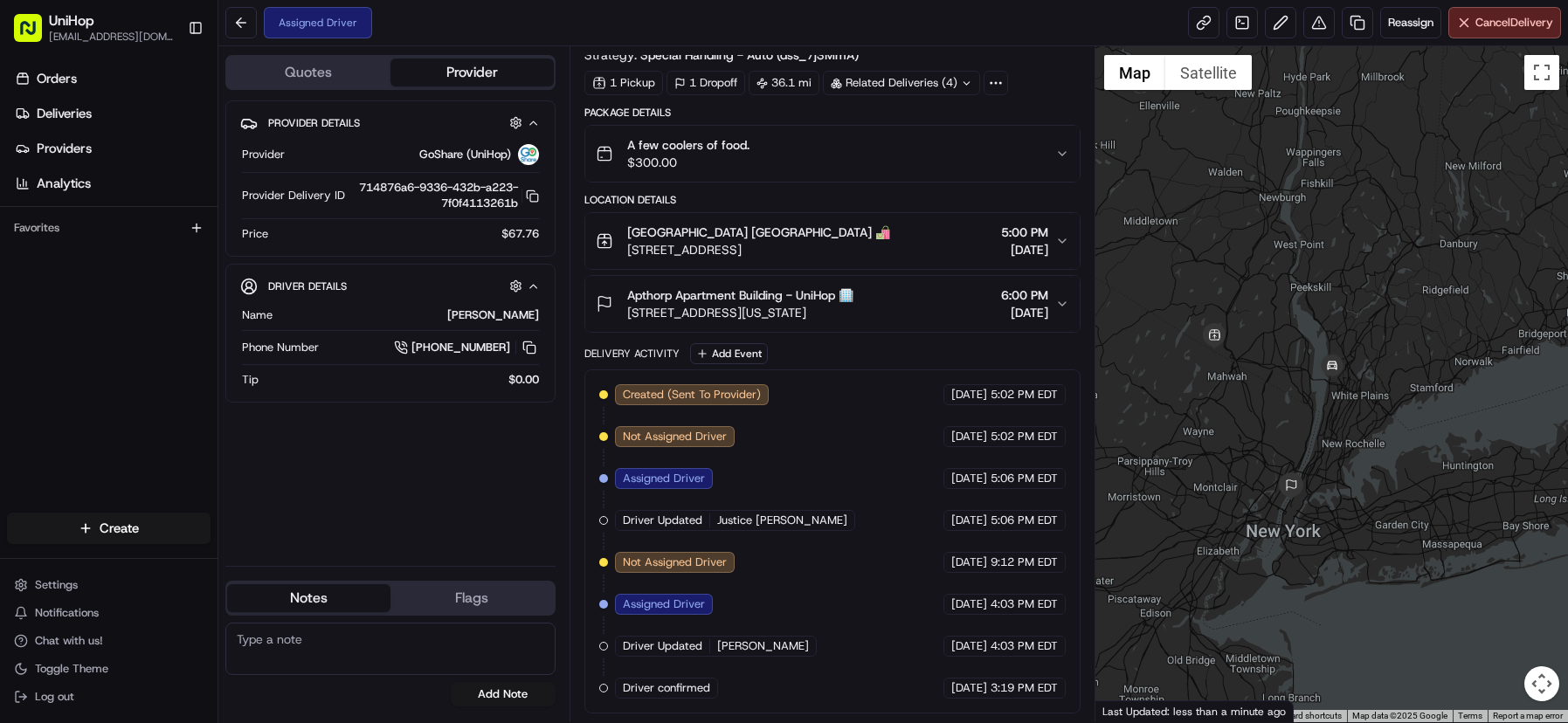 click on "Orders Deliveries Providers Analytics Favorites" at bounding box center [108, 291] 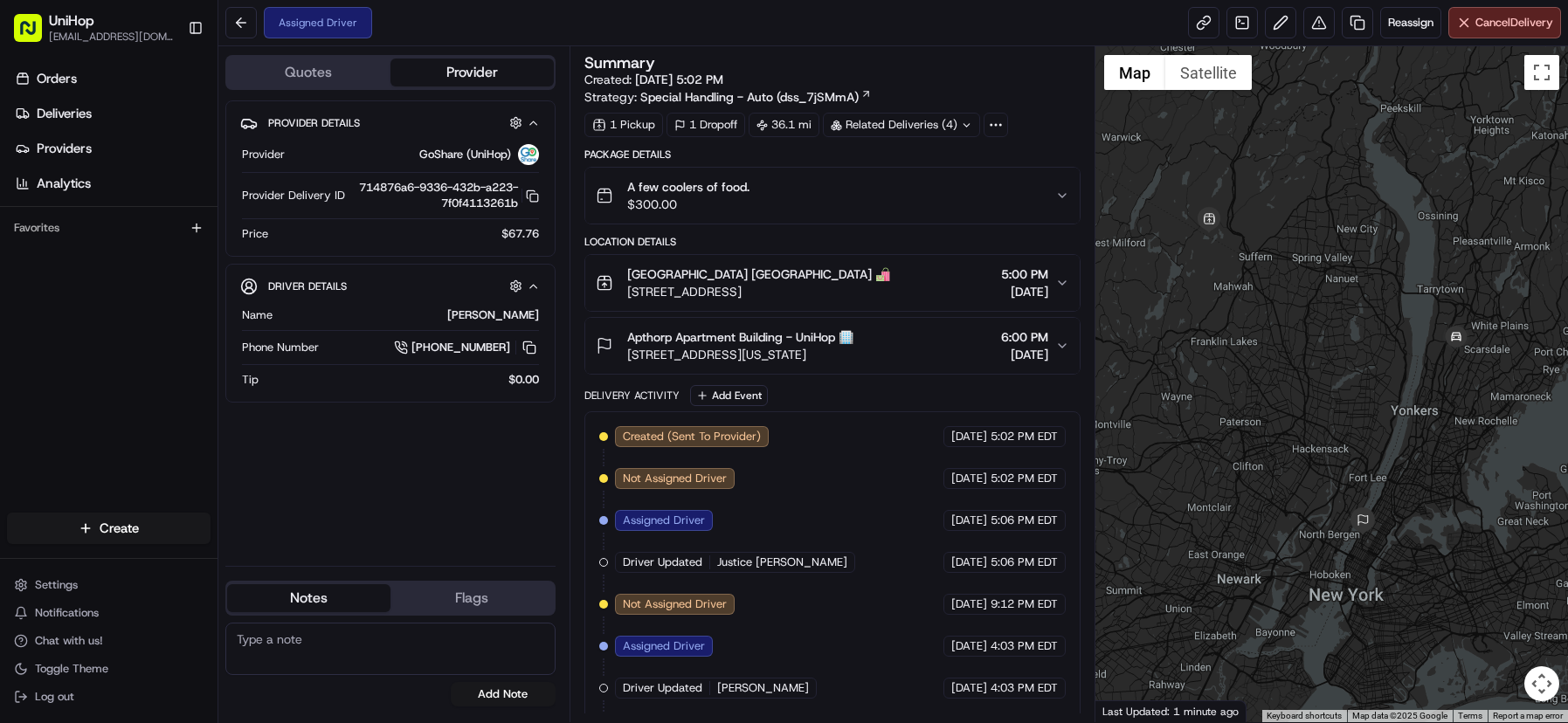 scroll, scrollTop: 0, scrollLeft: 0, axis: both 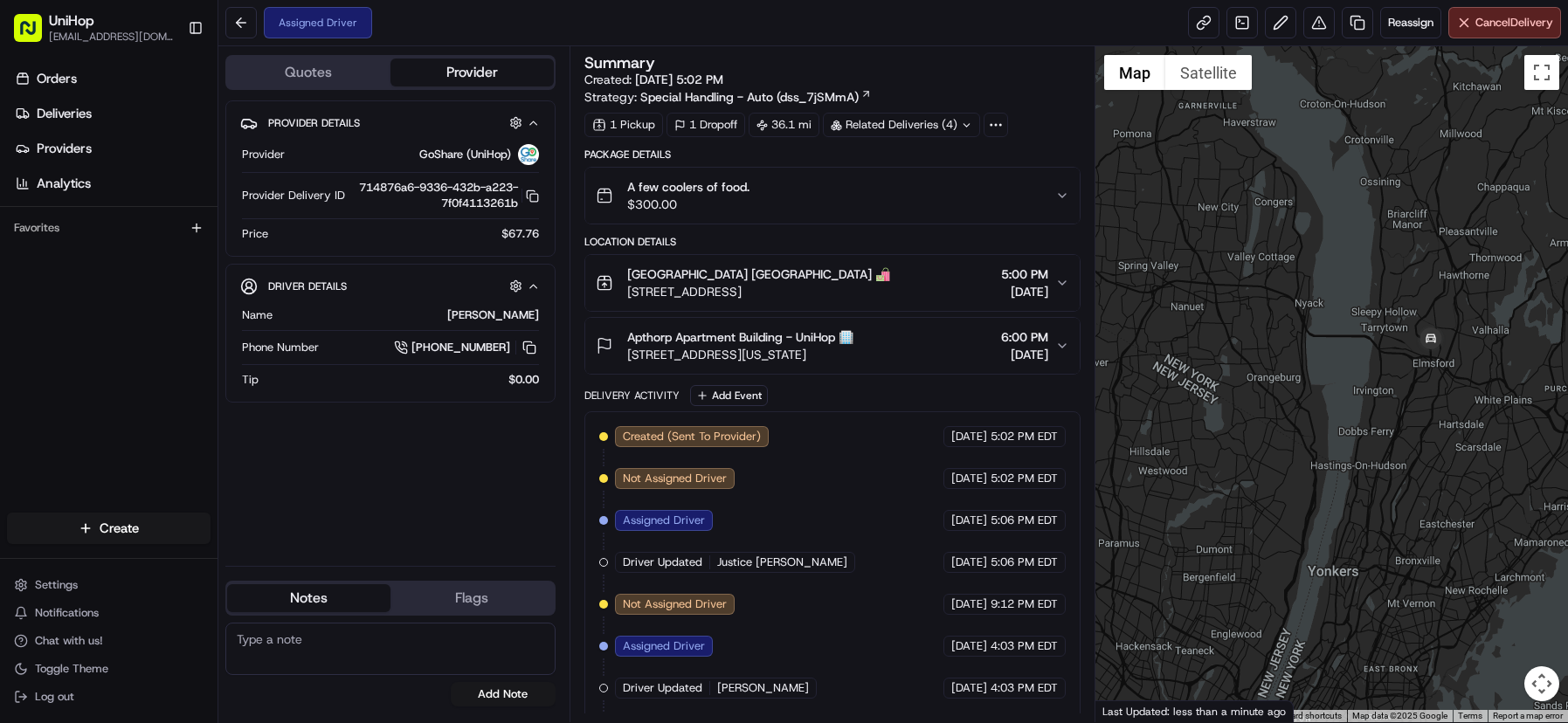 drag, startPoint x: 1523, startPoint y: 298, endPoint x: 1378, endPoint y: 290, distance: 145.22052 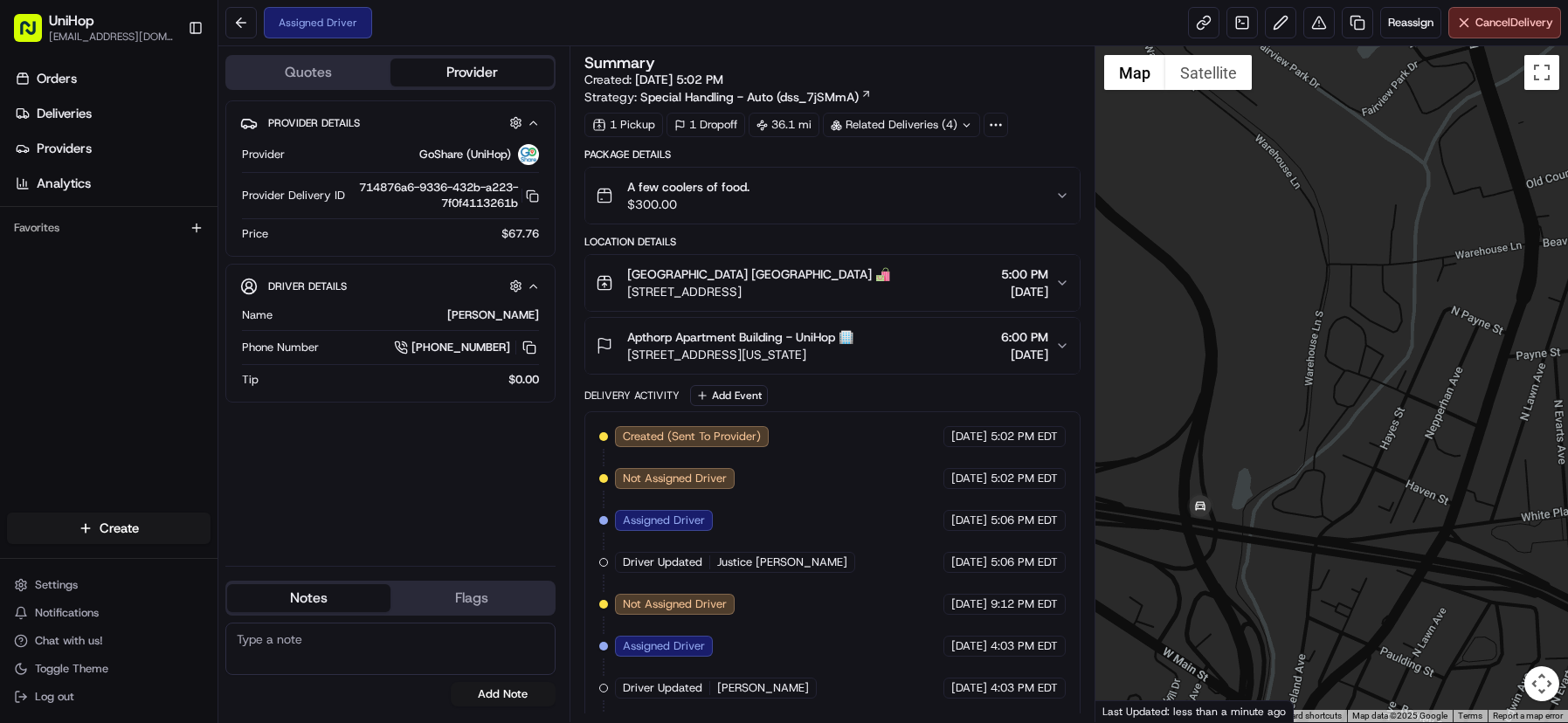 drag, startPoint x: 1417, startPoint y: 440, endPoint x: 1433, endPoint y: 306, distance: 134.95184 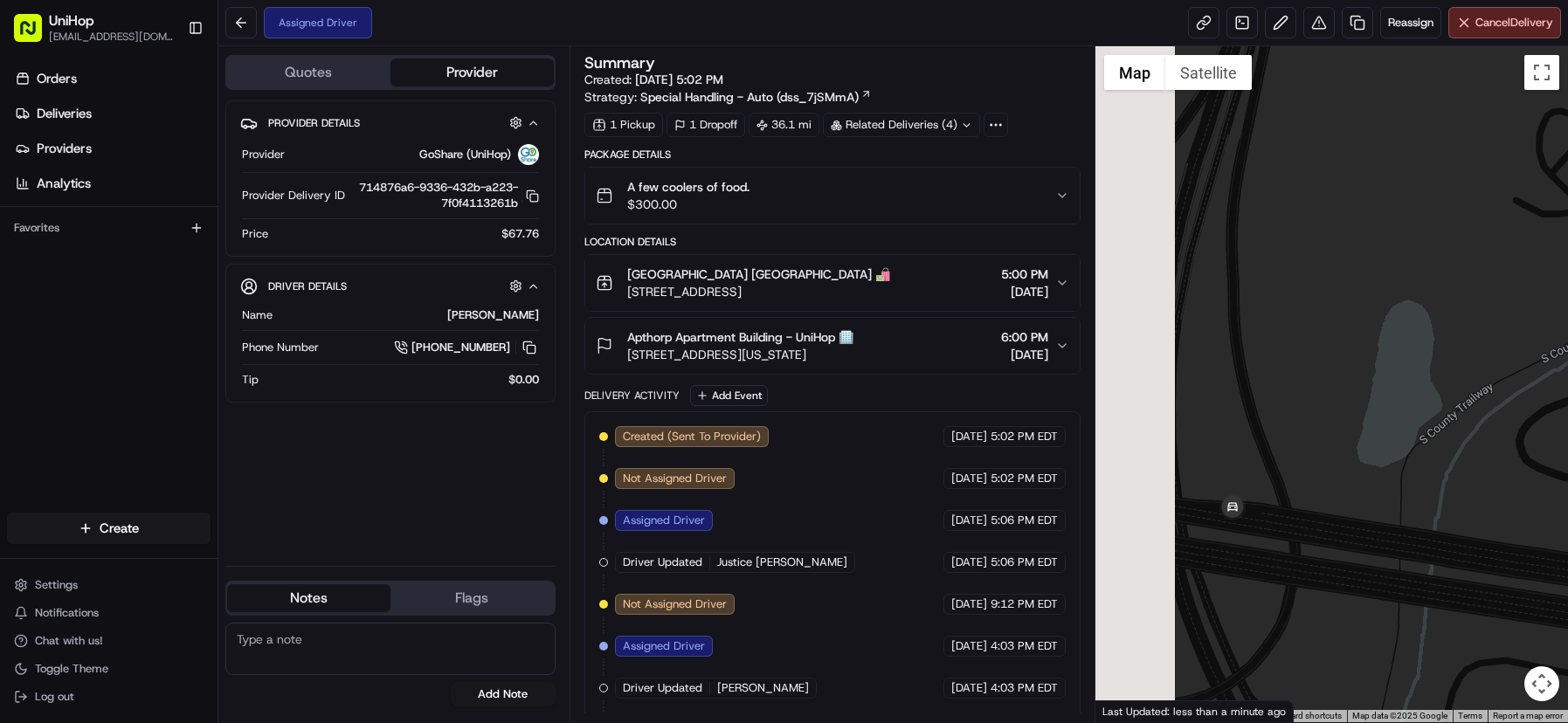 drag, startPoint x: 1296, startPoint y: 395, endPoint x: 1435, endPoint y: 211, distance: 230.60139 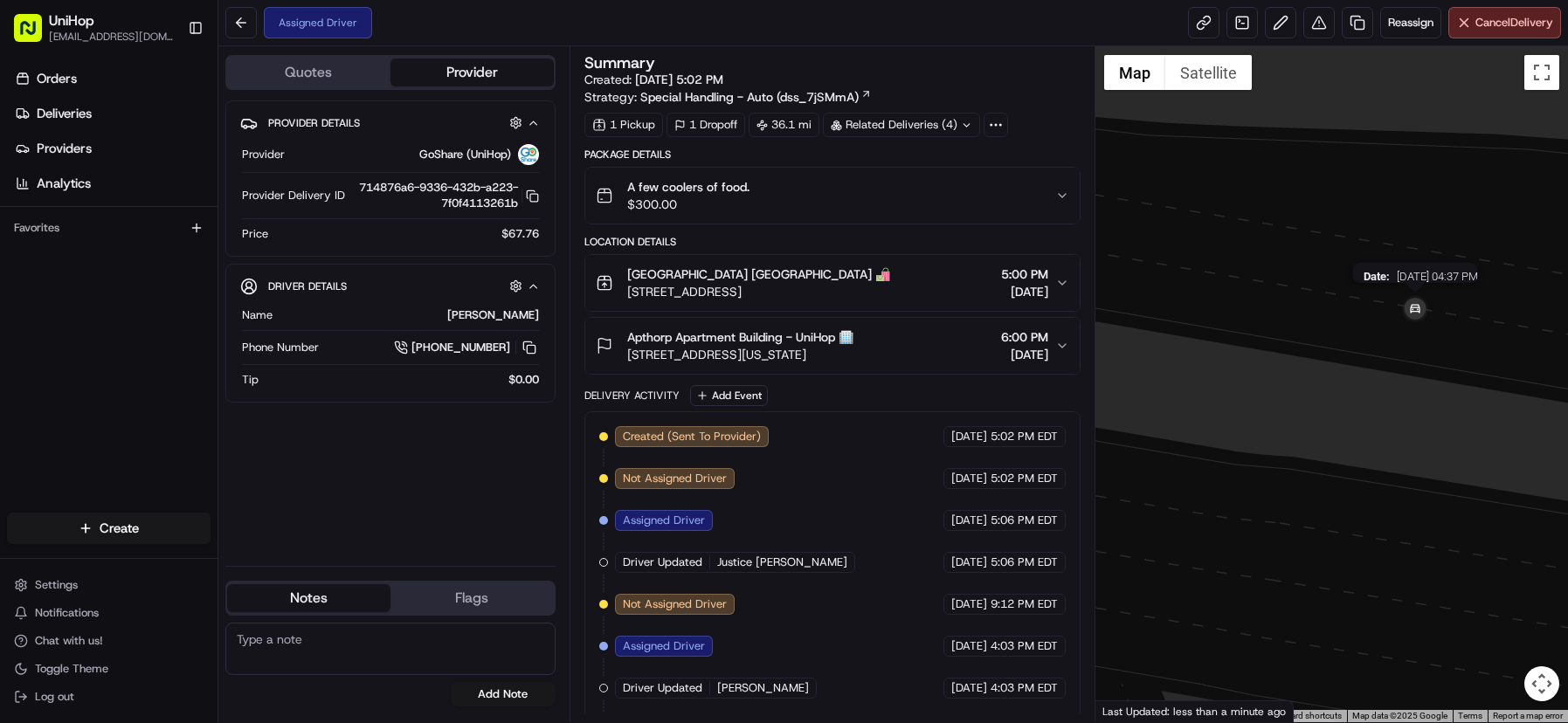 click at bounding box center (1415, 310) 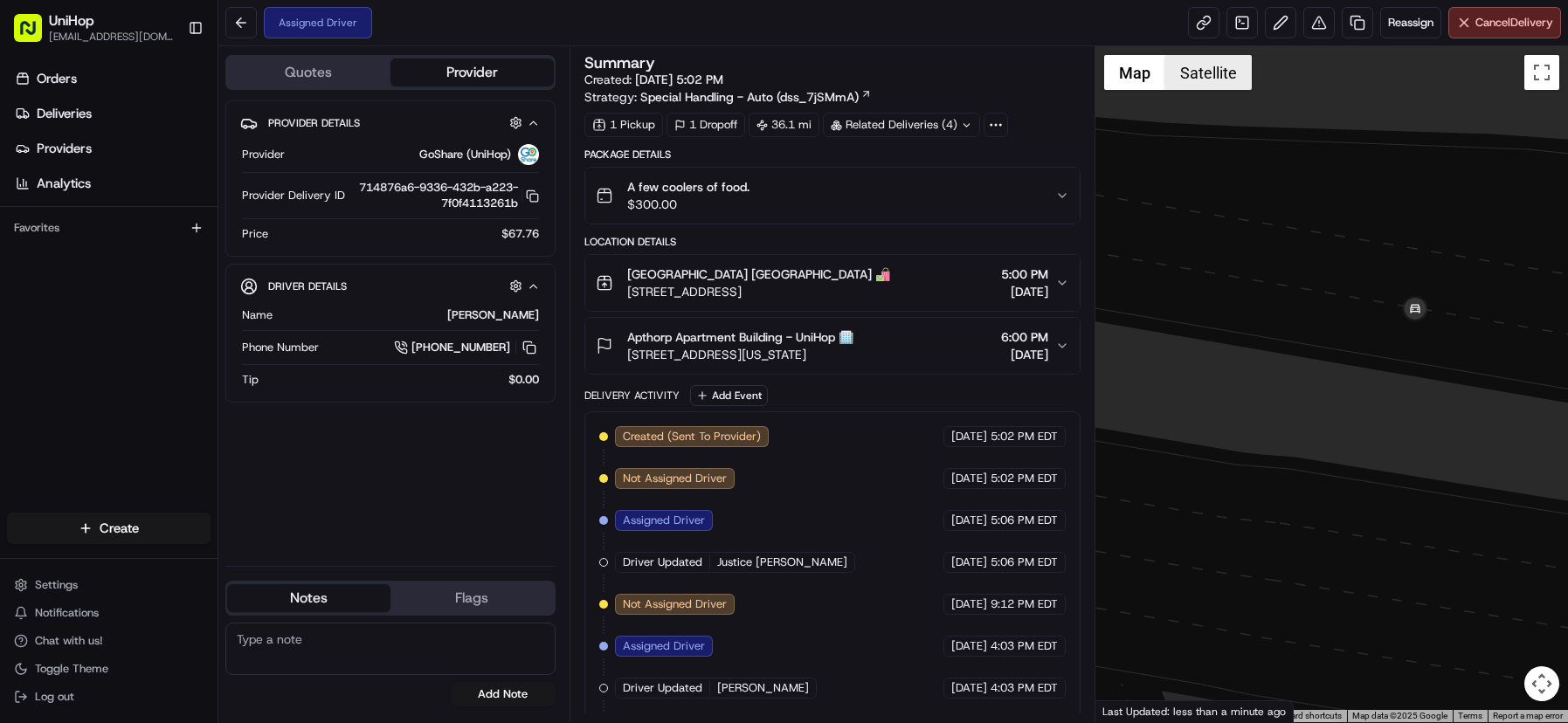 click on "Satellite" at bounding box center (1208, 72) 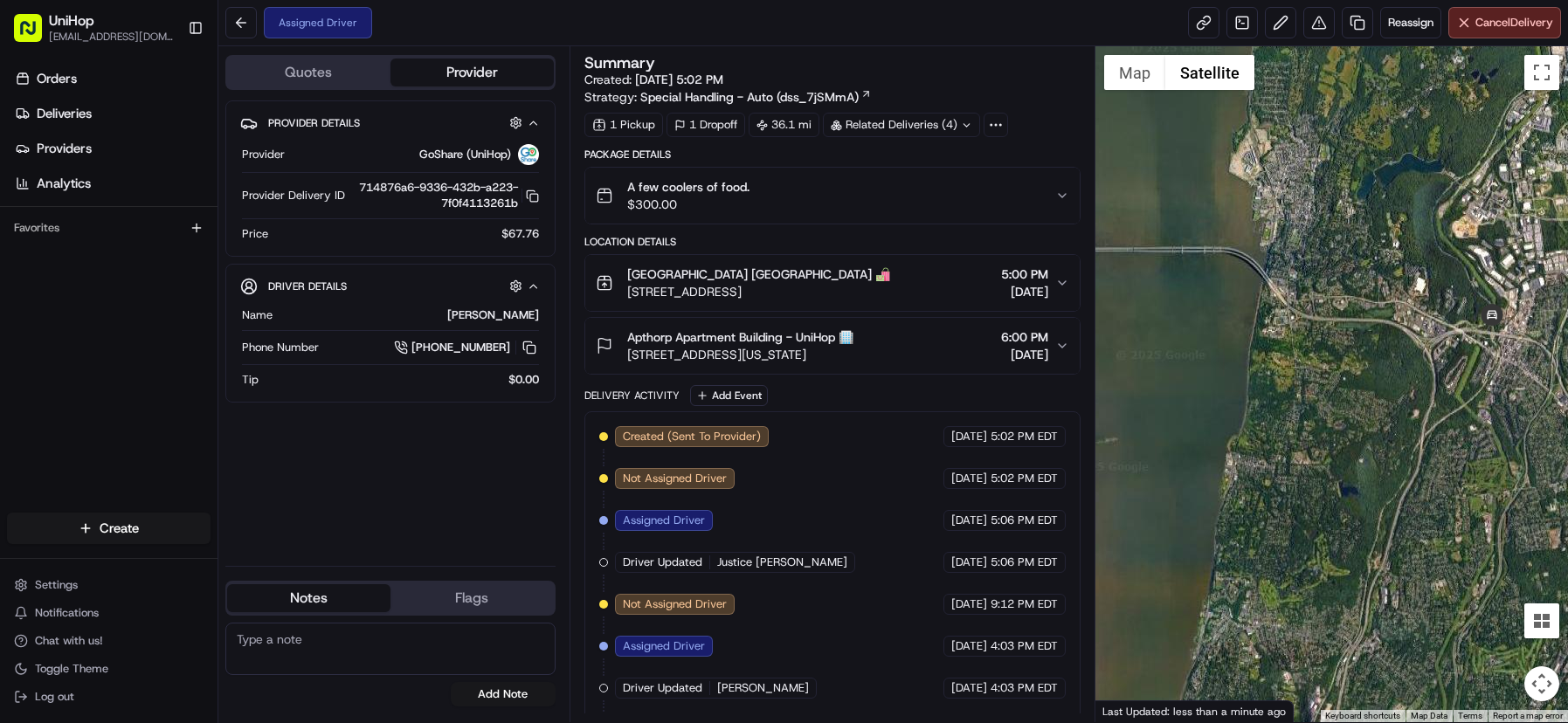 drag, startPoint x: 1295, startPoint y: 375, endPoint x: 1399, endPoint y: 376, distance: 104.004808 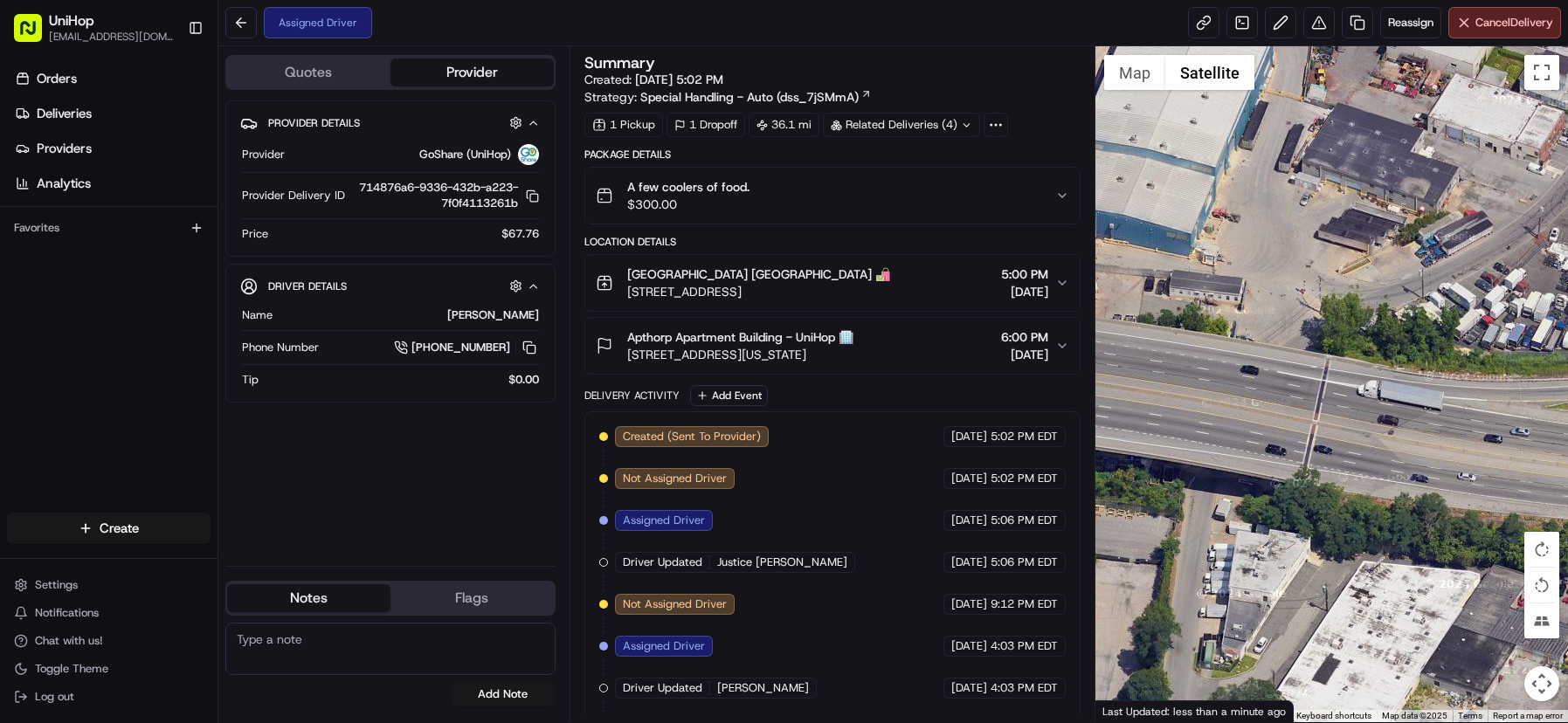 drag, startPoint x: 1245, startPoint y: 421, endPoint x: 1514, endPoint y: 414, distance: 269.09106 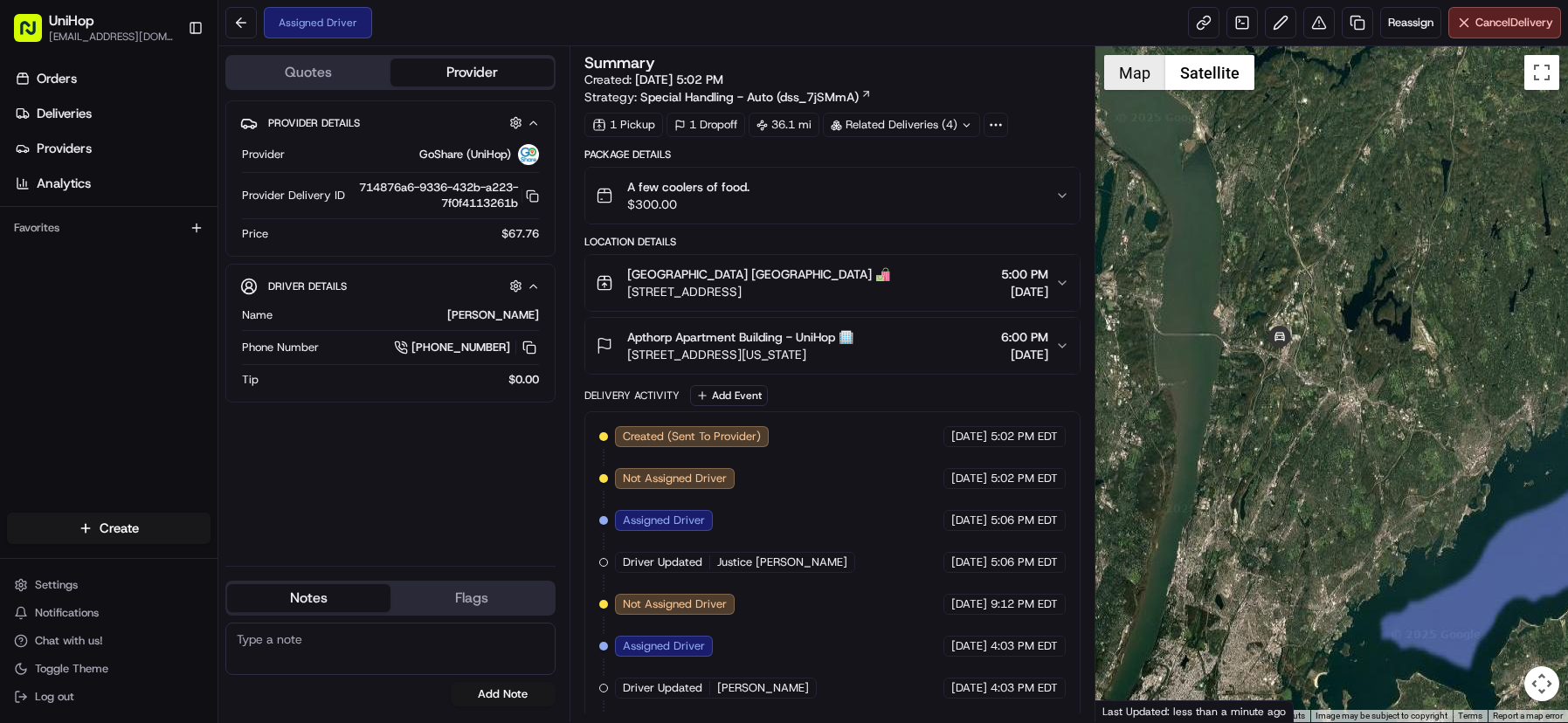 click on "Map" at bounding box center [1135, 72] 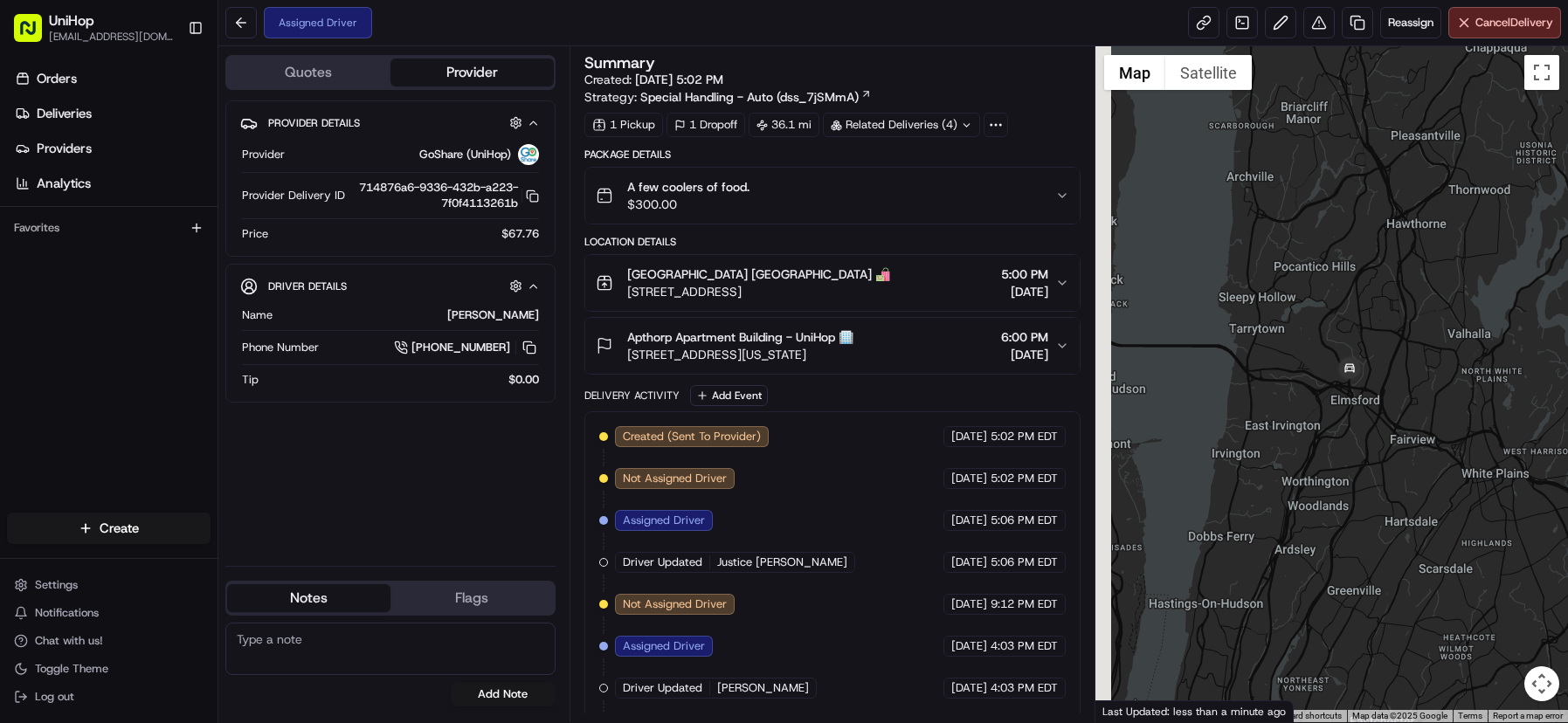 drag, startPoint x: 1213, startPoint y: 368, endPoint x: 1295, endPoint y: 368, distance: 82 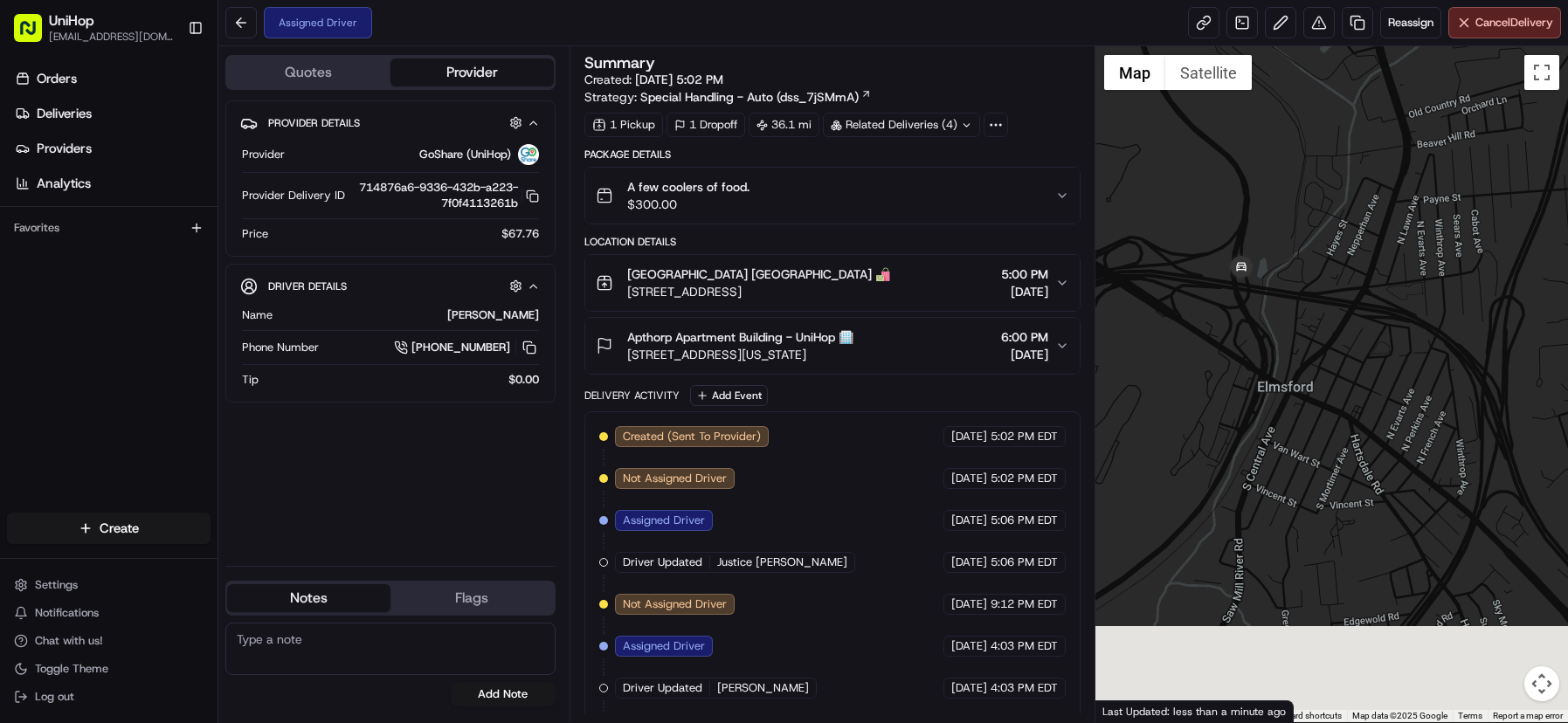 drag, startPoint x: 1304, startPoint y: 440, endPoint x: 1373, endPoint y: 295, distance: 160.5802 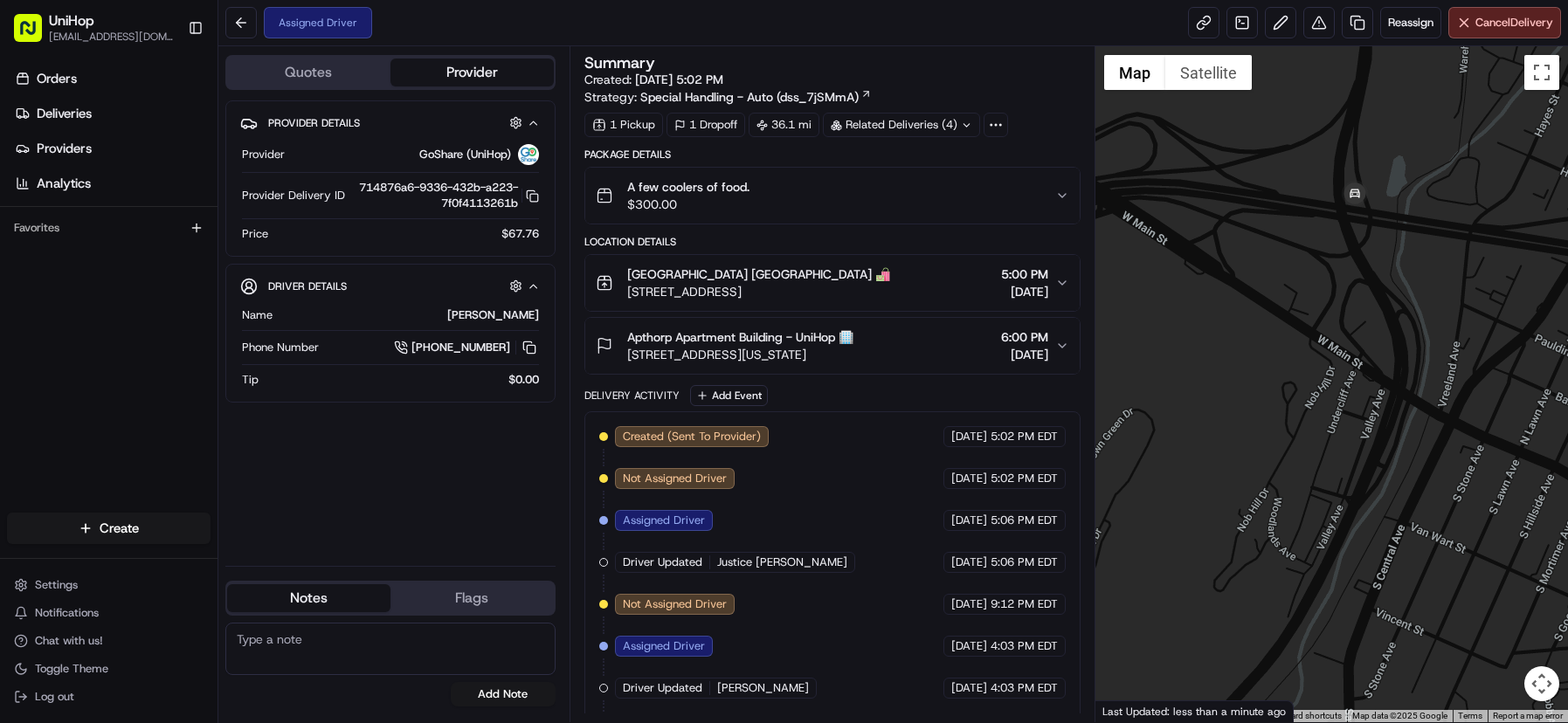 drag, startPoint x: 1266, startPoint y: 322, endPoint x: 1413, endPoint y: 449, distance: 194.26271 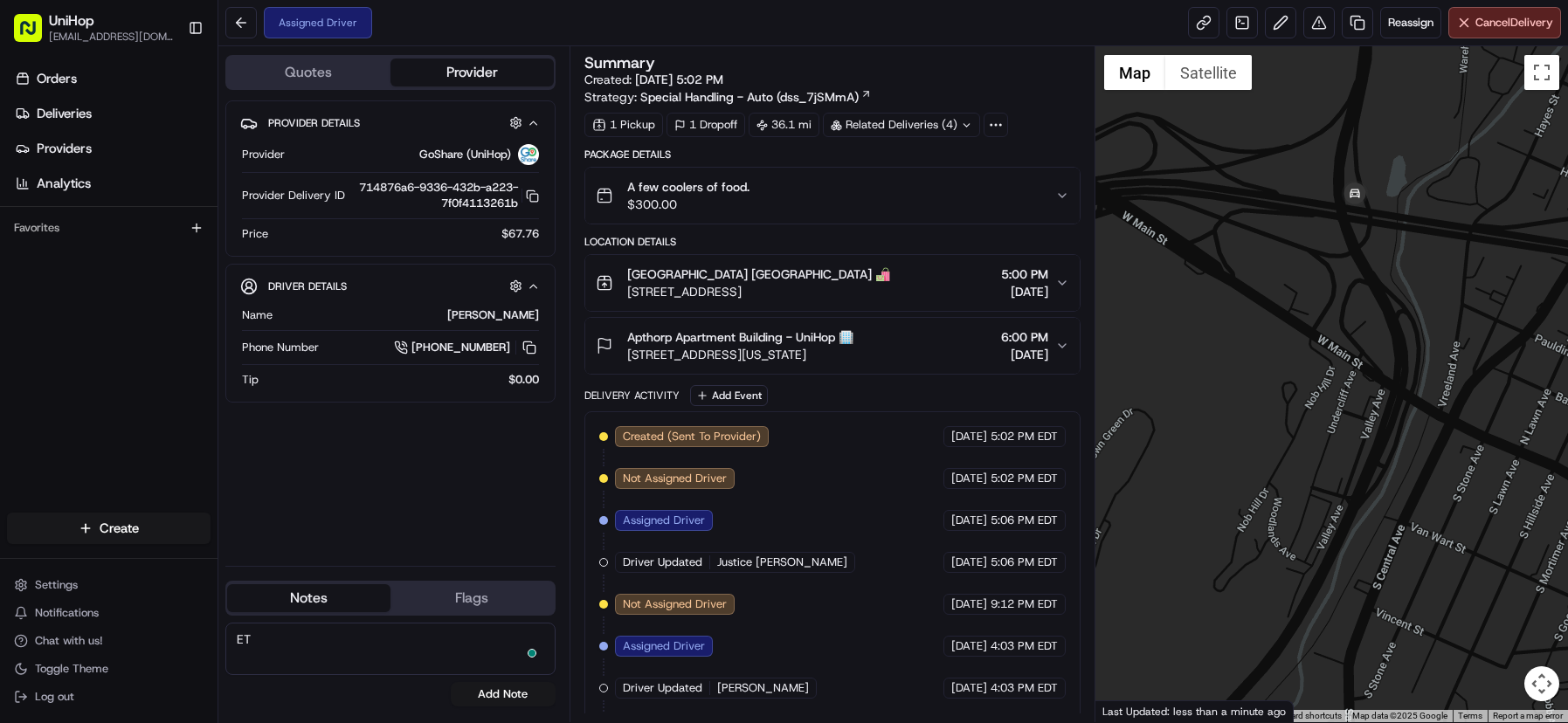type on "E" 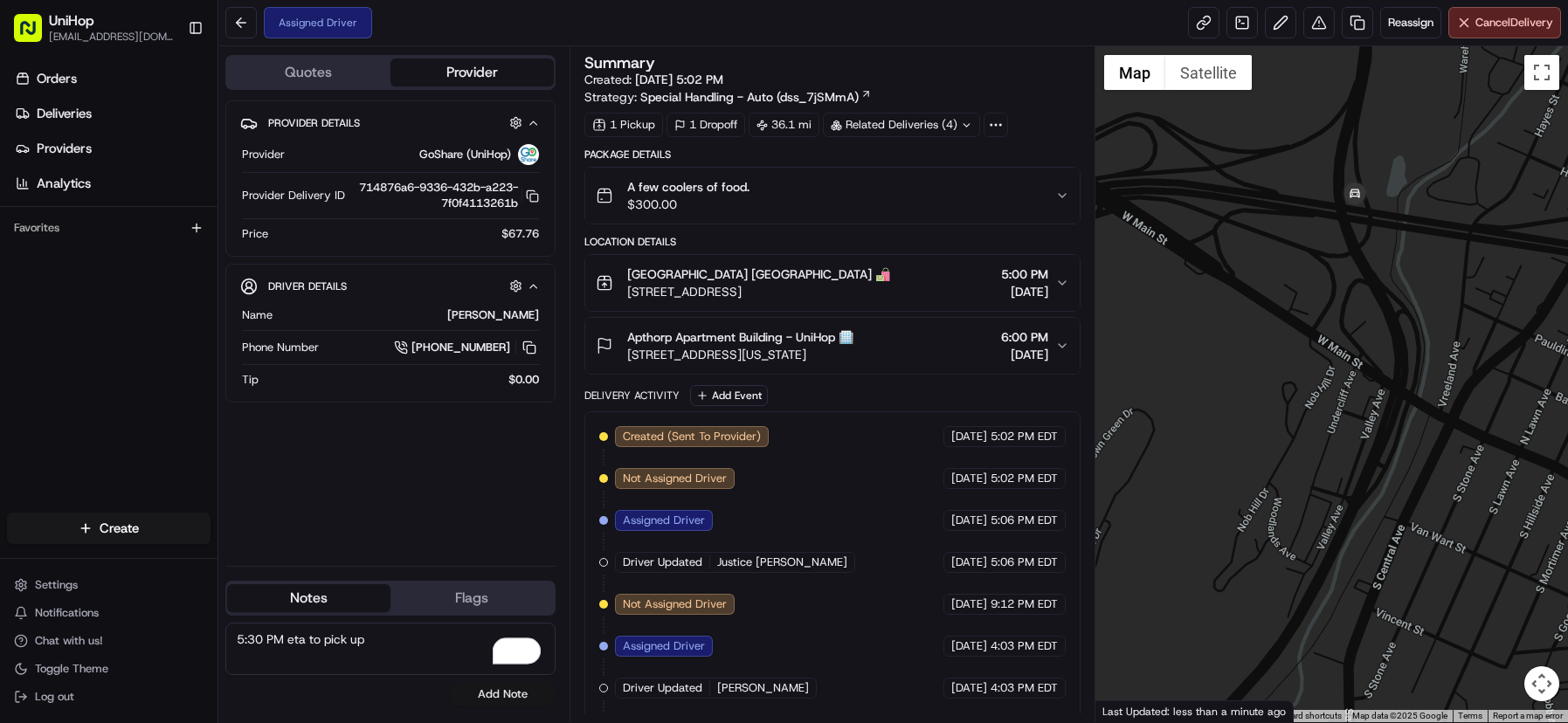 type on "5:30 PM eta to pick up" 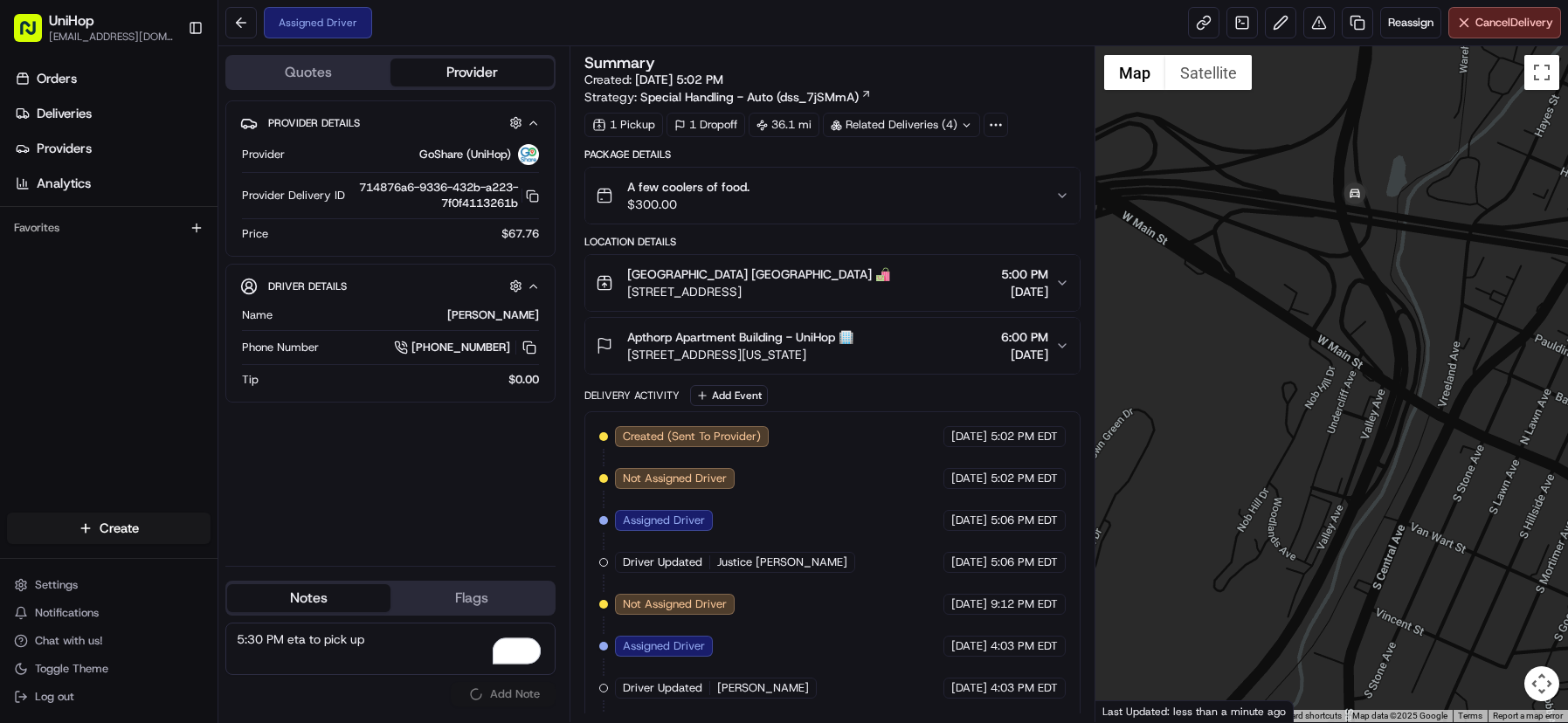 type 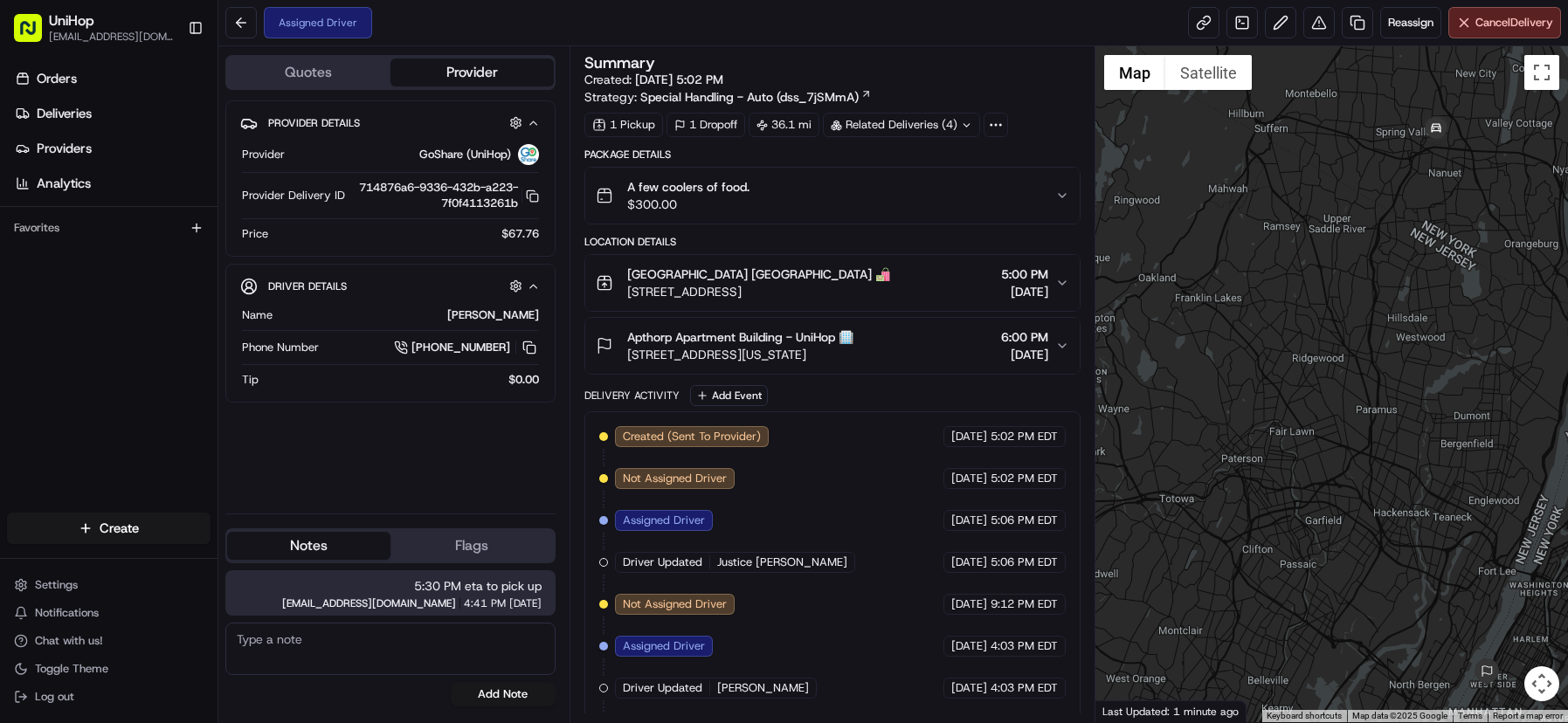scroll, scrollTop: 0, scrollLeft: 0, axis: both 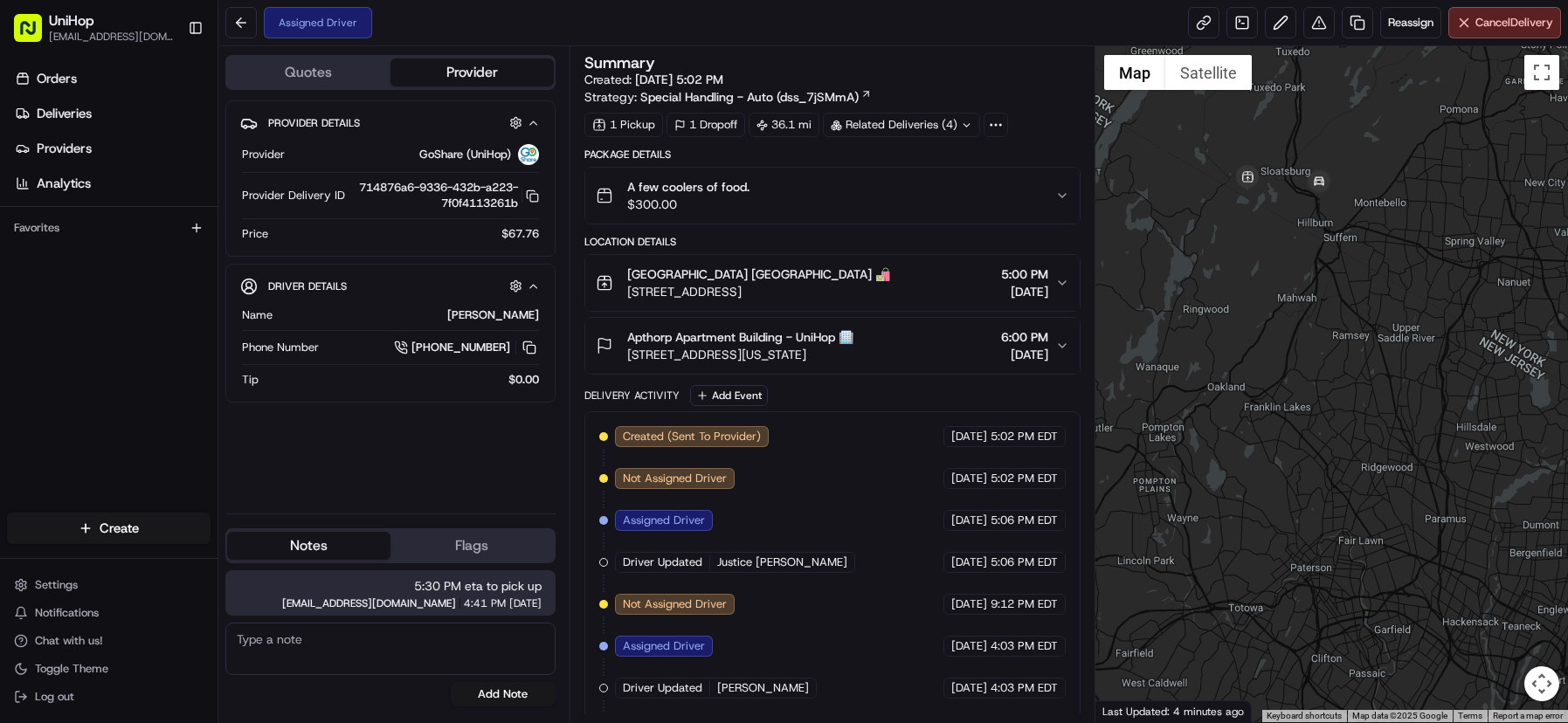drag, startPoint x: 1163, startPoint y: 290, endPoint x: 1232, endPoint y: 399, distance: 129.00388 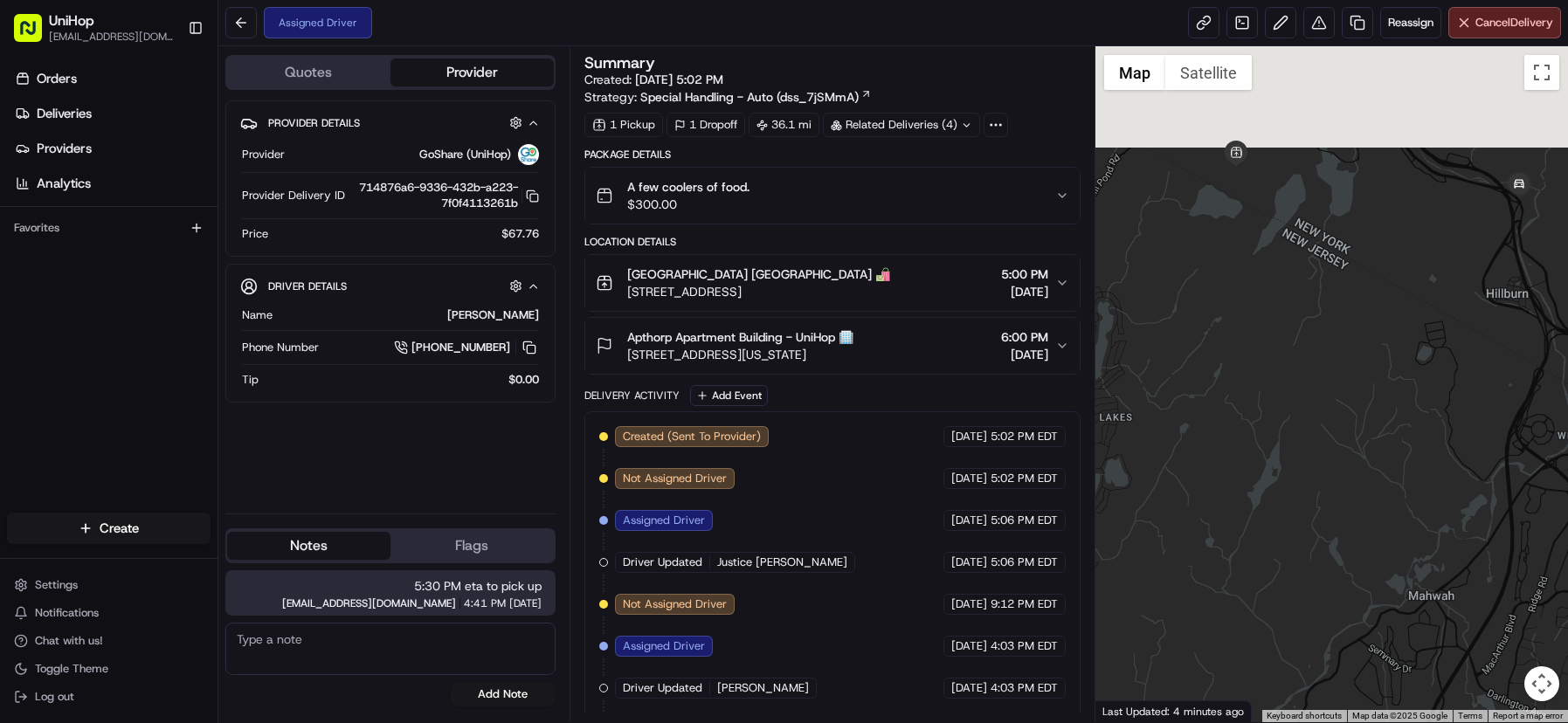 drag, startPoint x: 1228, startPoint y: 202, endPoint x: 1240, endPoint y: 424, distance: 222.32409 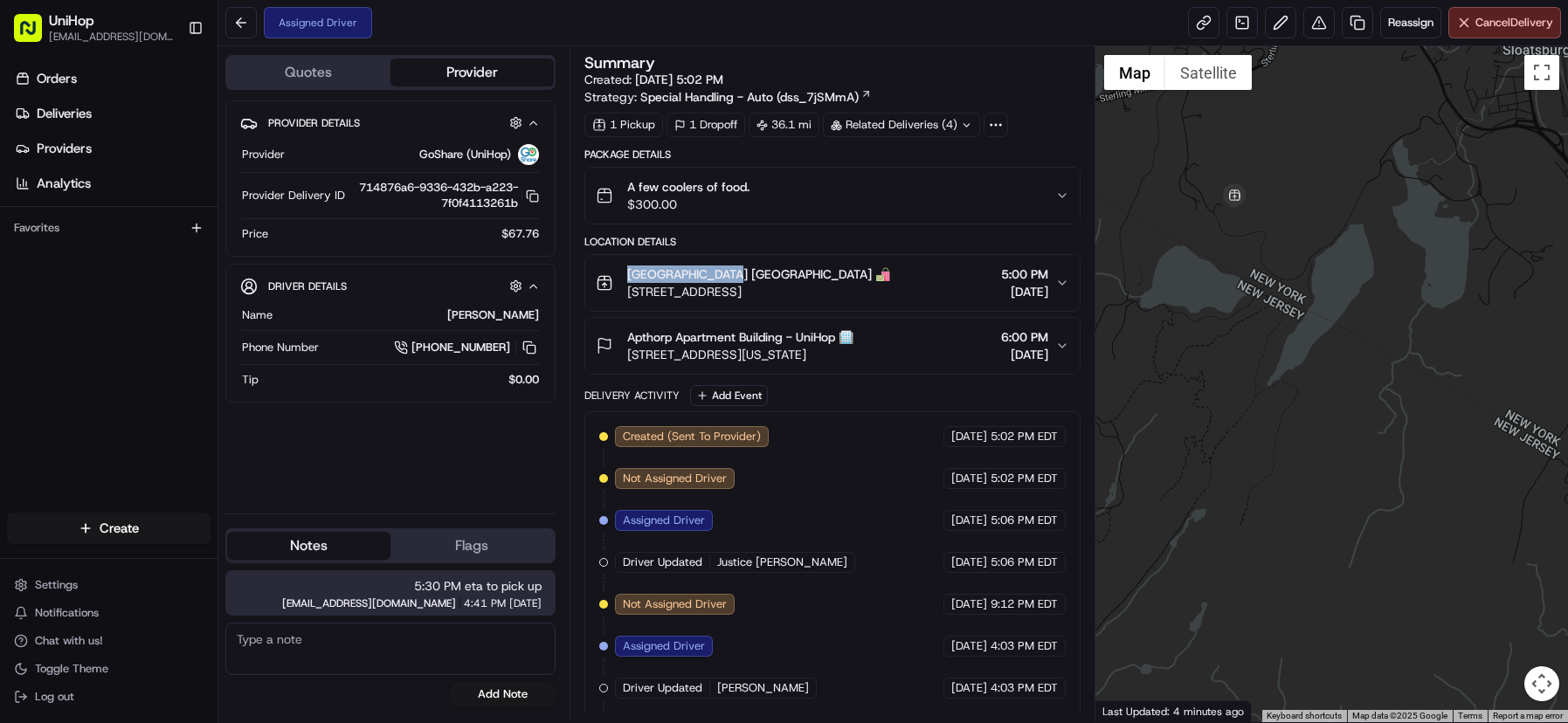 type 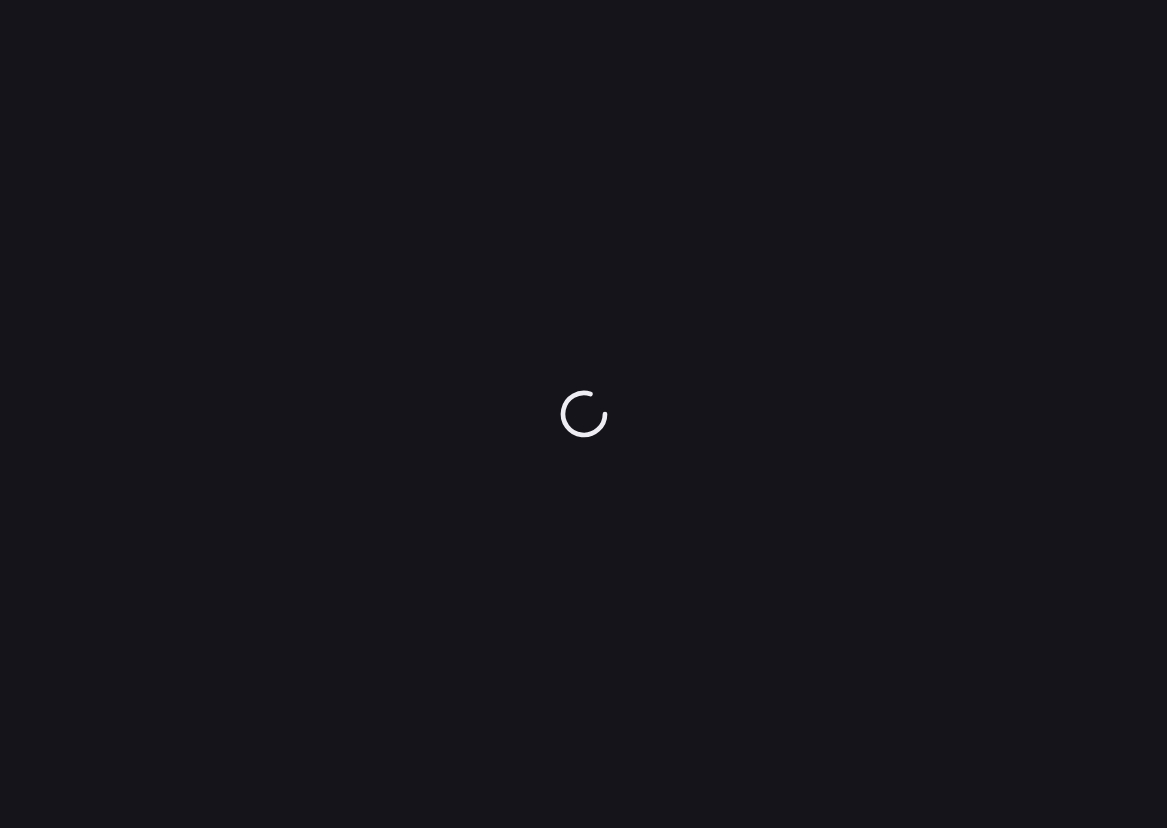 scroll, scrollTop: 0, scrollLeft: 0, axis: both 